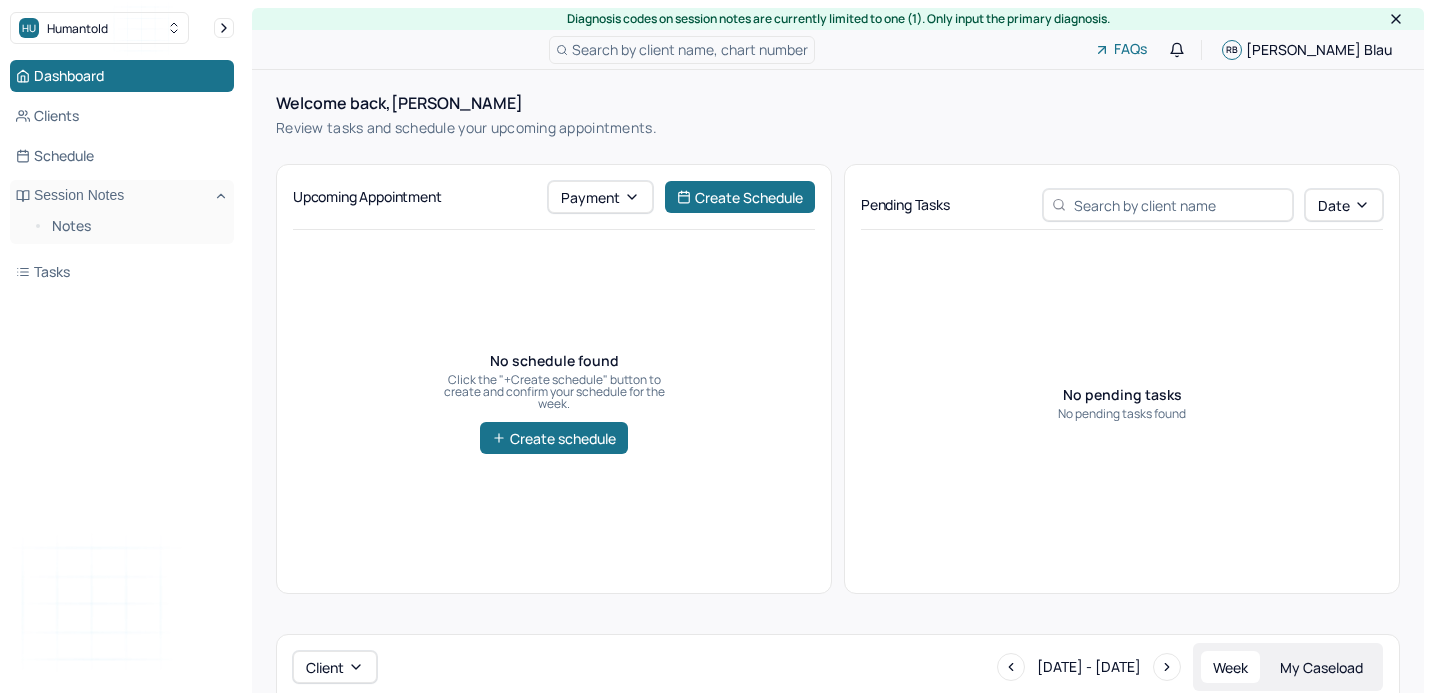 scroll, scrollTop: 33, scrollLeft: 0, axis: vertical 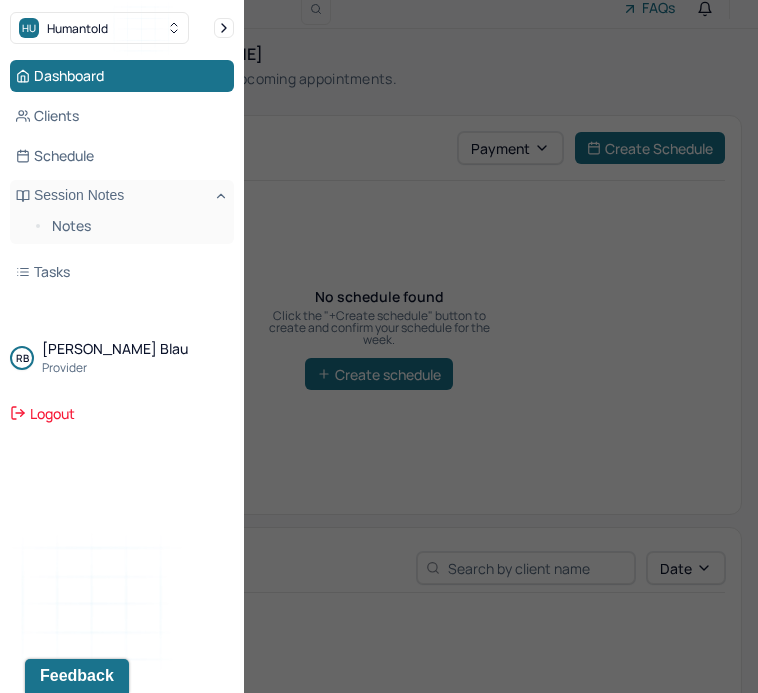 click at bounding box center (379, 346) 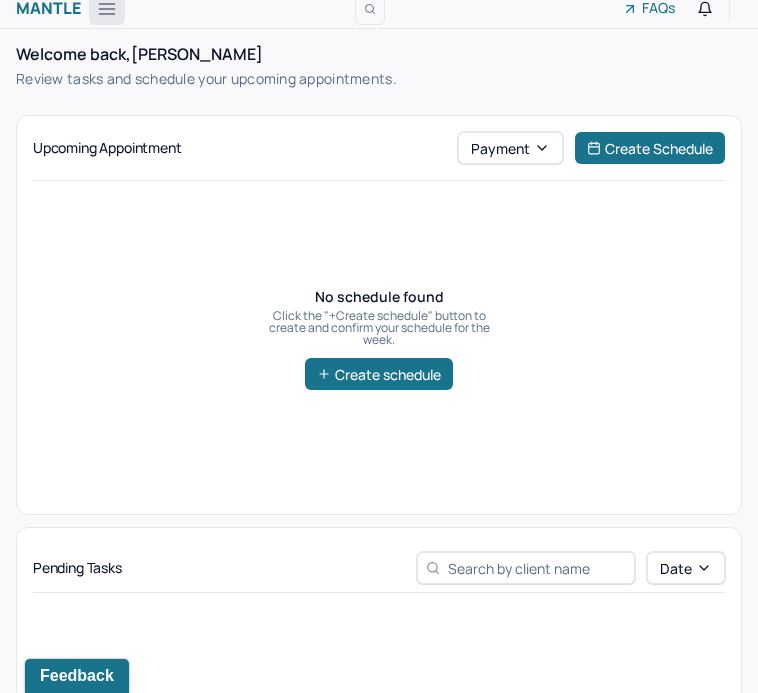 click 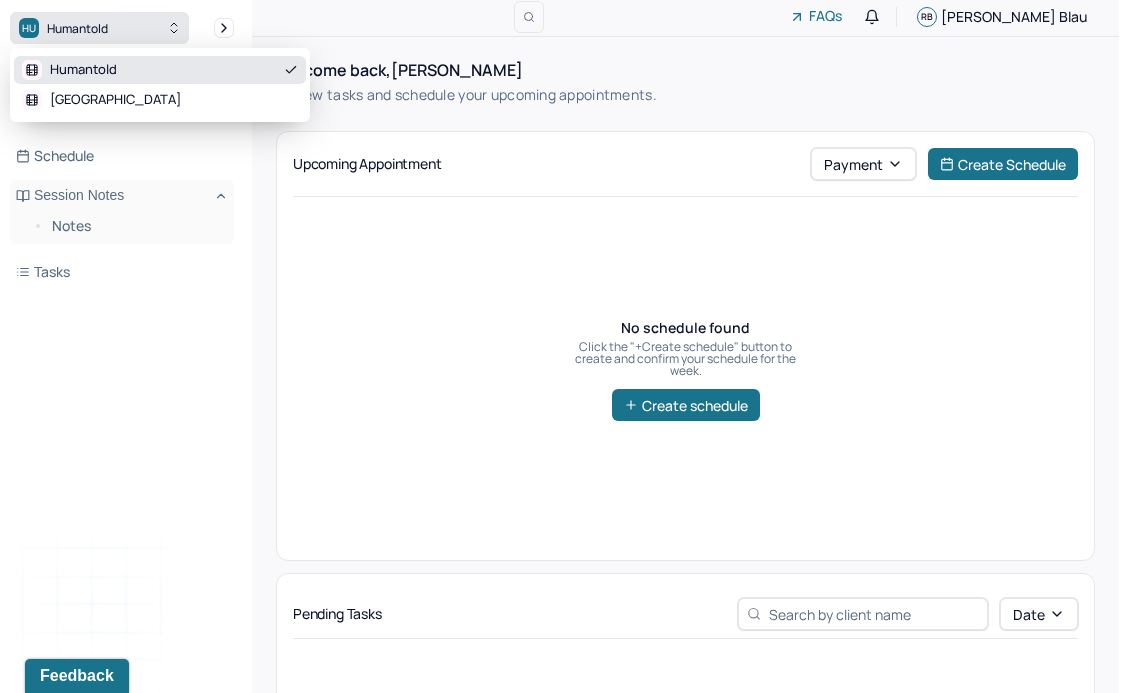 click on "HU Humantold" at bounding box center (99, 28) 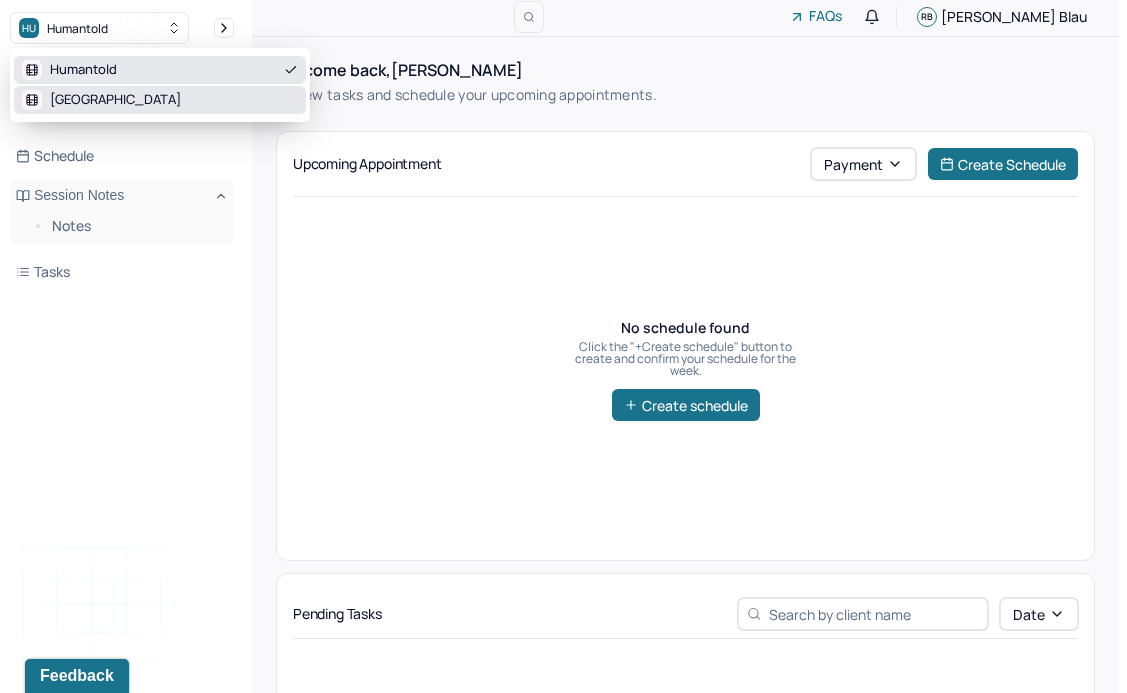 click on "Park Hill" at bounding box center [160, 100] 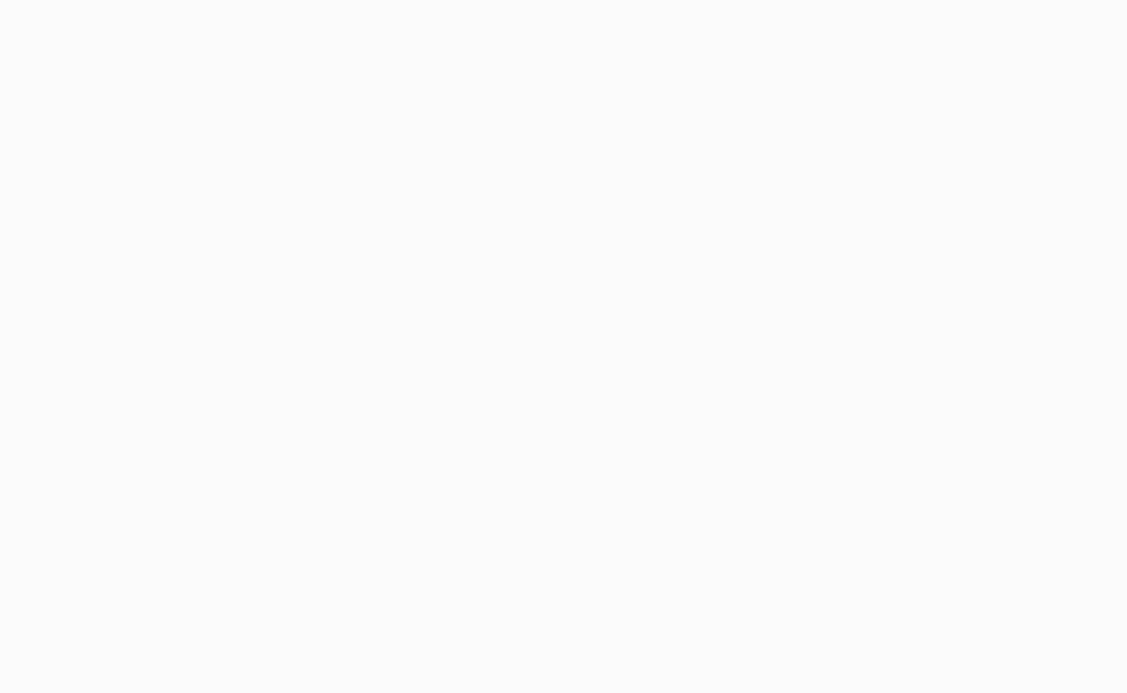 scroll, scrollTop: 0, scrollLeft: 0, axis: both 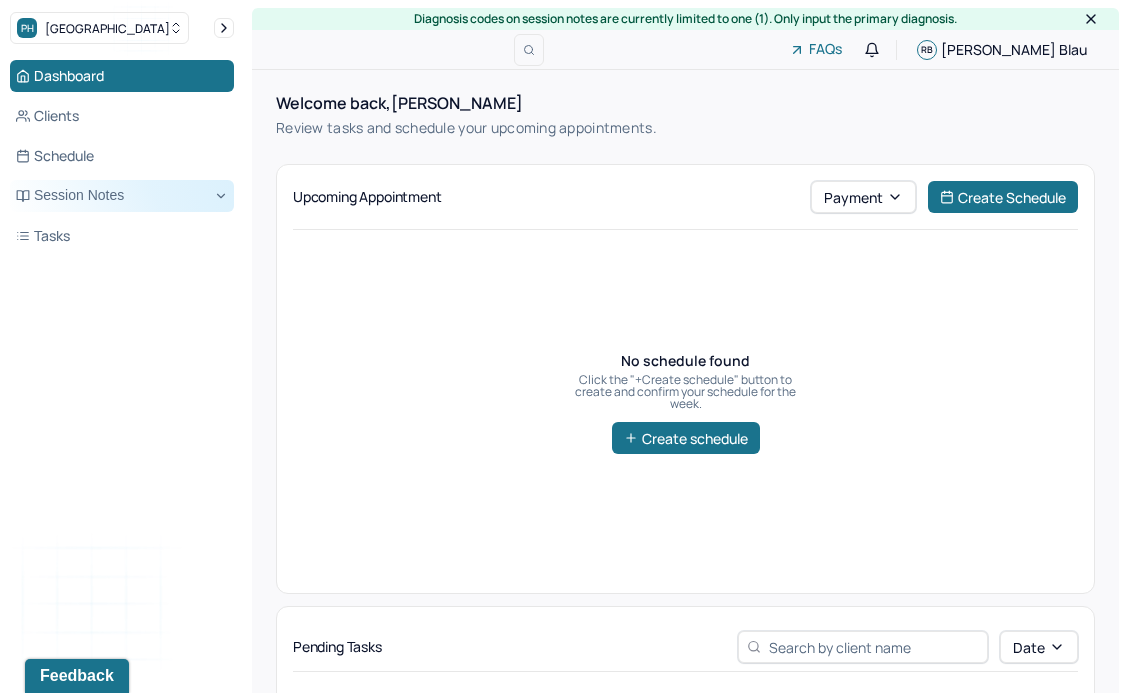 click on "Session Notes" at bounding box center (122, 196) 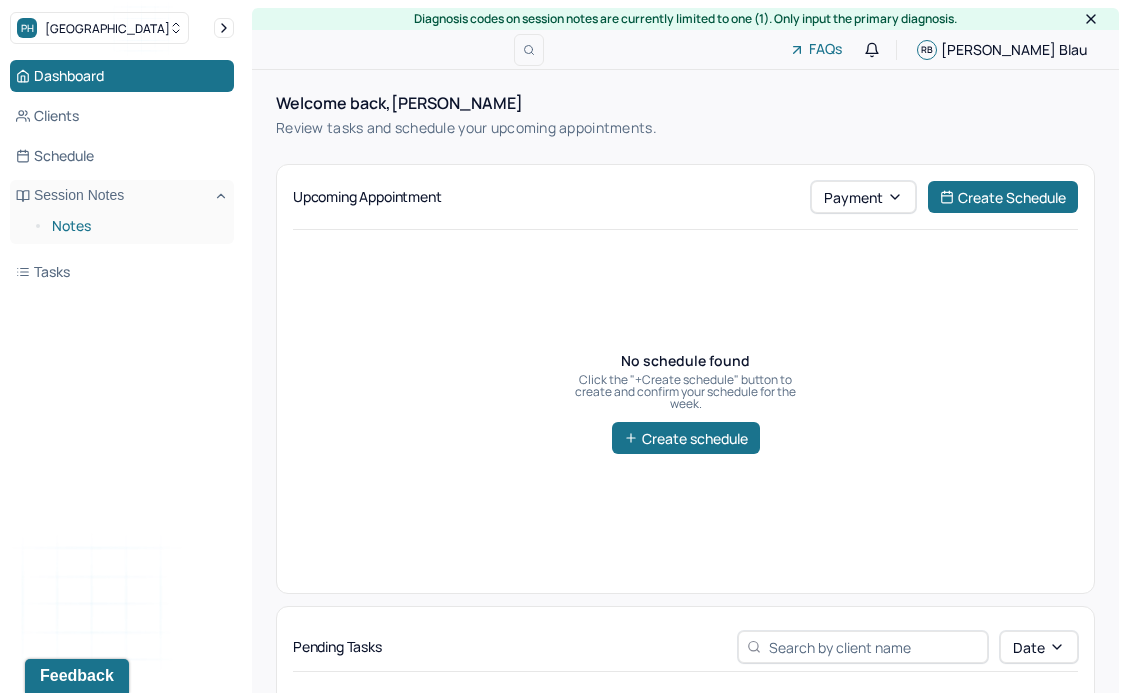 click on "Notes" at bounding box center (135, 226) 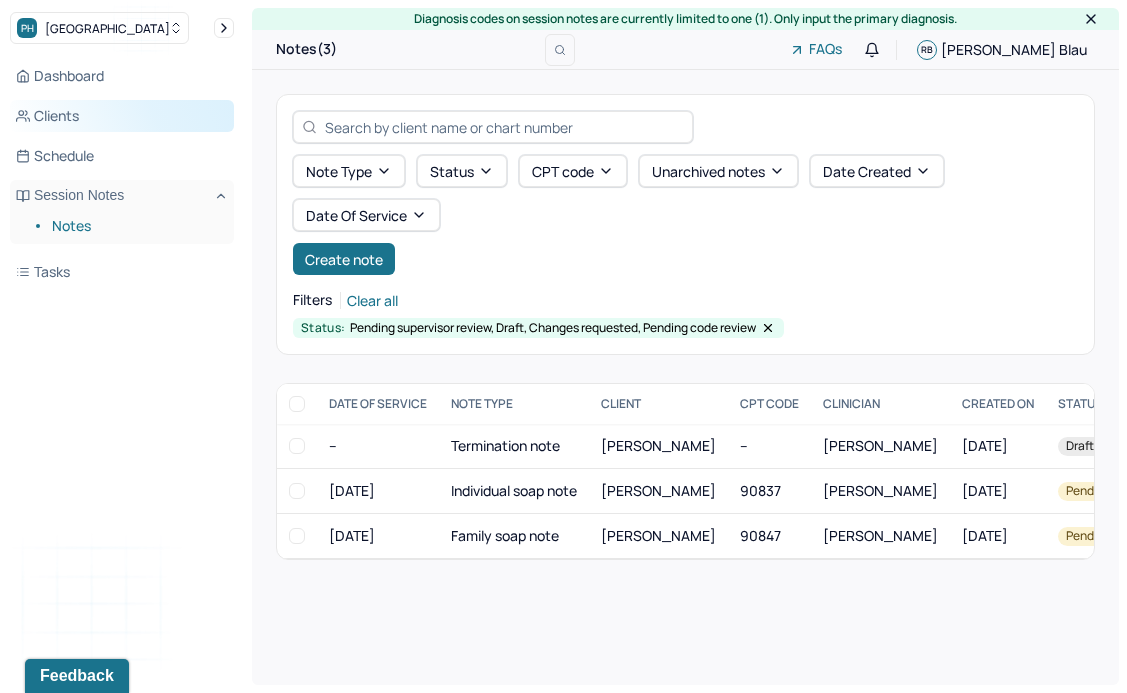click on "Clients" at bounding box center (122, 116) 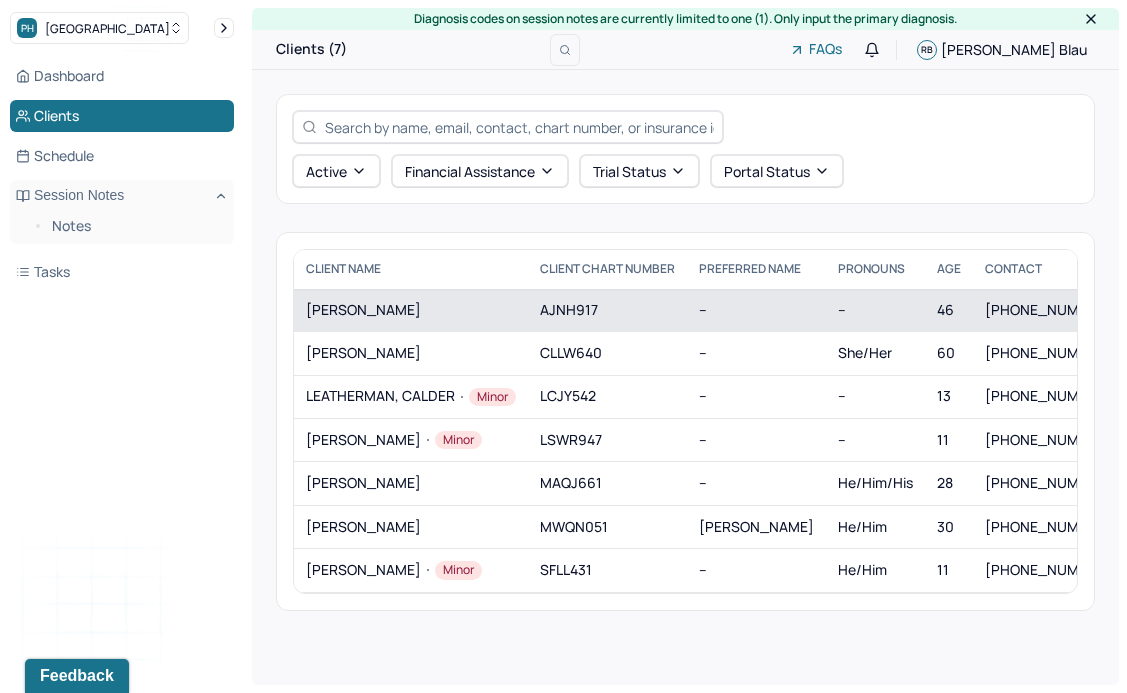 click on "ALMONTE, RONY" at bounding box center (411, 310) 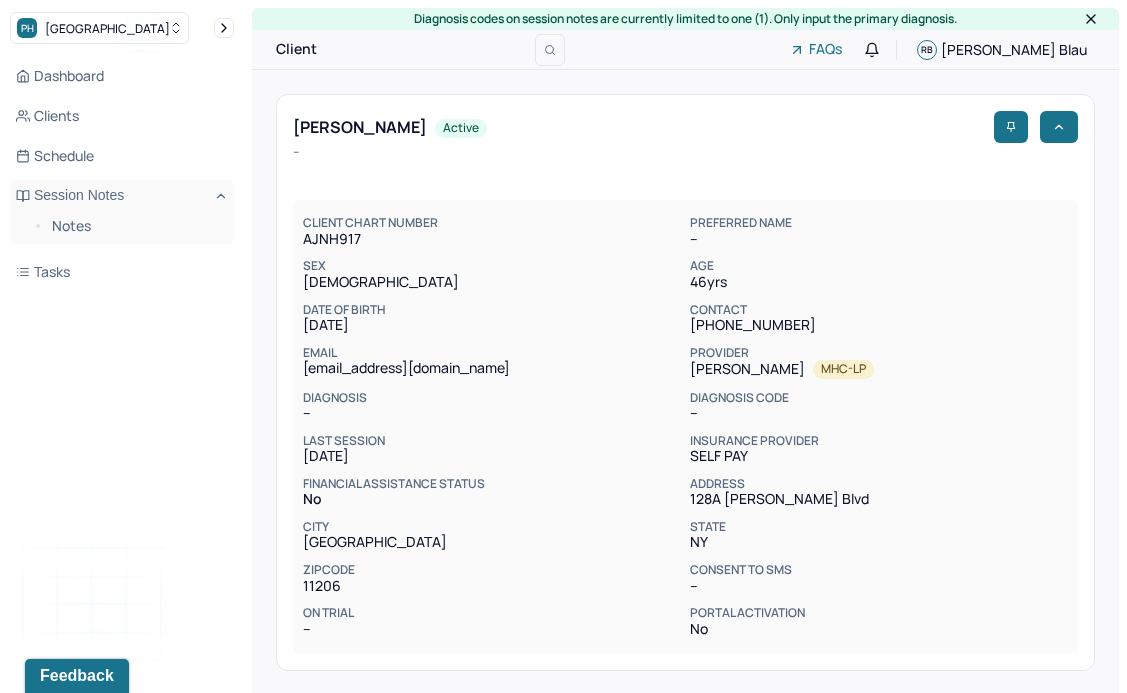 click on "Session Notes" at bounding box center (481, 723) 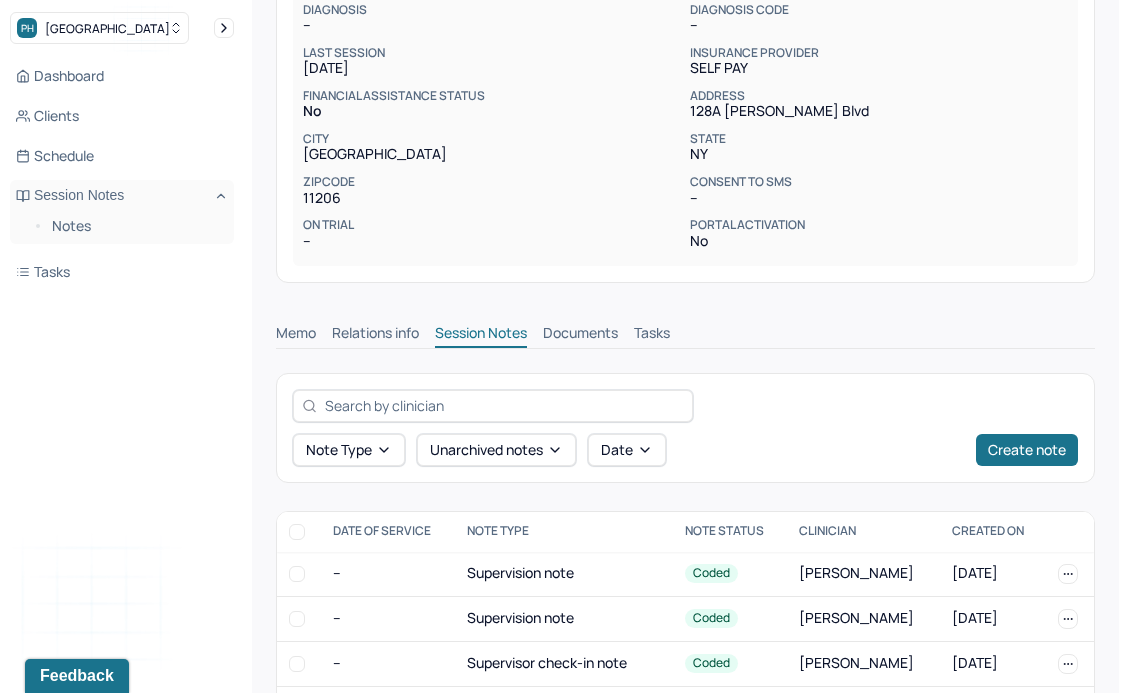 scroll, scrollTop: 394, scrollLeft: 0, axis: vertical 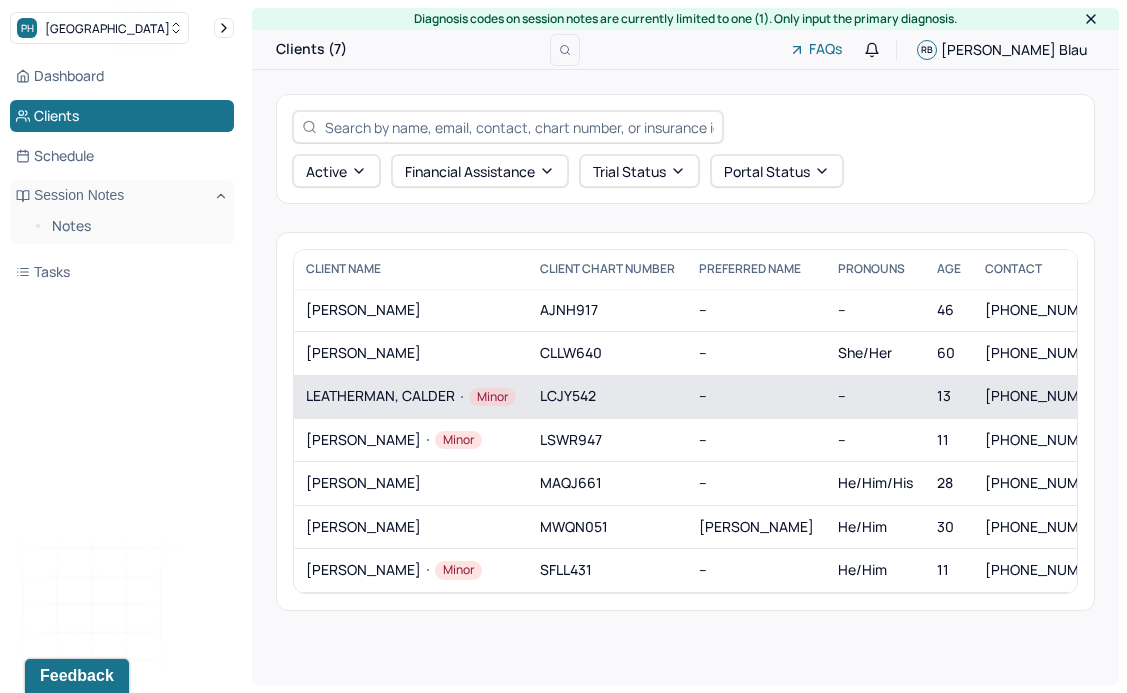 click on "LEATHERMAN, CALDER Minor" at bounding box center (411, 397) 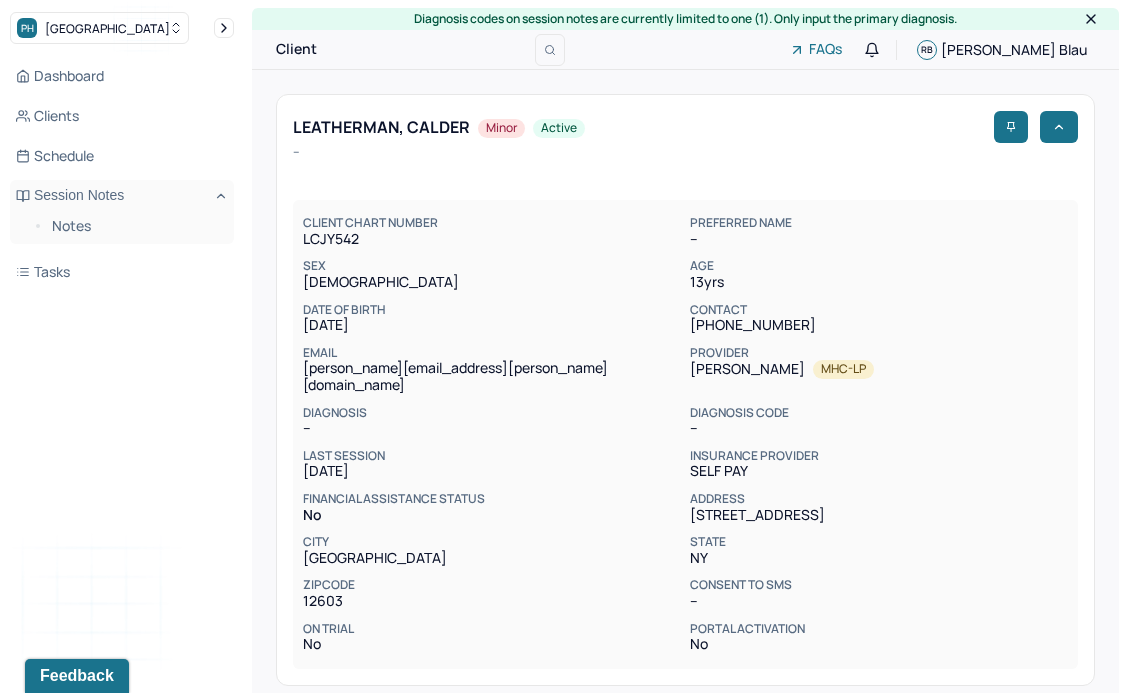 click on "Session Notes" at bounding box center [481, 738] 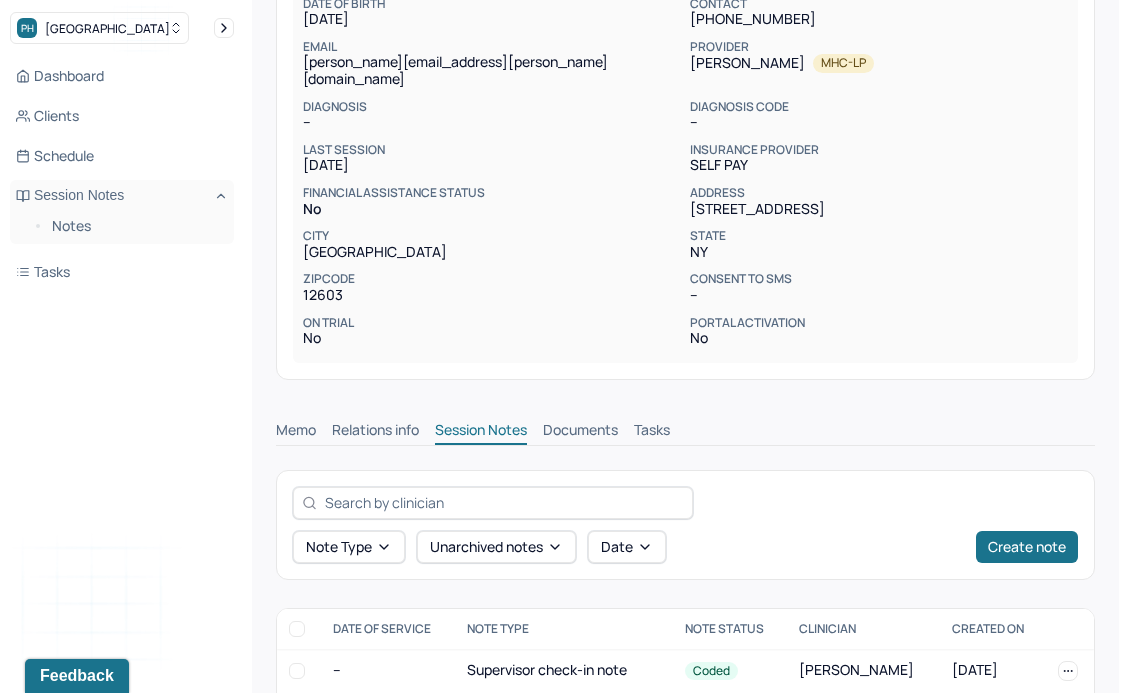 scroll, scrollTop: 315, scrollLeft: 0, axis: vertical 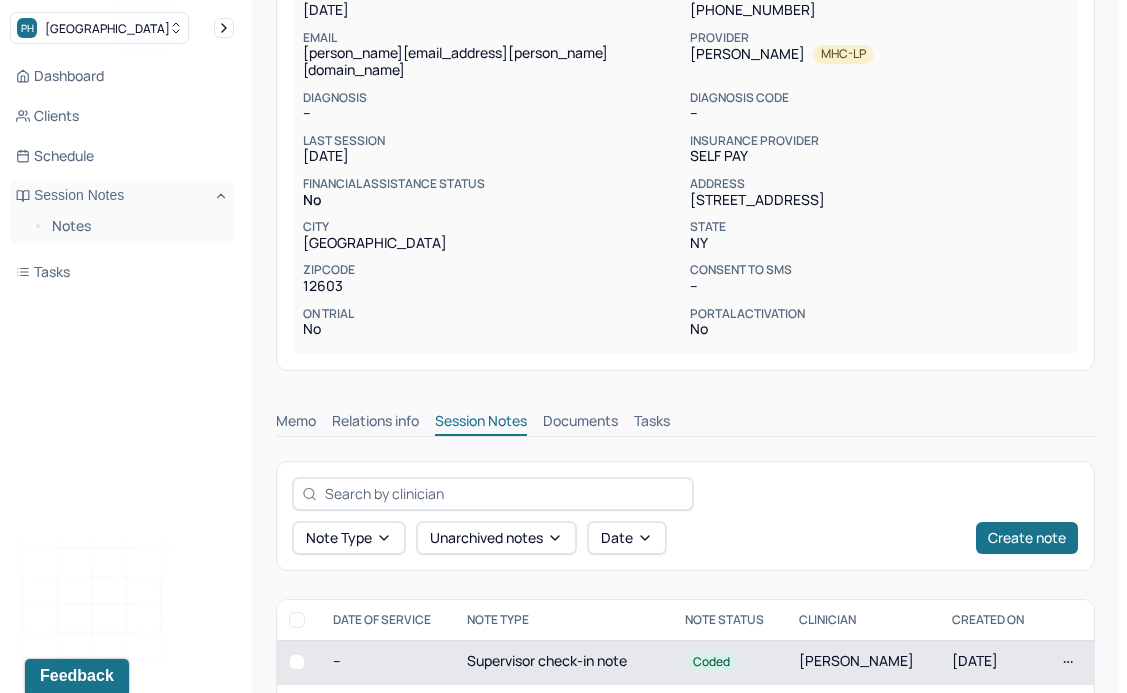 click on "Supervisor check-in note" at bounding box center (564, 662) 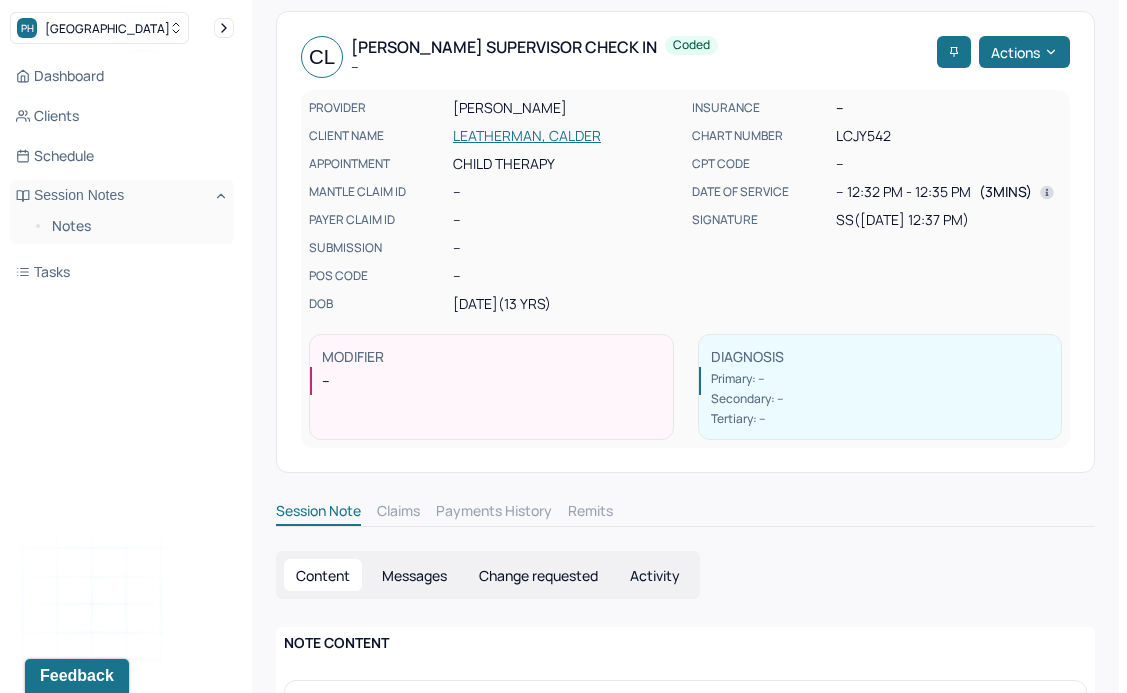 scroll, scrollTop: 0, scrollLeft: 0, axis: both 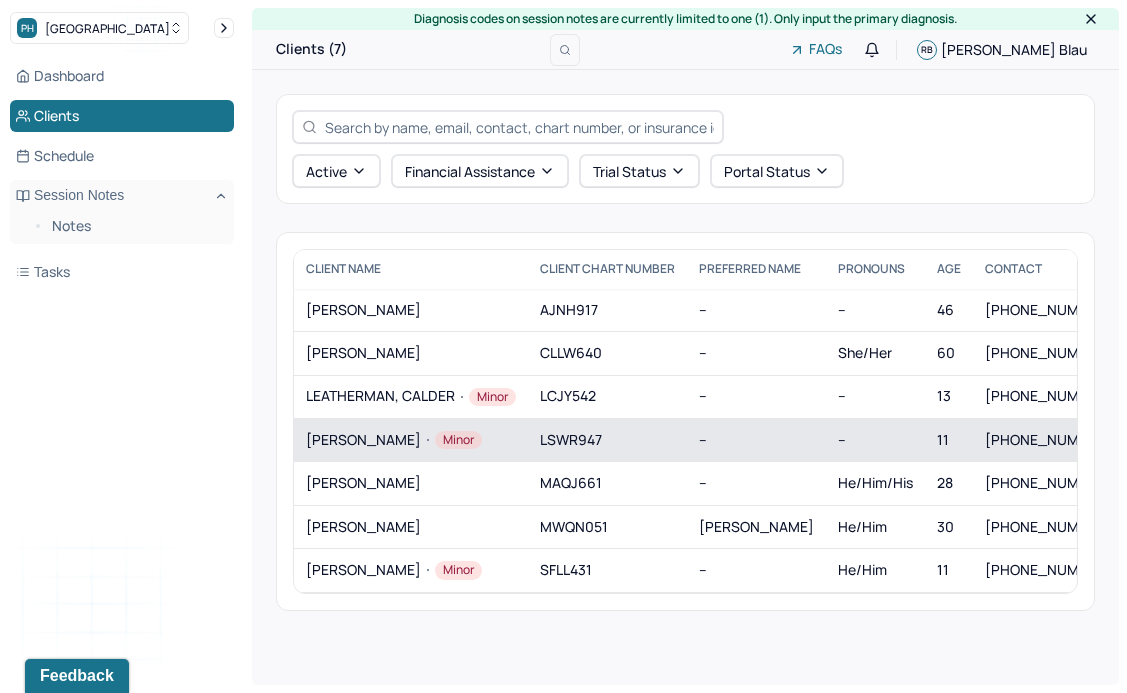 click on "Minor" at bounding box center [458, 440] 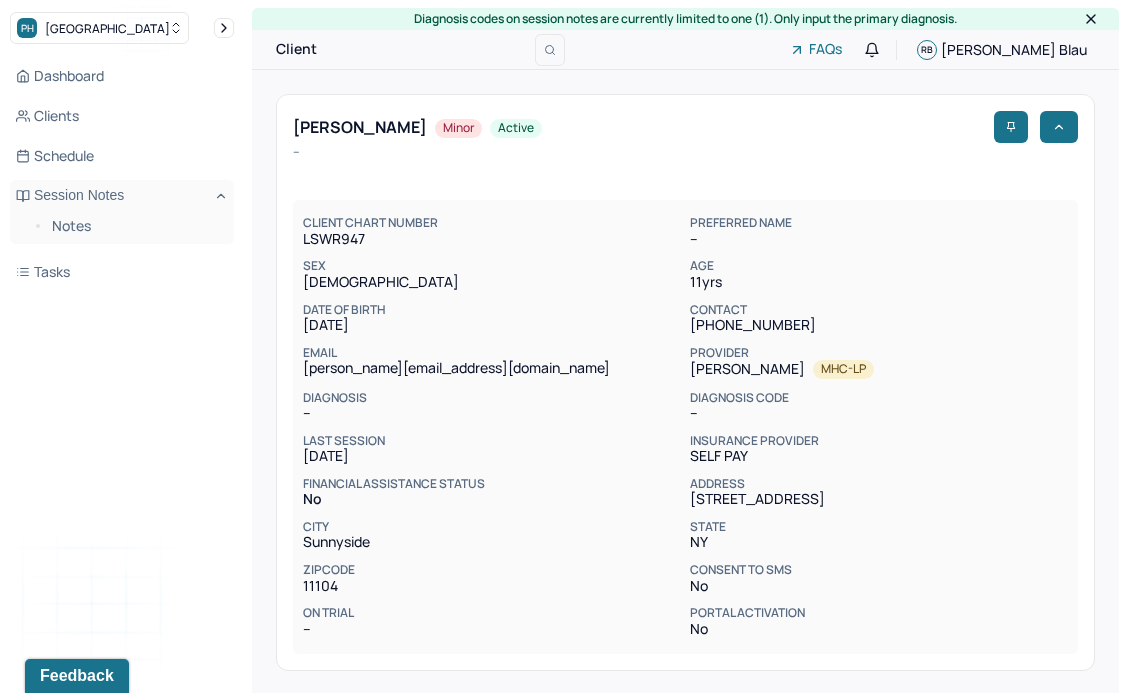 click on "Session Notes" at bounding box center (481, 723) 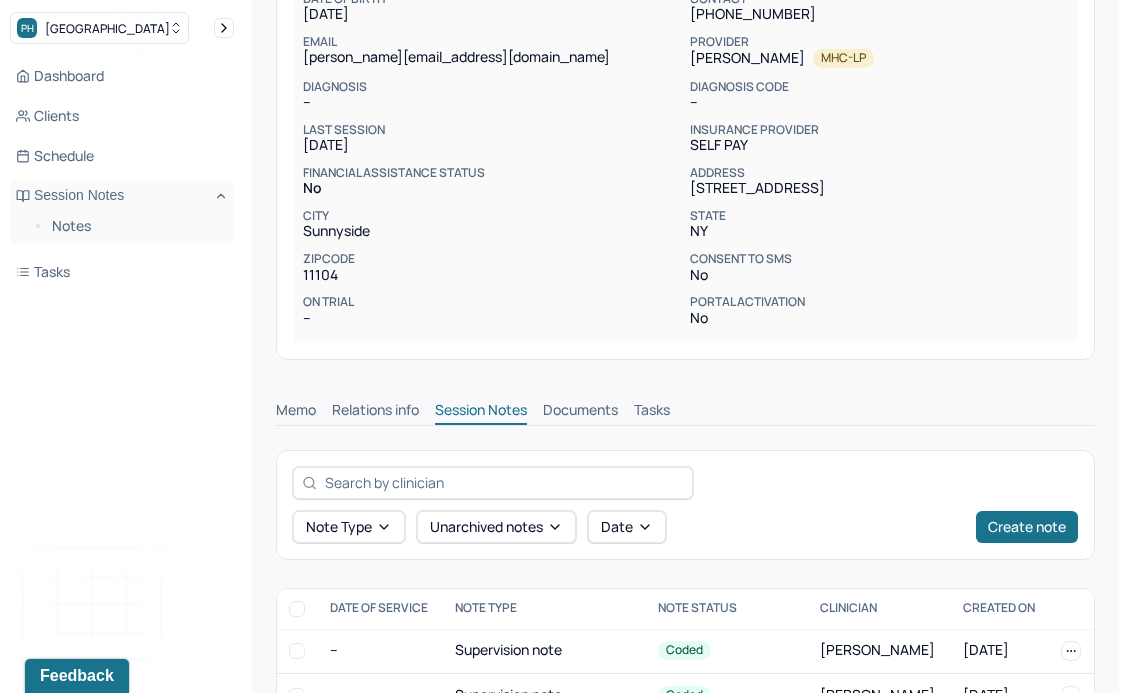 scroll, scrollTop: 314, scrollLeft: 0, axis: vertical 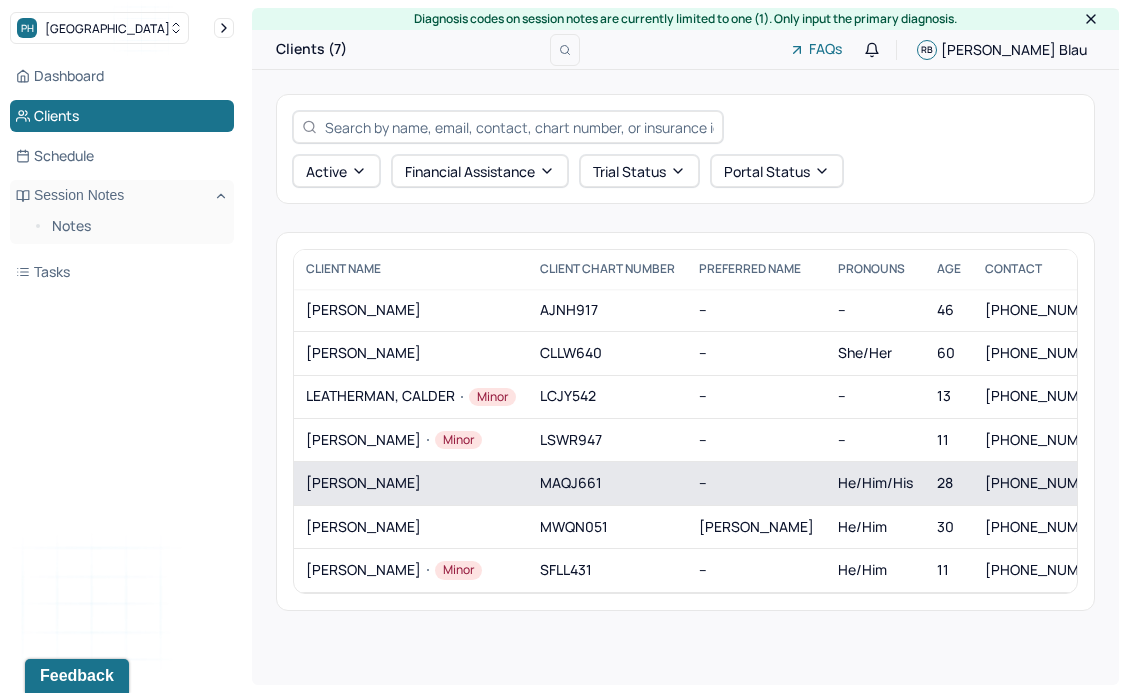 click on "MARTINEZ, HECTOR" at bounding box center [411, 483] 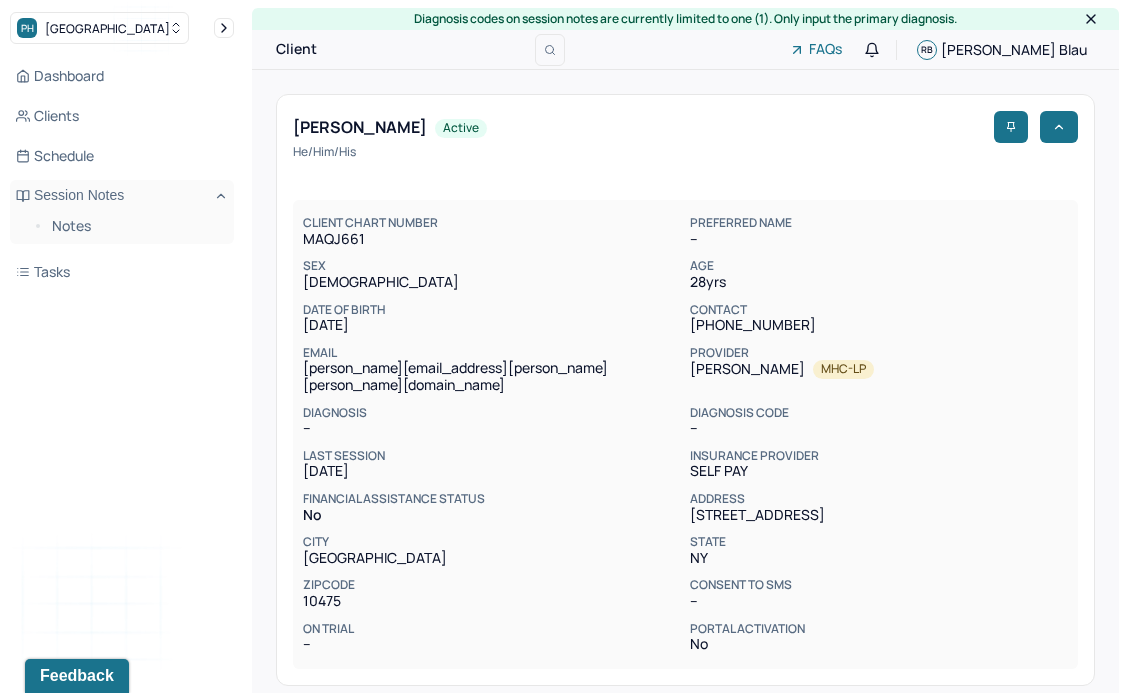 scroll, scrollTop: 0, scrollLeft: 0, axis: both 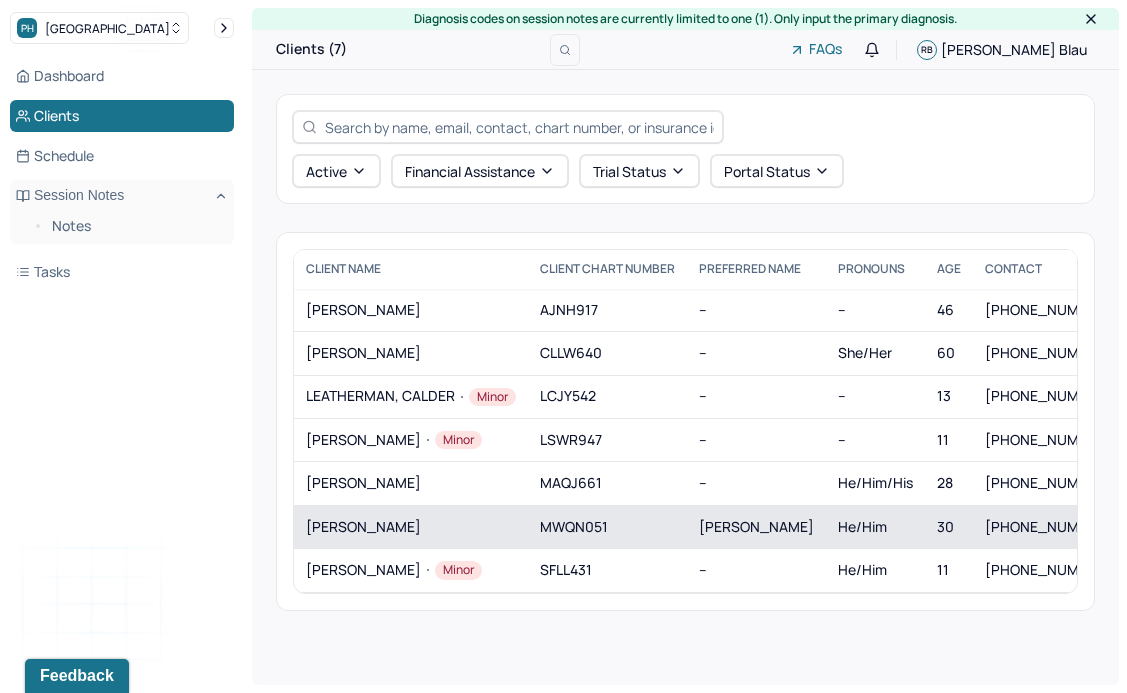click on "MCKEE, JOSEPH" at bounding box center (411, 526) 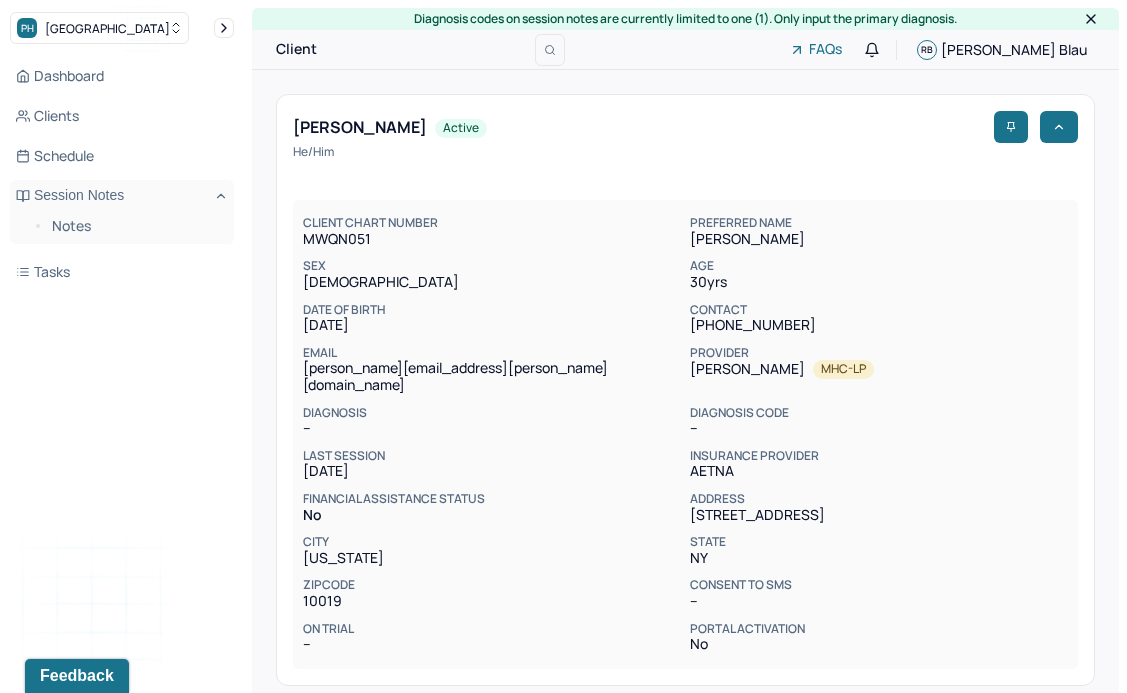 click on "Session Notes" at bounding box center (481, 738) 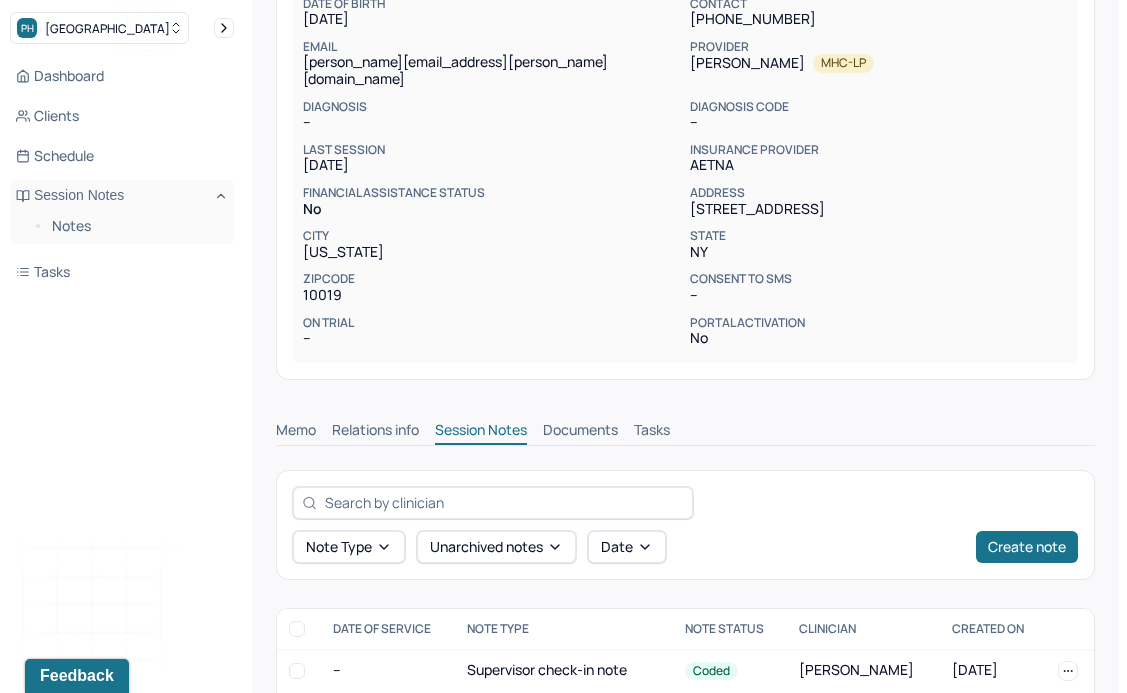 scroll, scrollTop: 313, scrollLeft: 0, axis: vertical 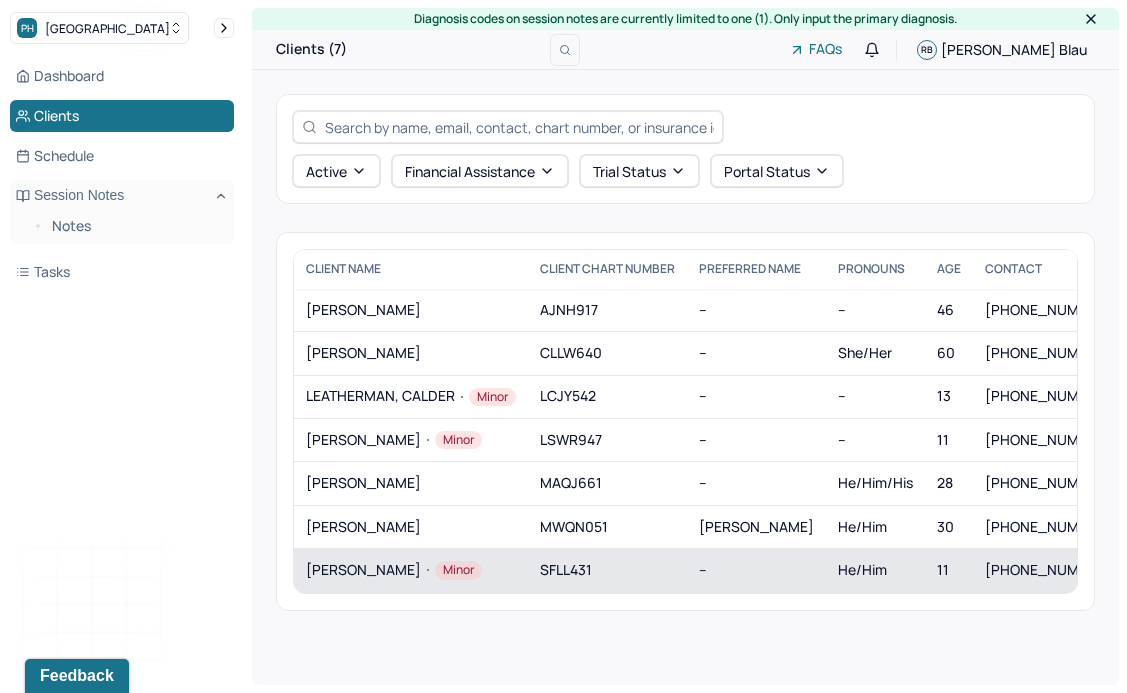 click on "SCHMITTROTH, XAVIER Minor" at bounding box center [411, 570] 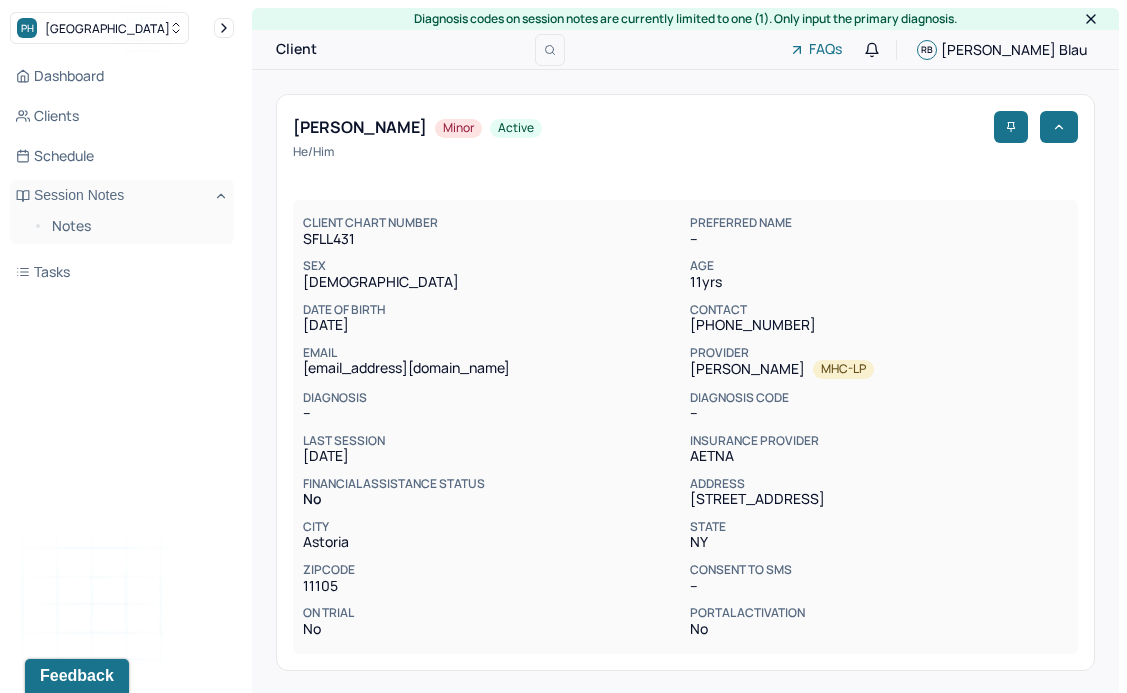 click on "Session Notes" at bounding box center (481, 723) 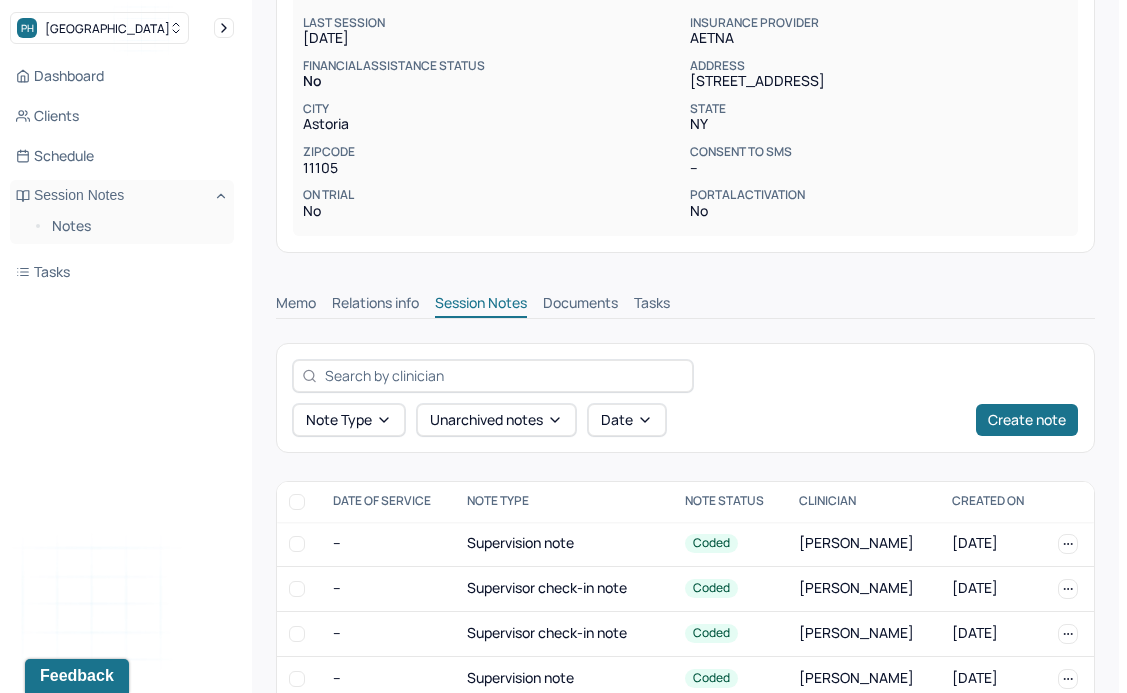 scroll, scrollTop: 0, scrollLeft: 0, axis: both 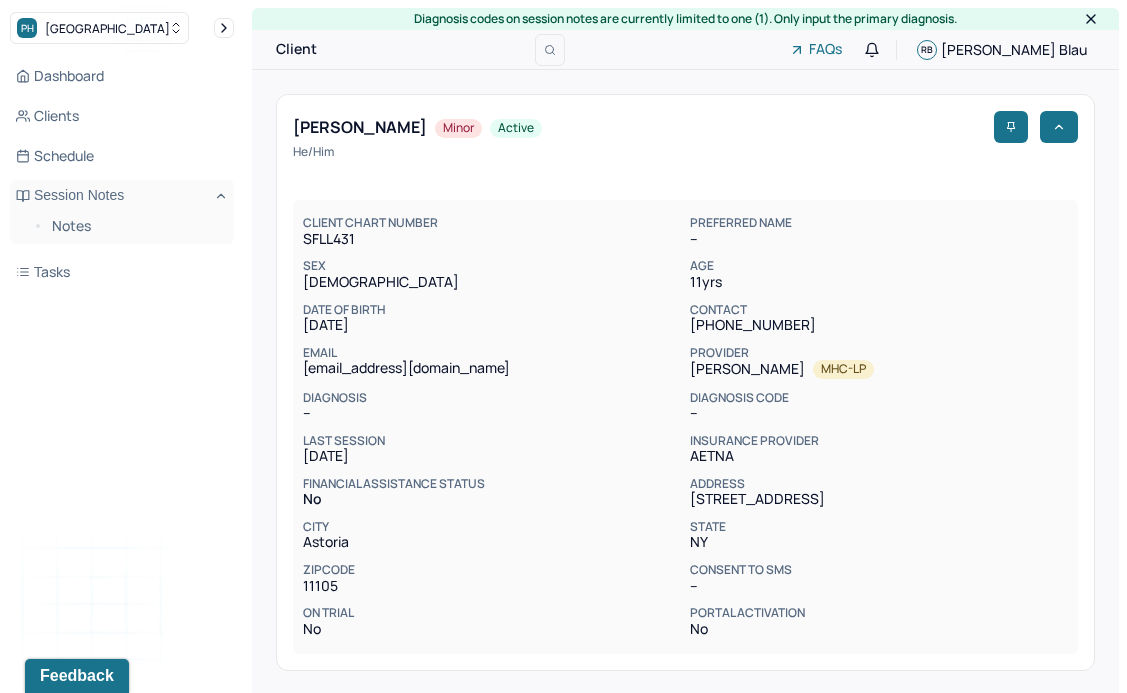 click on "Dashboard Clients Schedule Session Notes Notes Tasks" at bounding box center [122, 174] 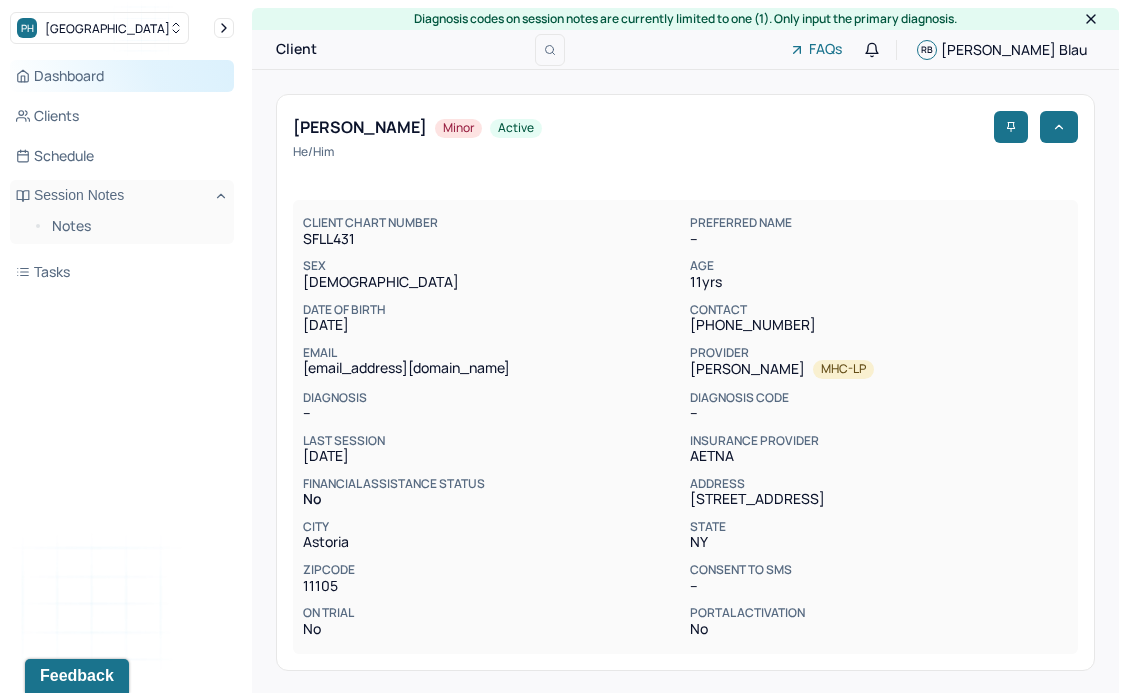 click on "Dashboard" at bounding box center [122, 76] 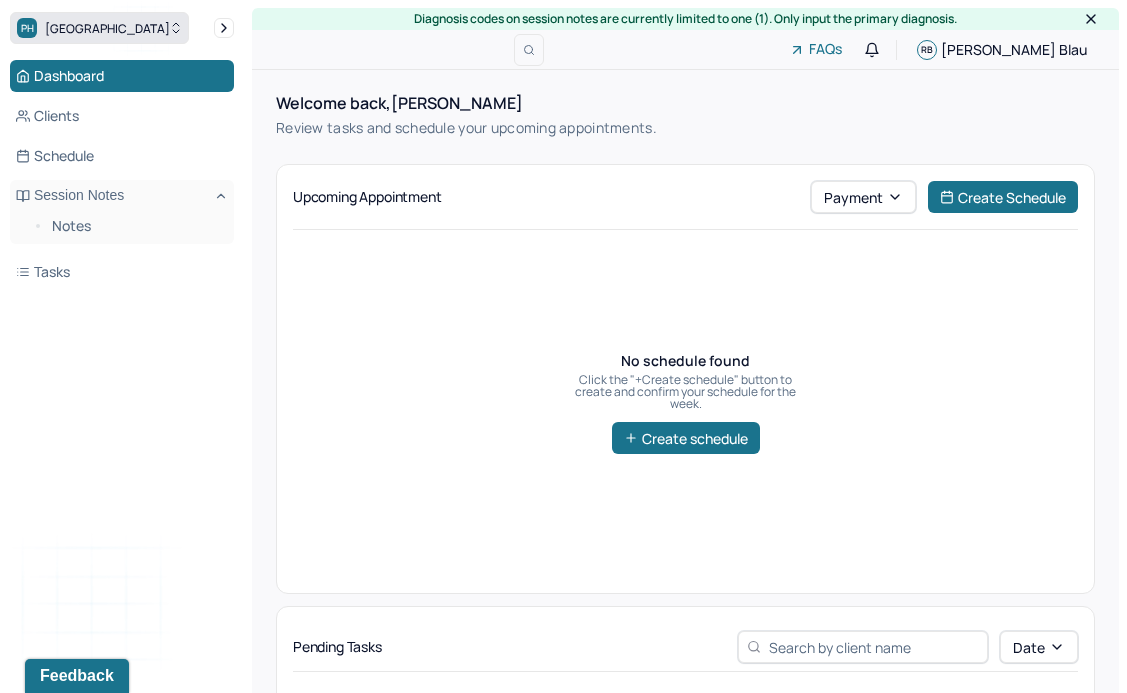 click on "PH Park Hill" at bounding box center (99, 28) 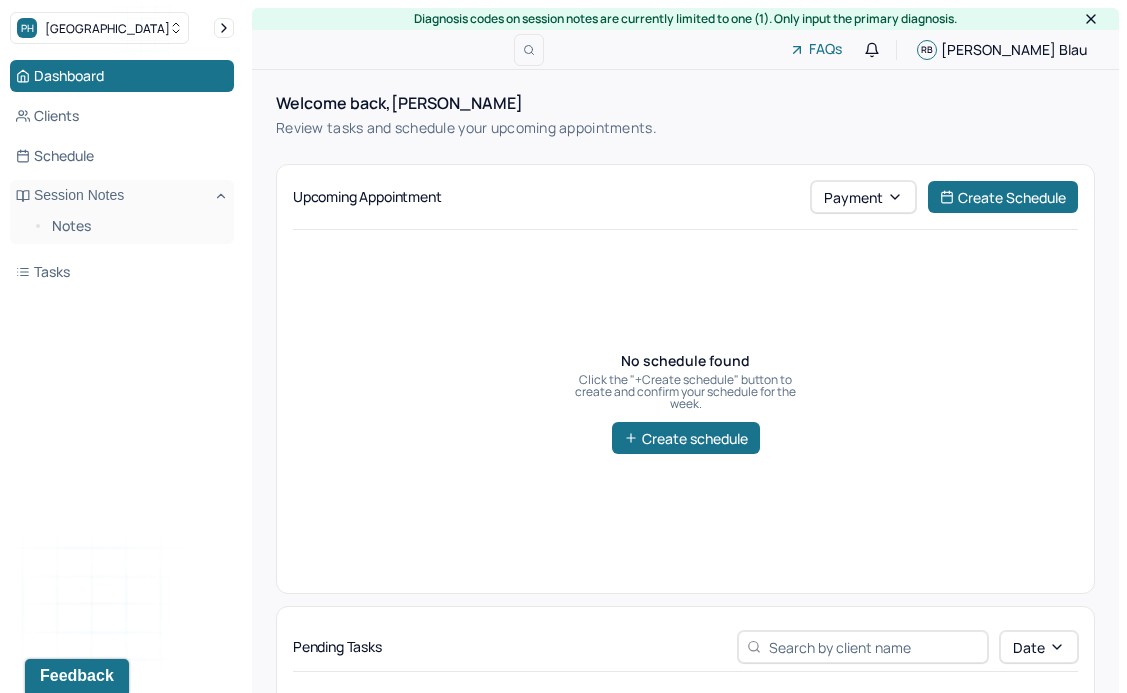click on "Dashboard Clients Schedule Session Notes Notes Tasks RB Rachel   Blau provider Logout" at bounding box center (122, 366) 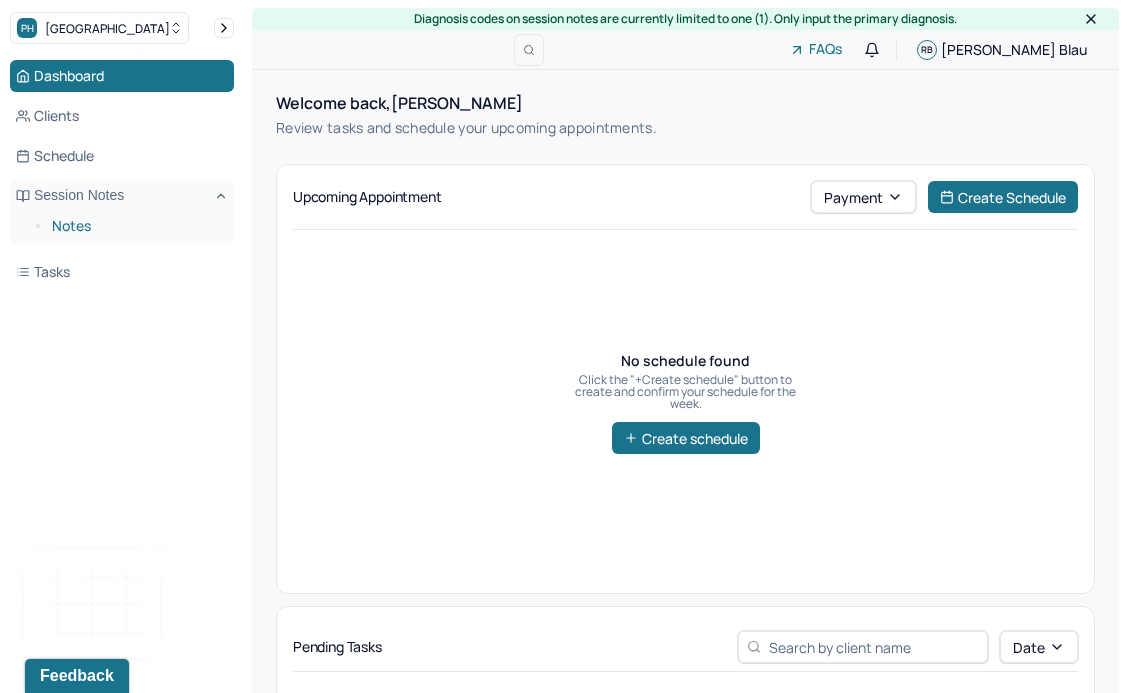 click on "Notes" at bounding box center (135, 226) 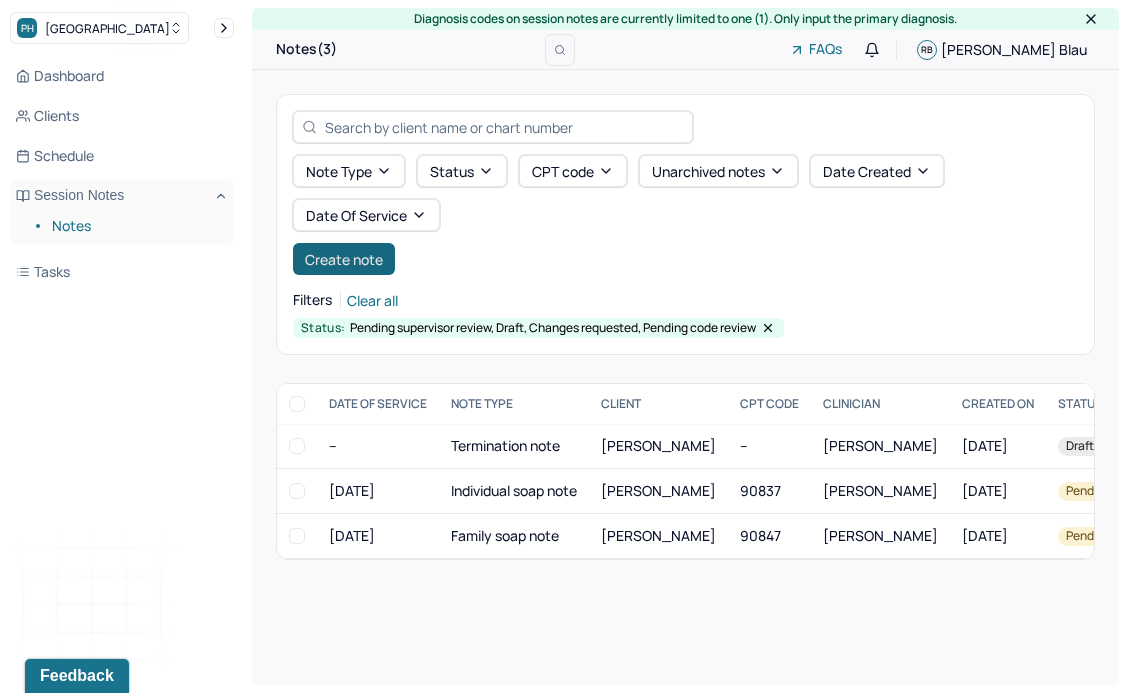 click on "Create note" at bounding box center [344, 259] 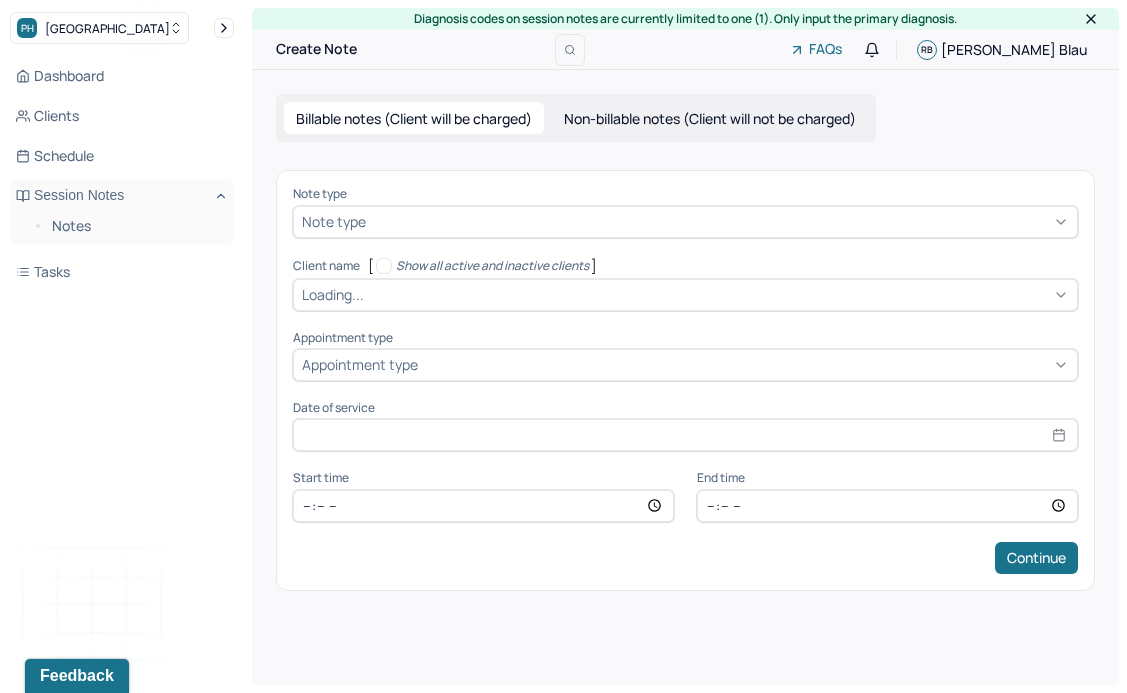 click on "Note type" at bounding box center (334, 221) 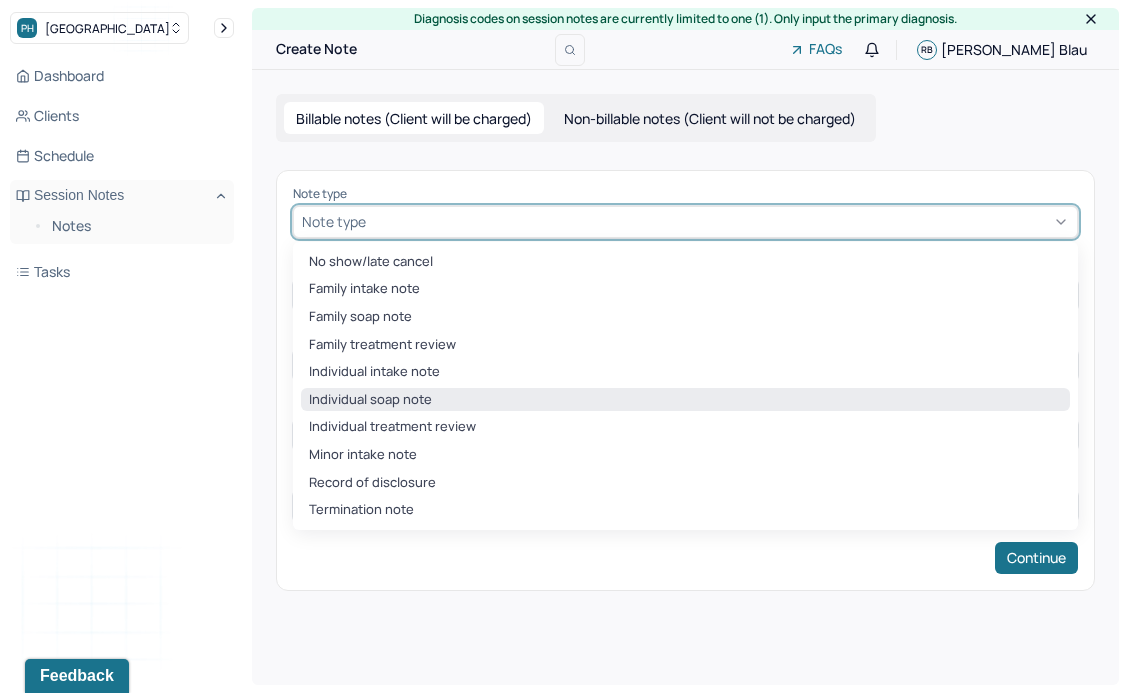 click on "Individual soap note" at bounding box center (685, 400) 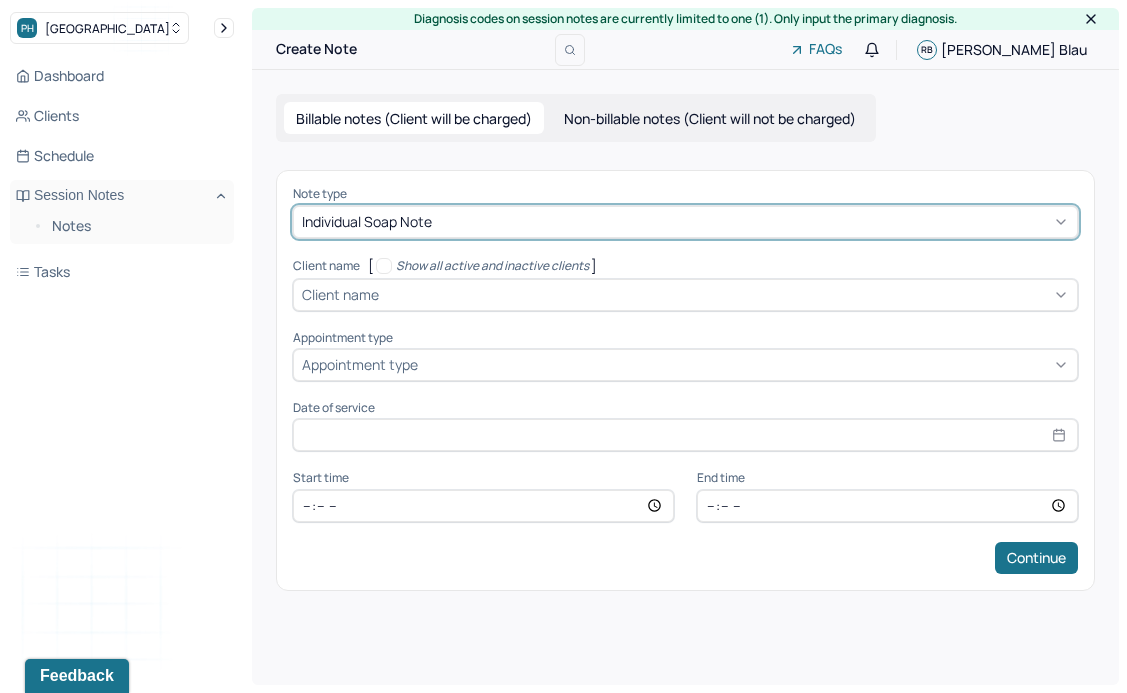 click on "Client name" at bounding box center [340, 294] 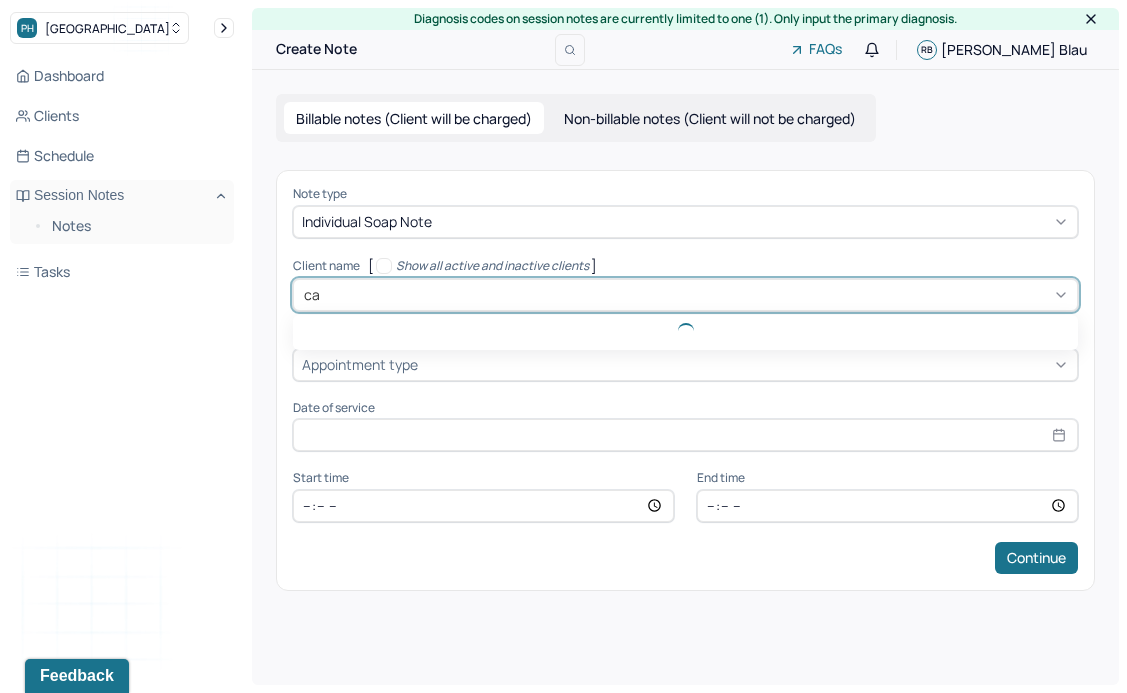 type on "cal" 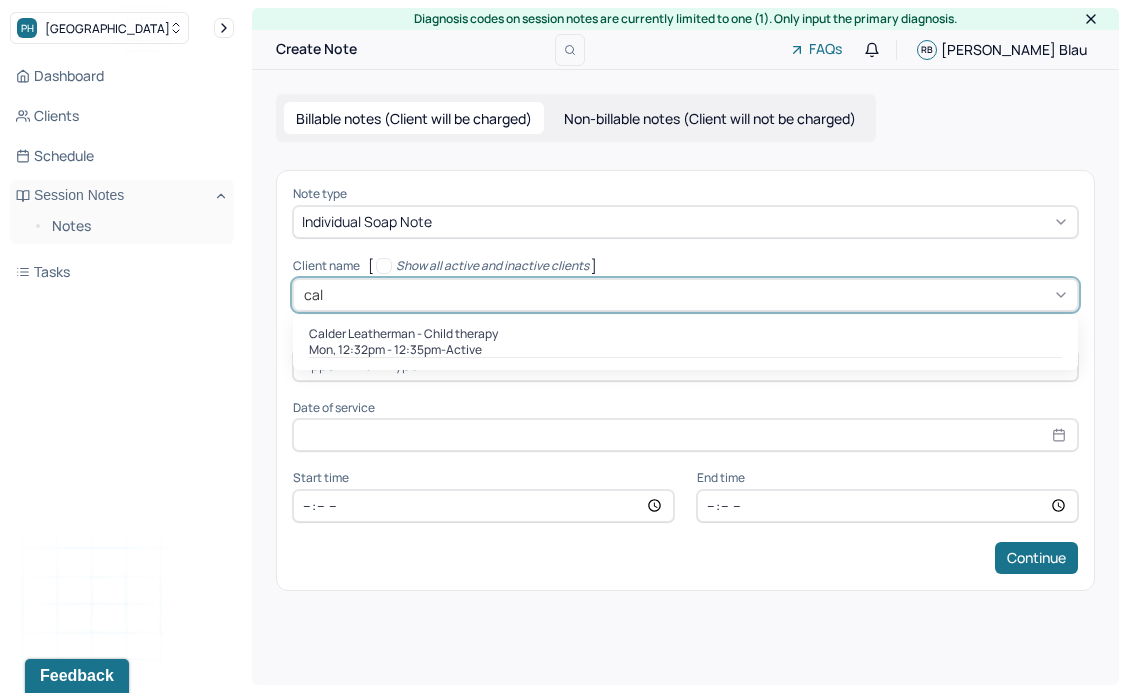 click on "Mon, 12:32pm - 12:35pm  -  active" at bounding box center (685, 350) 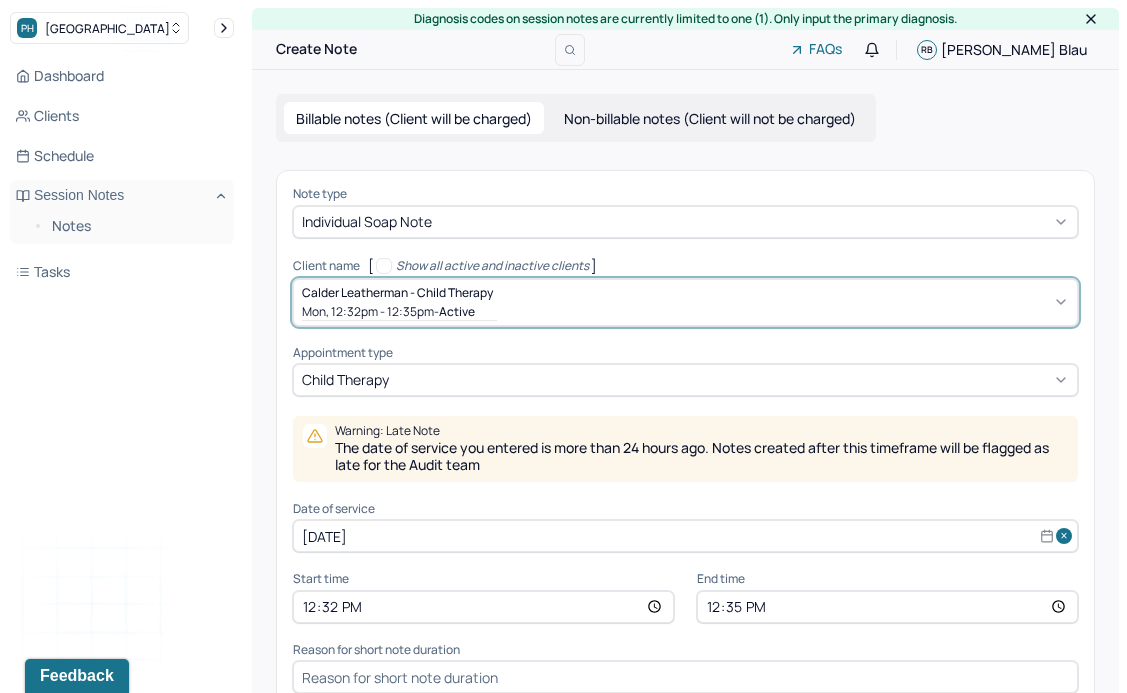scroll, scrollTop: 78, scrollLeft: 0, axis: vertical 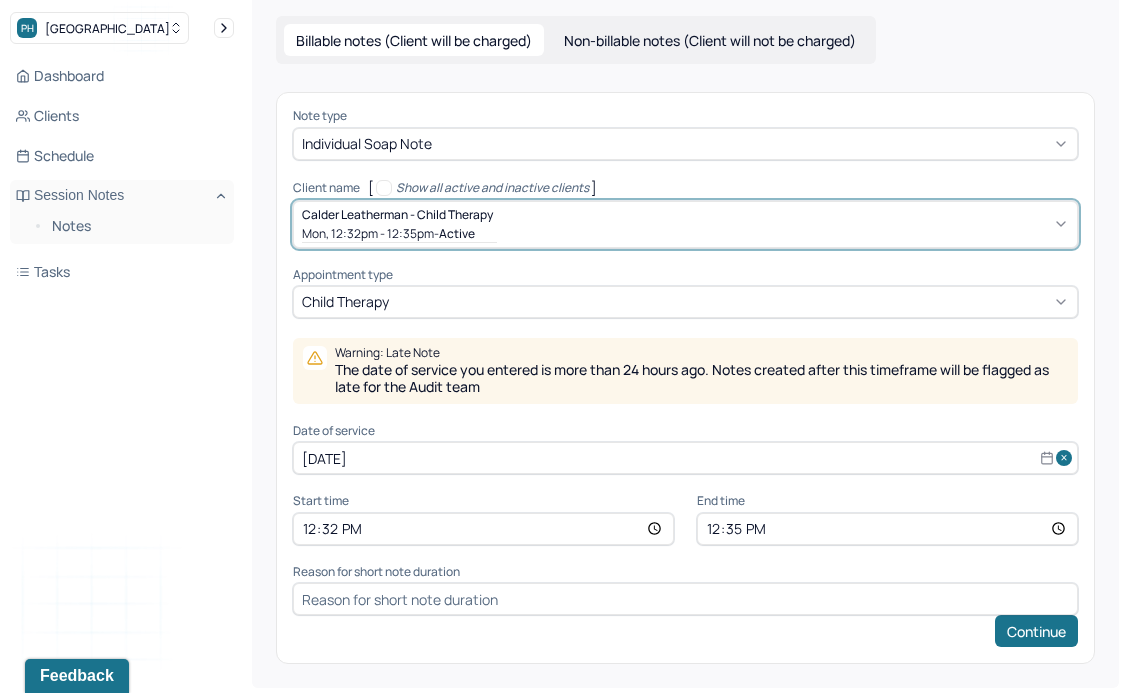 click on "Jul 14, 2025" at bounding box center (685, 458) 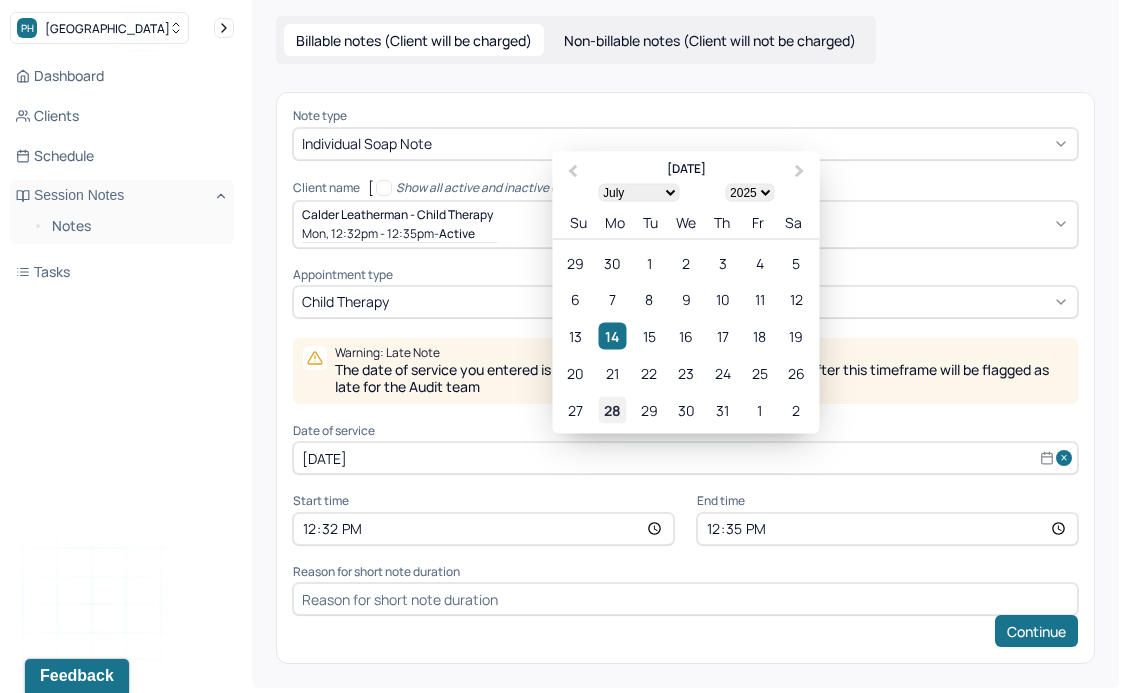click on "28" at bounding box center [612, 410] 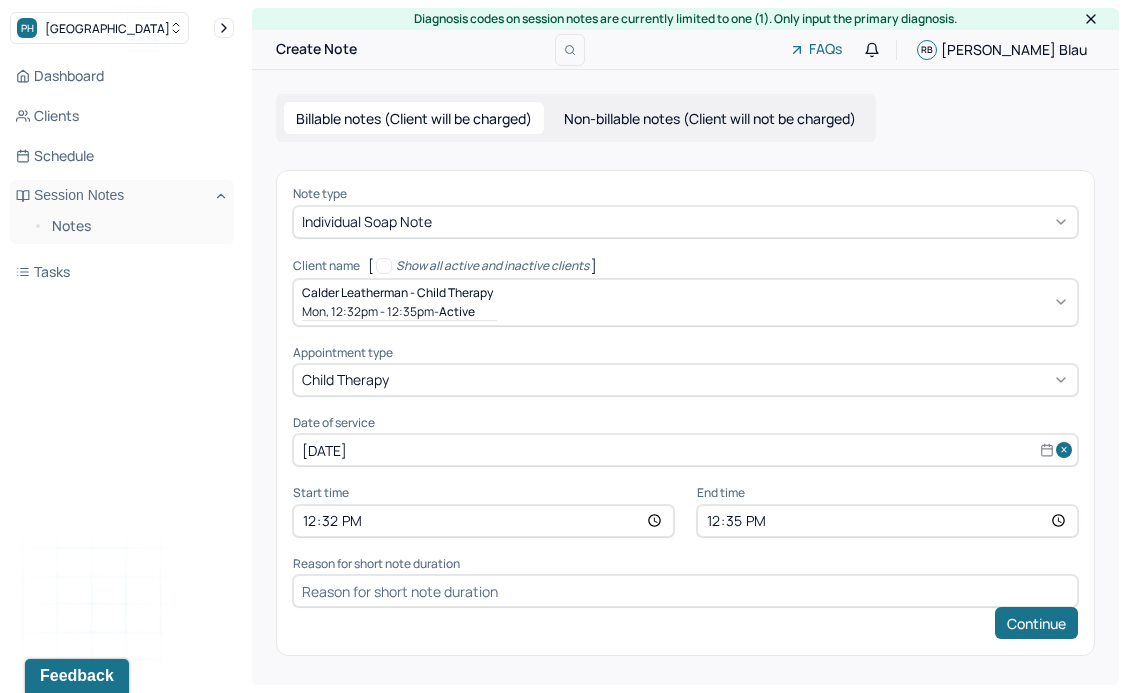 click on "12:32" at bounding box center (483, 521) 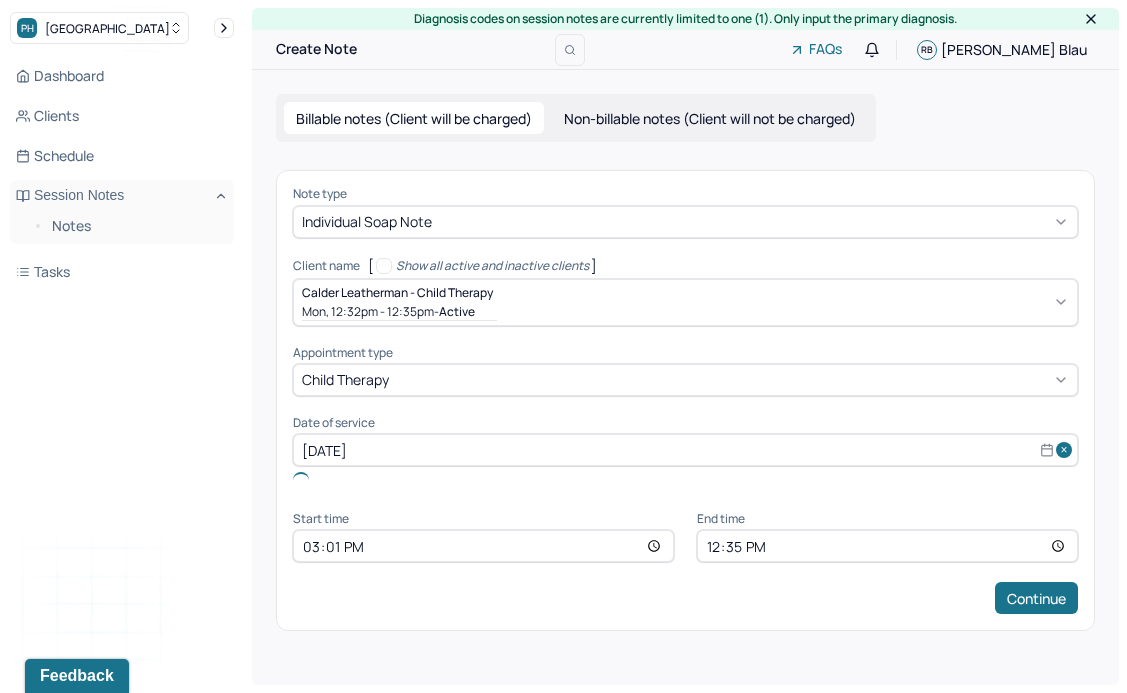 type on "15:15" 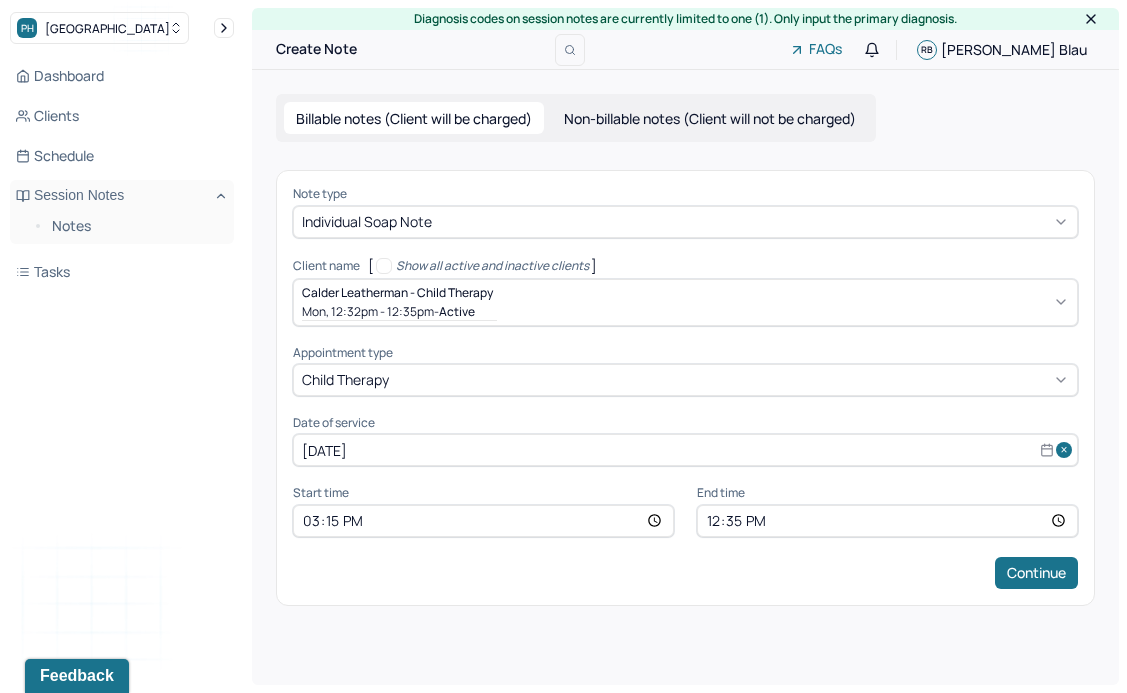 click on "12:35" at bounding box center [887, 521] 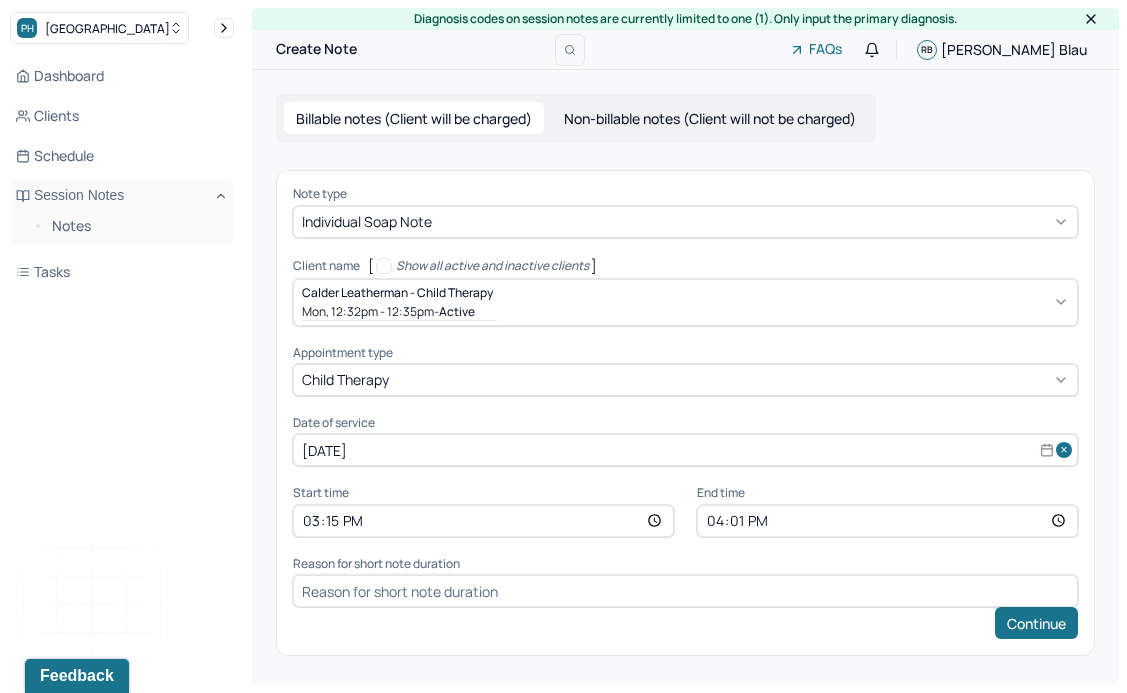 type on "16:15" 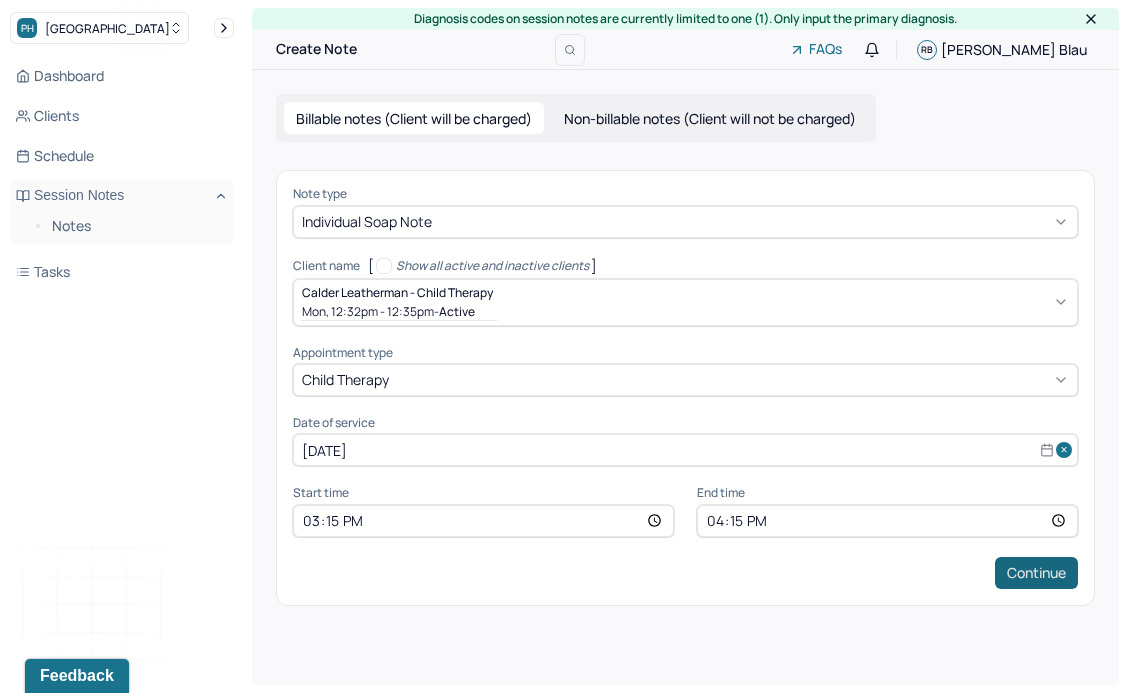 click on "Continue" at bounding box center (1036, 573) 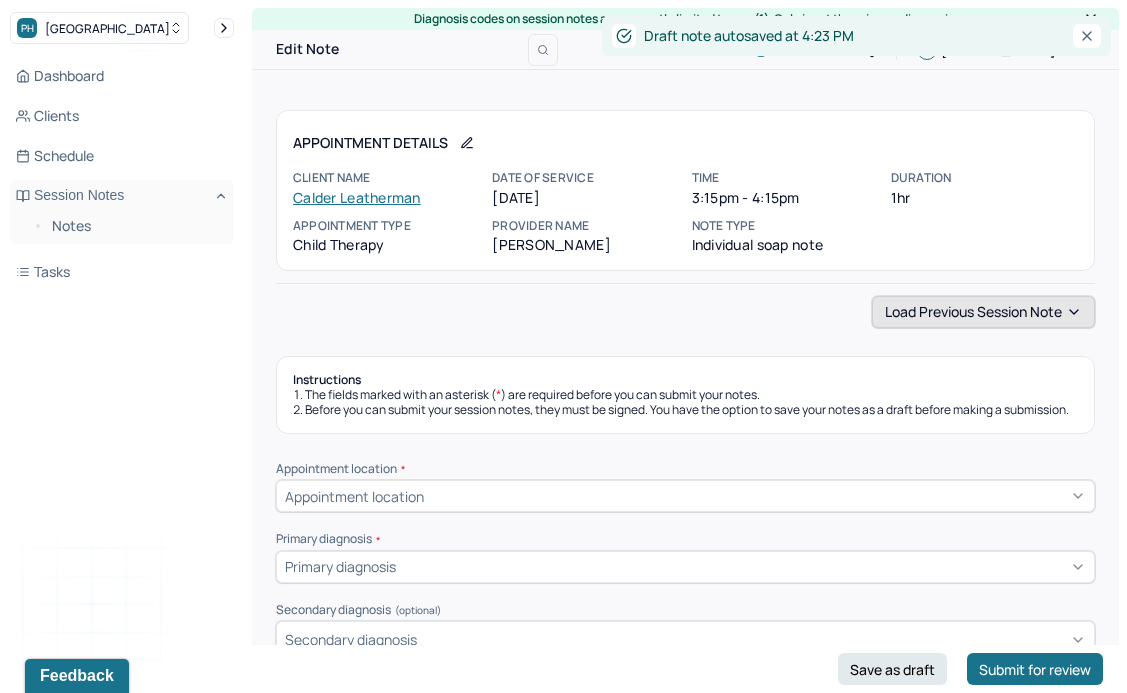 click on "Load previous session note" at bounding box center [983, 312] 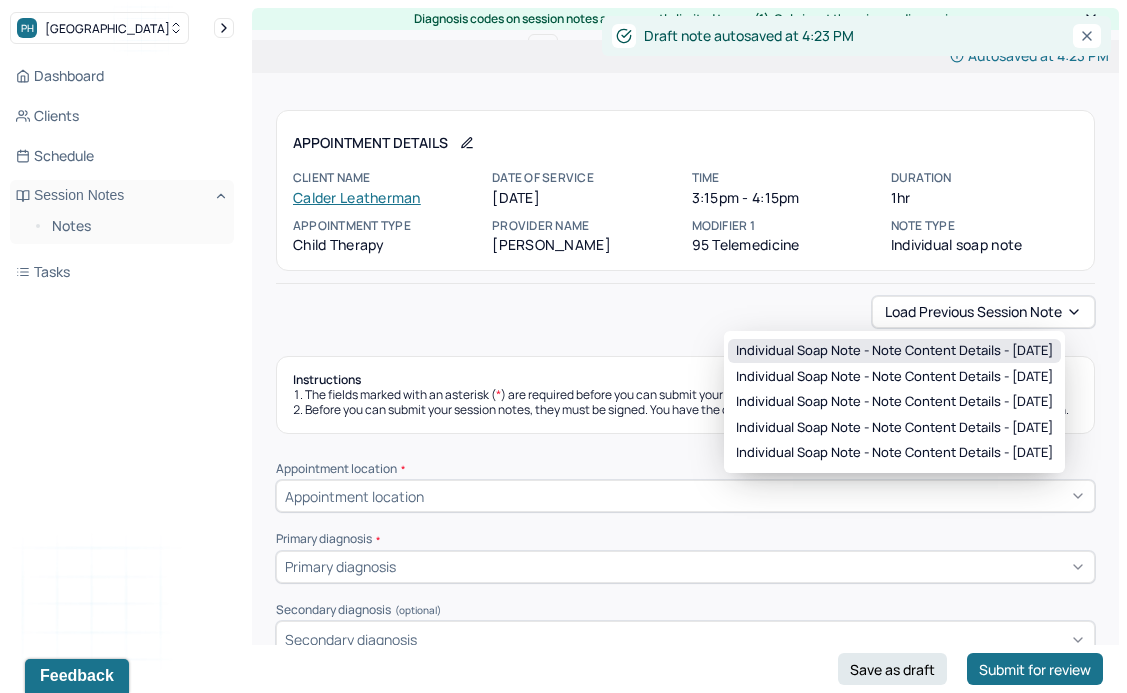 click on "Individual soap note   - Note content Details -   06/16/2025" at bounding box center (894, 351) 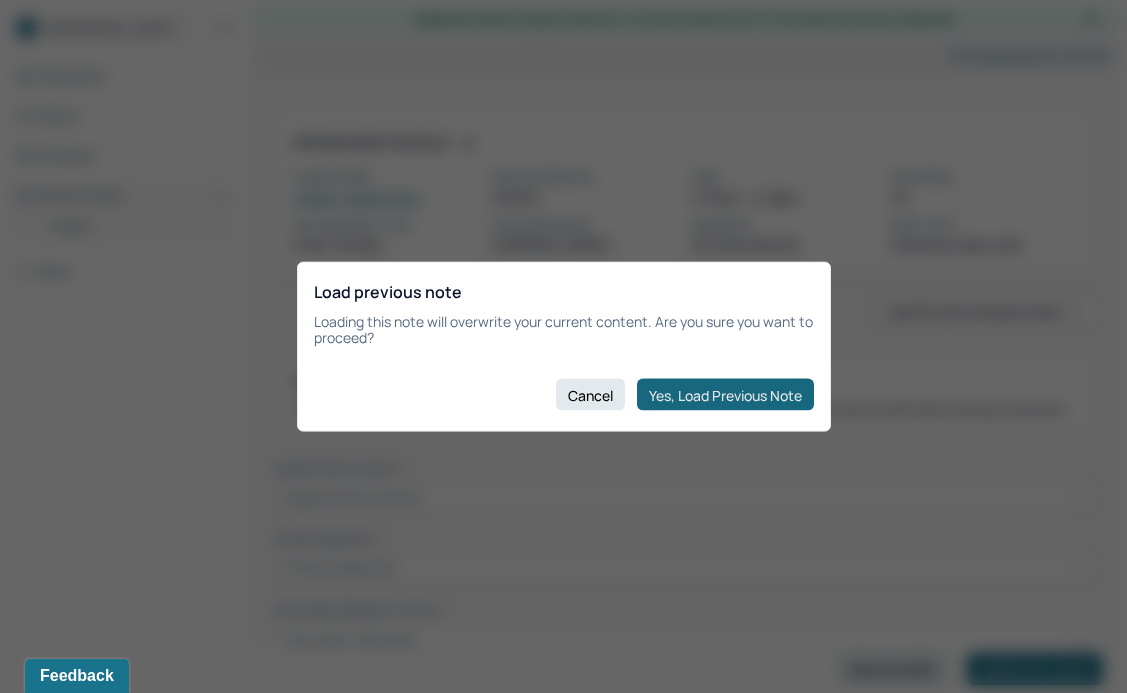 click on "Yes, Load Previous Note" at bounding box center [725, 395] 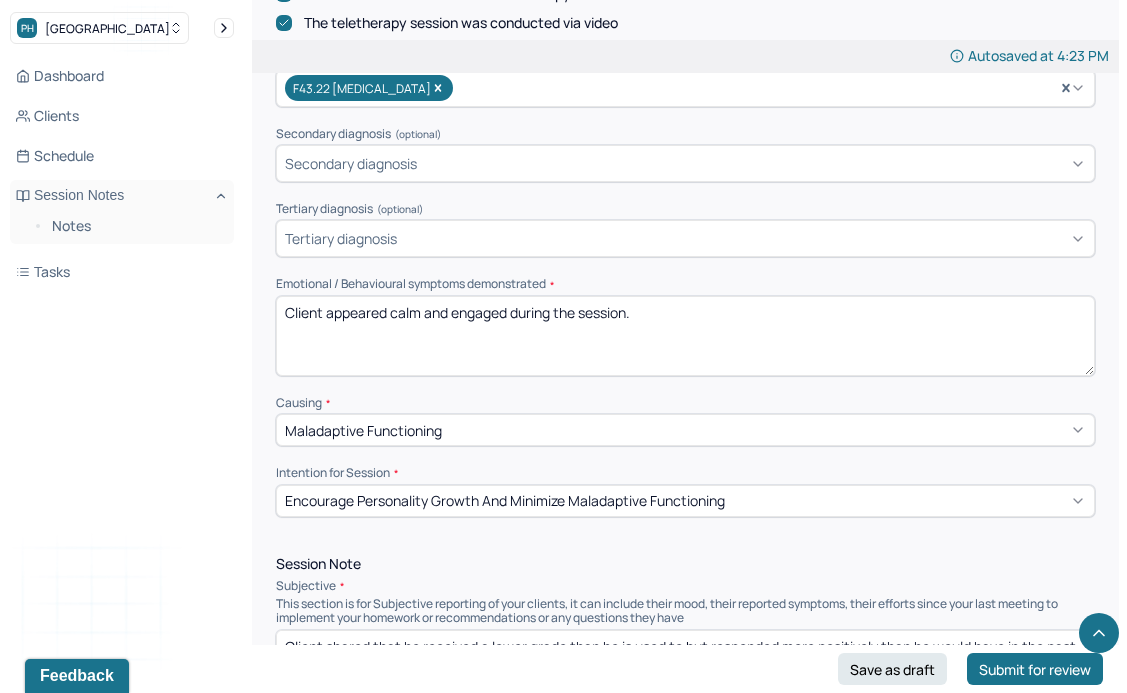 scroll, scrollTop: 694, scrollLeft: 0, axis: vertical 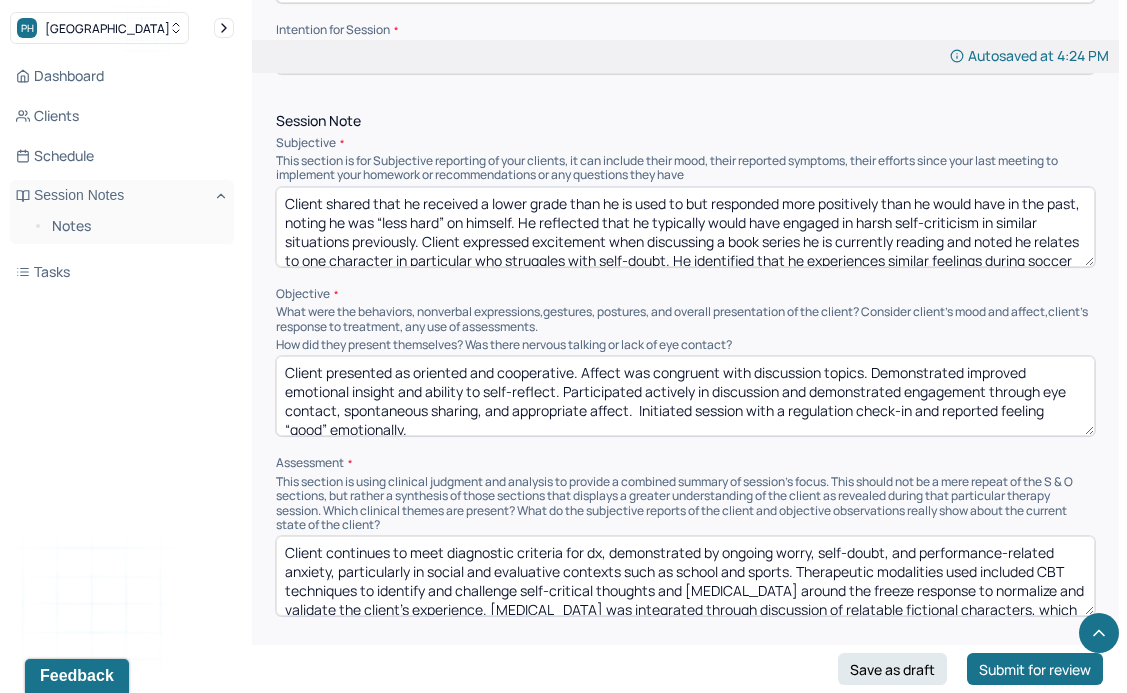 type 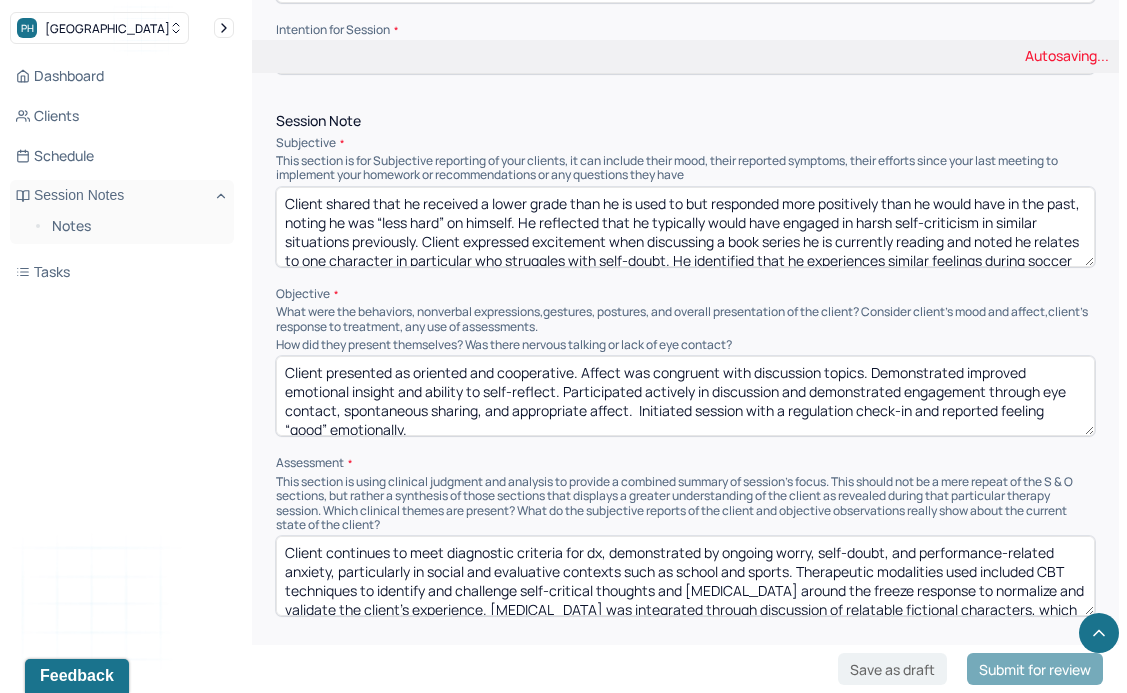 click on "Session Note Subjective This section is for Subjective reporting of your clients, it can include their mood, their reported symptoms, their efforts since your last meeting to implement your homework or recommendations or any questions they have Client shared that he received a lower grade than he is used to but responded more positively than he would have in the past, noting he was “less hard” on himself. He reflected that he typically would have engaged in harsh self-criticism in similar situations previously. Client expressed excitement when discussing a book series he is currently reading and noted he relates to one character in particular who struggles with self-doubt. He identified that he experiences similar feelings during soccer games, often “freezing” and comparing himself to teammates who are more skilled. Objective How did they present themselves? Was there nervous talking or lack of eye contact? Assessment" at bounding box center [685, 365] 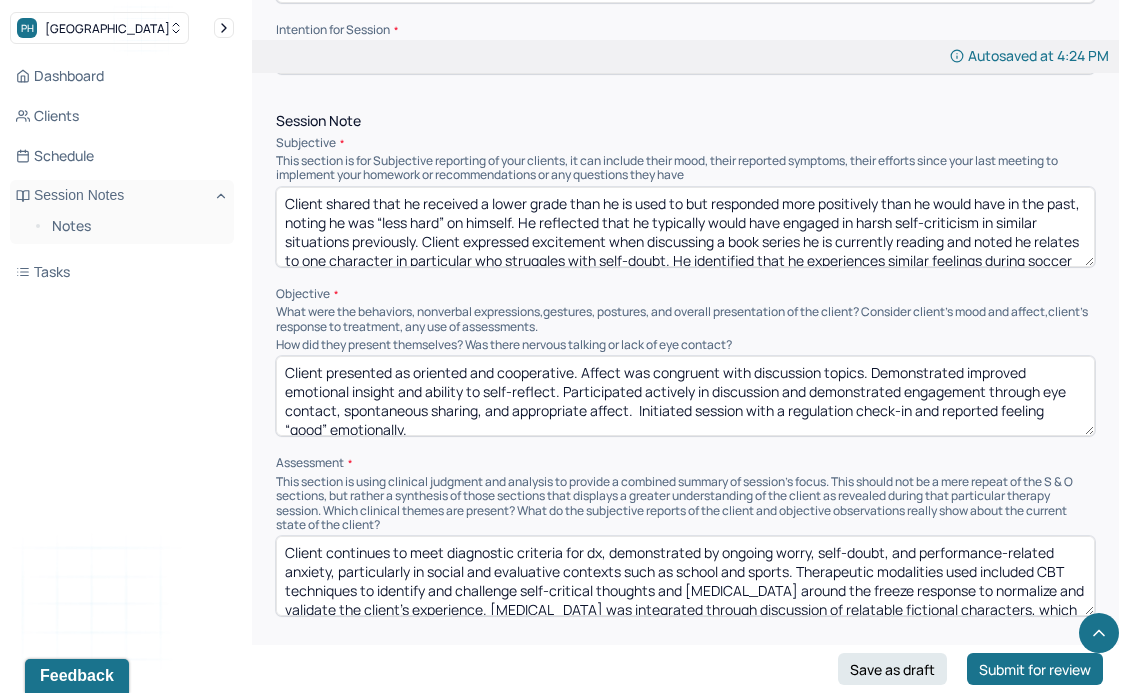 click on "Client shared that he received a lower grade than he is used to but responded more positively than he would have in the past, noting he was “less hard” on himself. He reflected that he typically would have engaged in harsh self-criticism in similar situations previously. Client expressed excitement when discussing a book series he is currently reading and noted he relates to one character in particular who struggles with self-doubt. He identified that he experiences similar feelings during soccer games, often “freezing” and comparing himself to teammates who are more skilled." at bounding box center (685, 227) 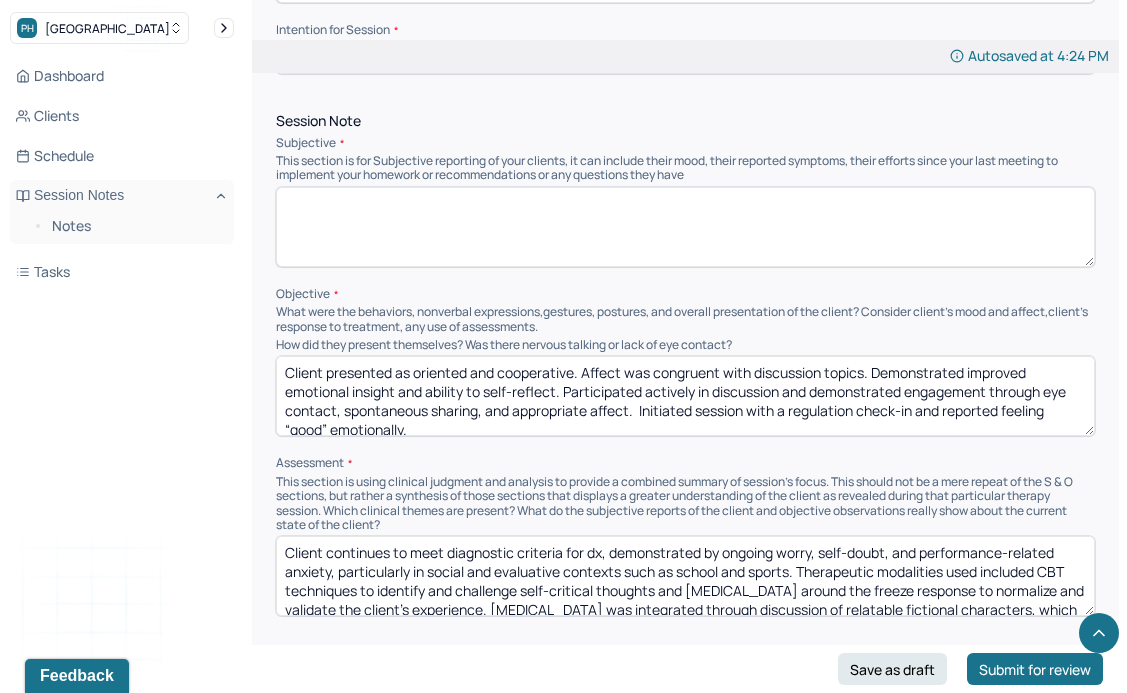 type 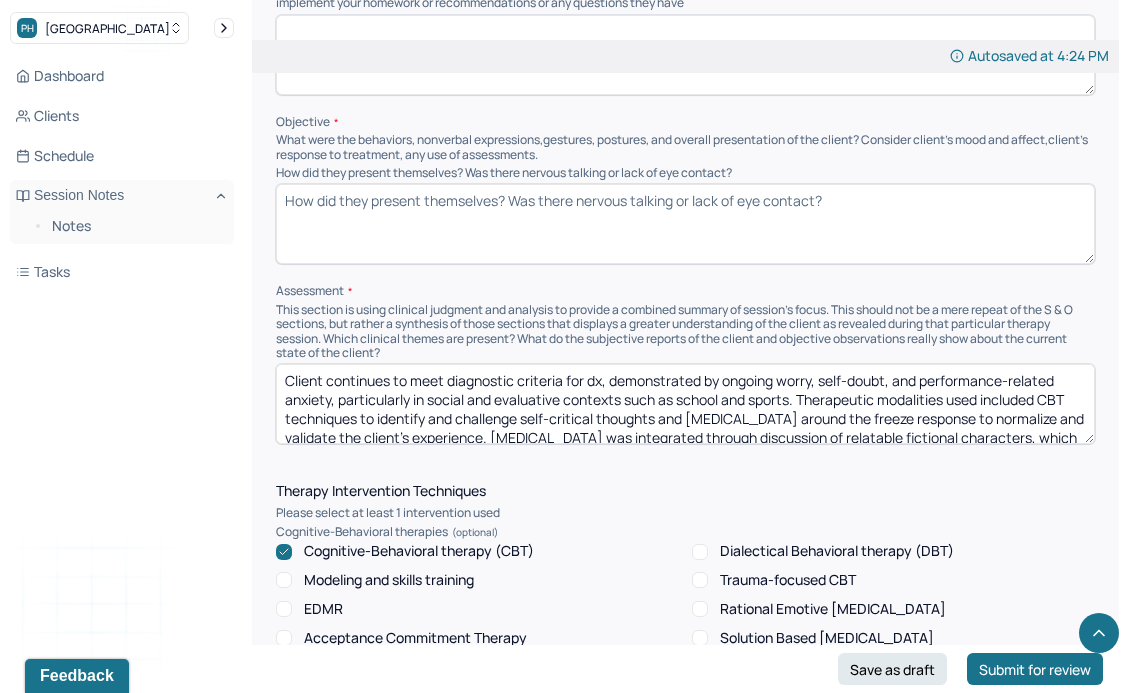 scroll, scrollTop: 1309, scrollLeft: 0, axis: vertical 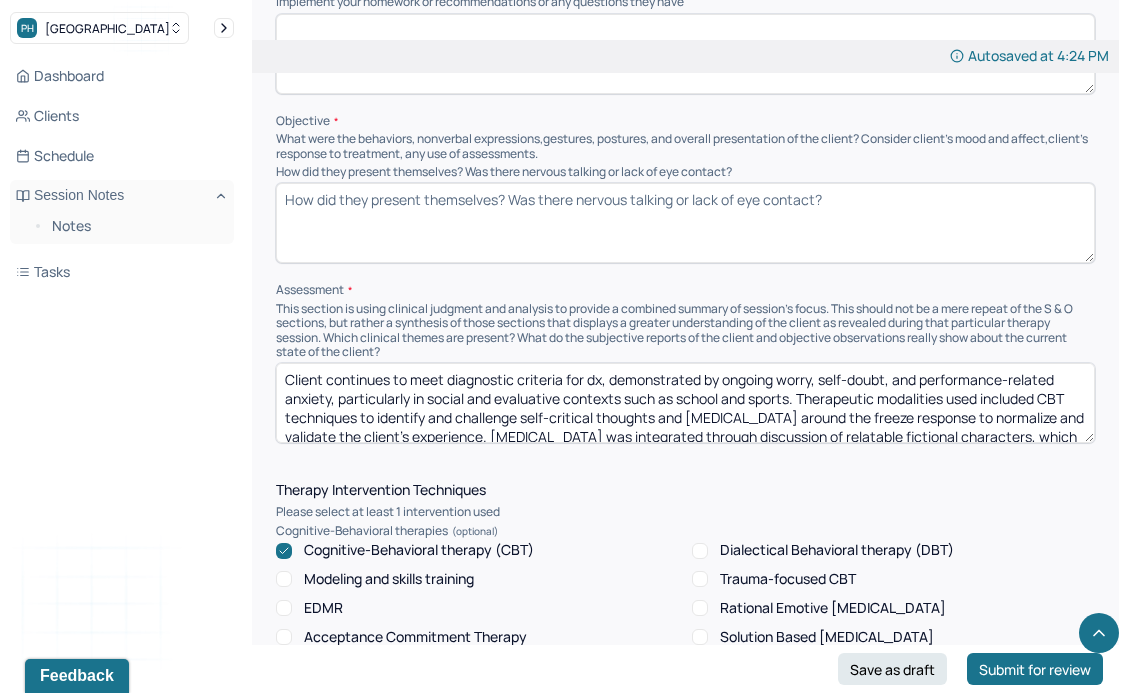 type 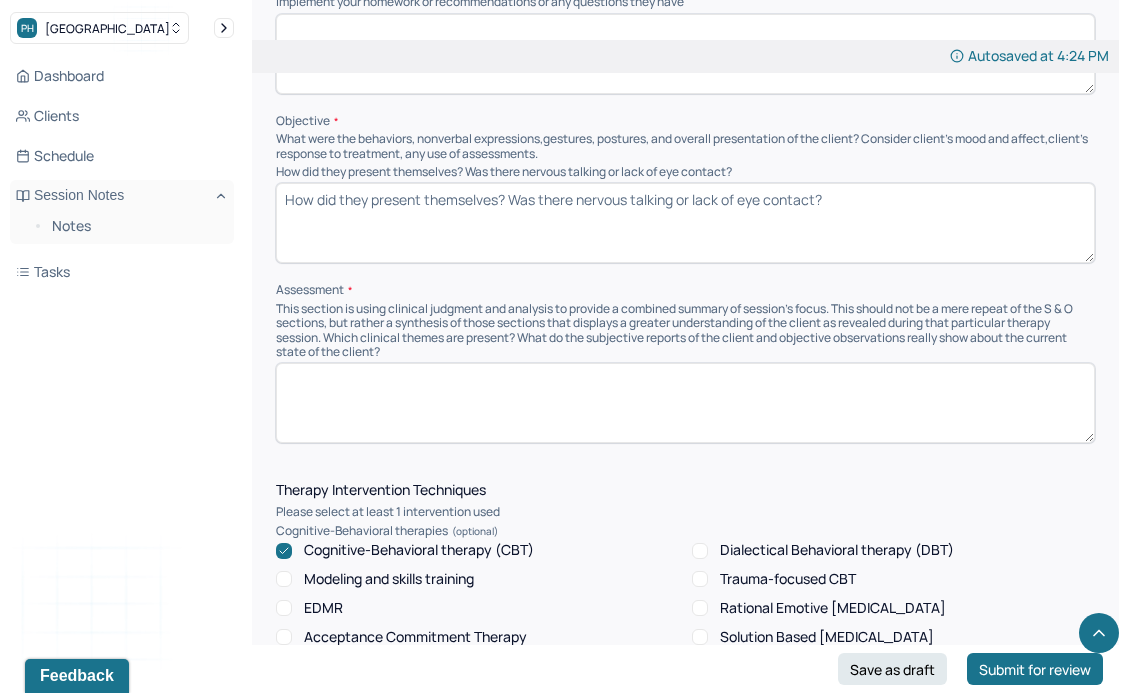 type 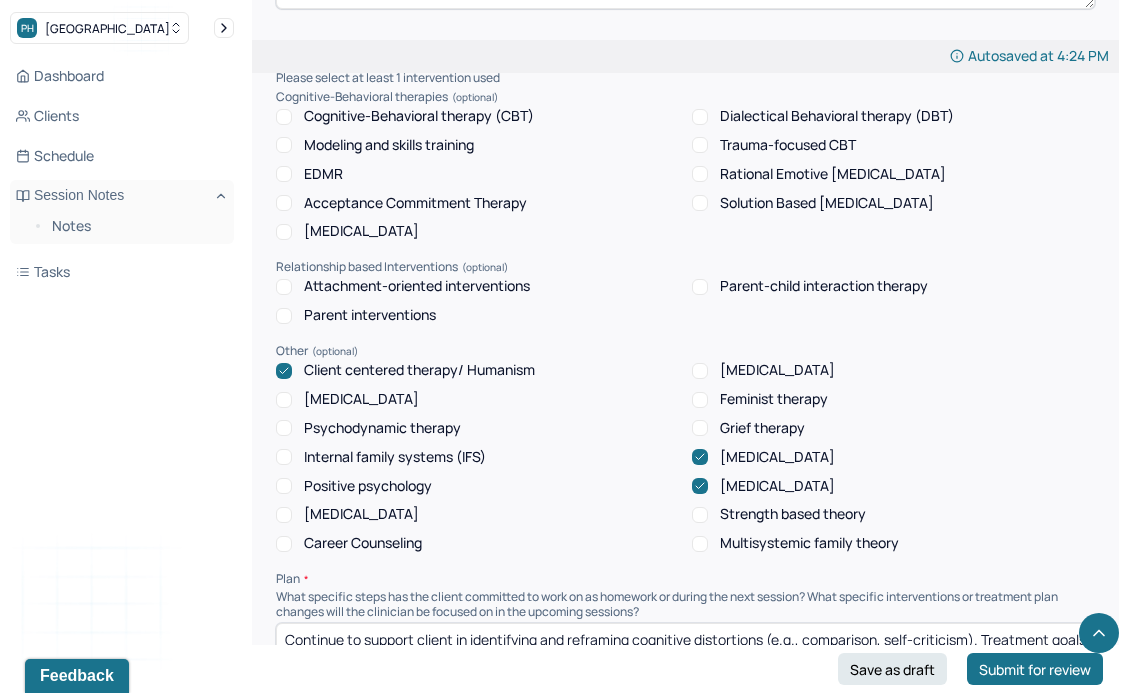 scroll, scrollTop: 1744, scrollLeft: 0, axis: vertical 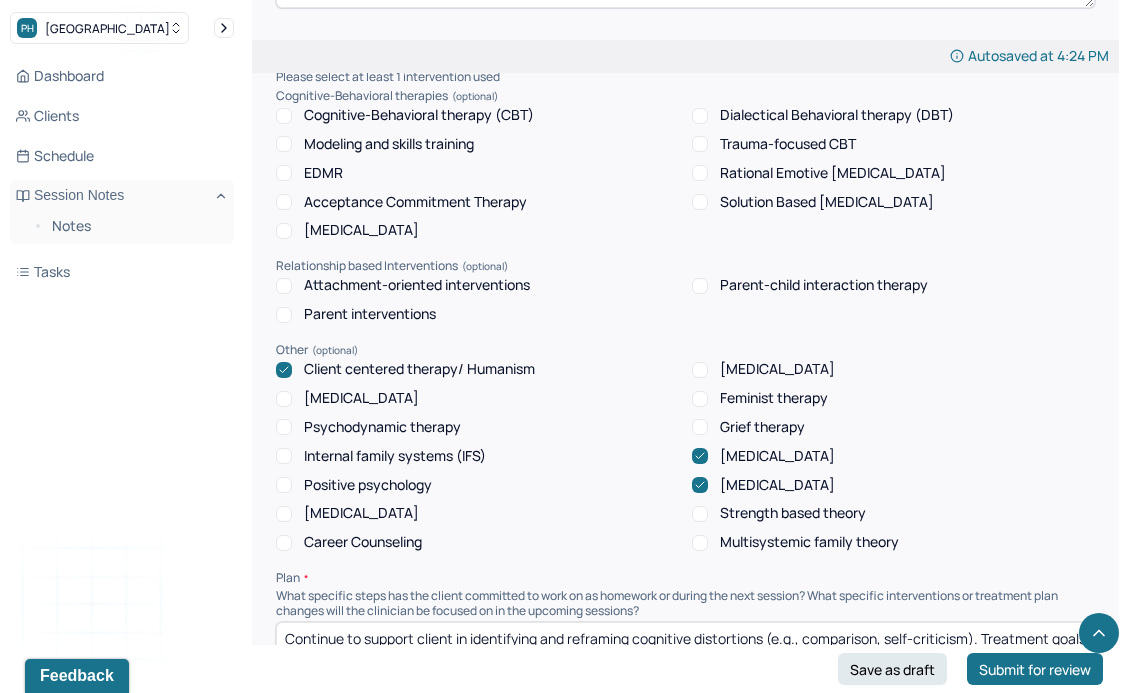 click on "Client centered therapy/ Humanism" at bounding box center (419, 369) 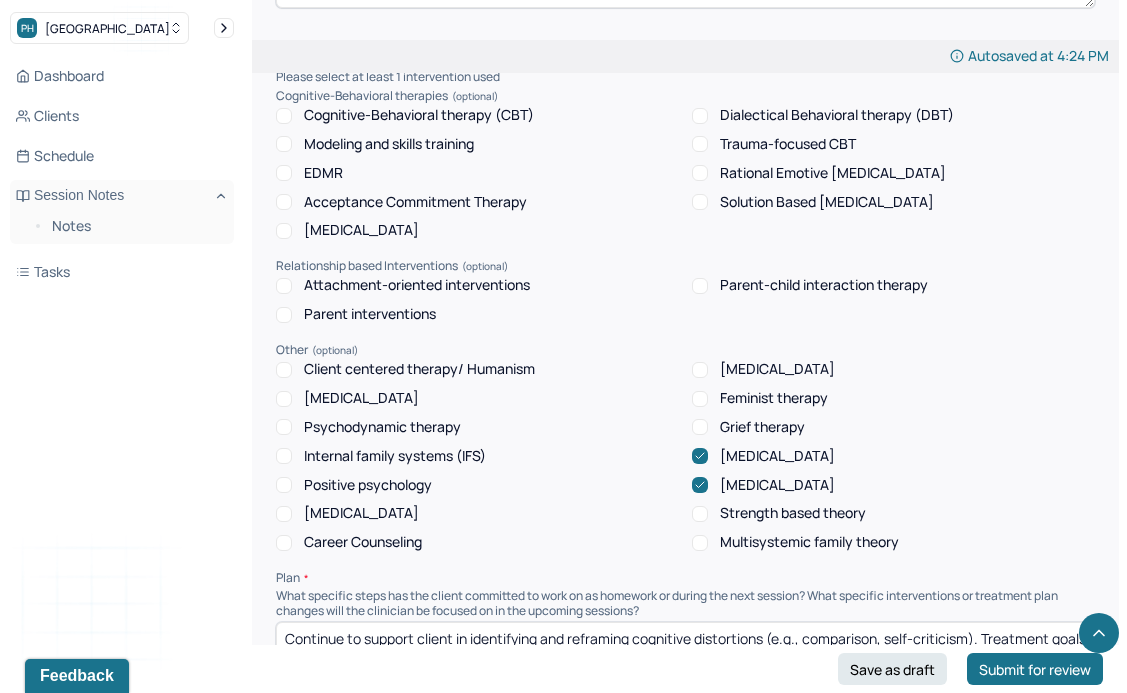 click on "Narrative therapy" at bounding box center (777, 456) 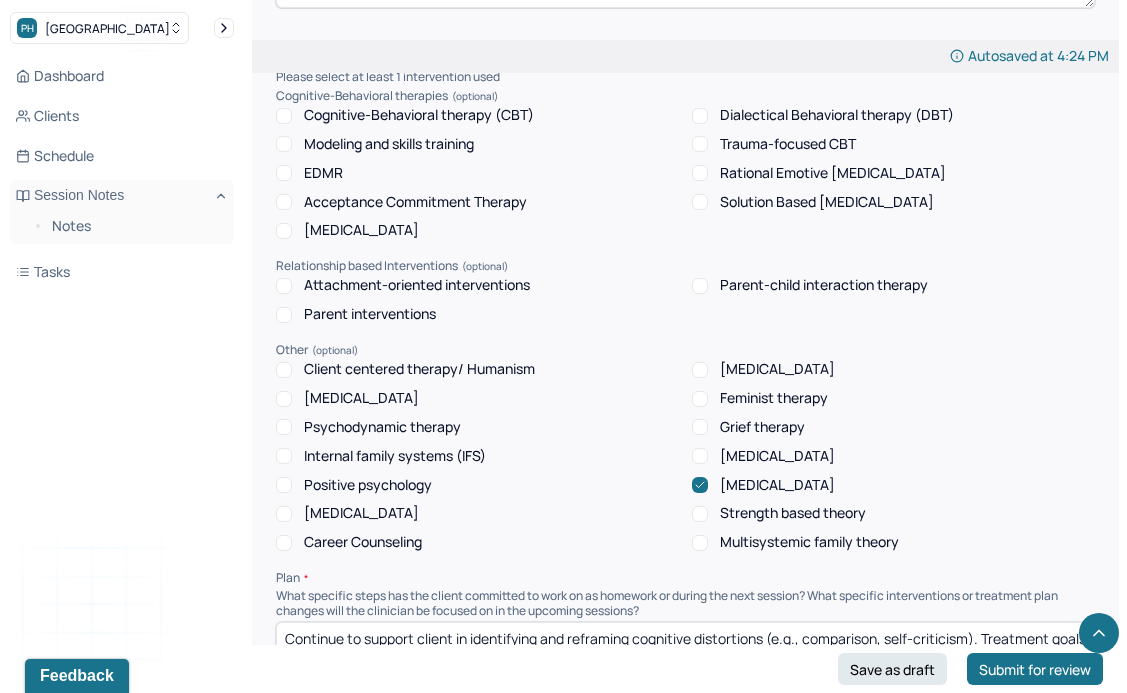 click on "Psychoeducation" at bounding box center [777, 485] 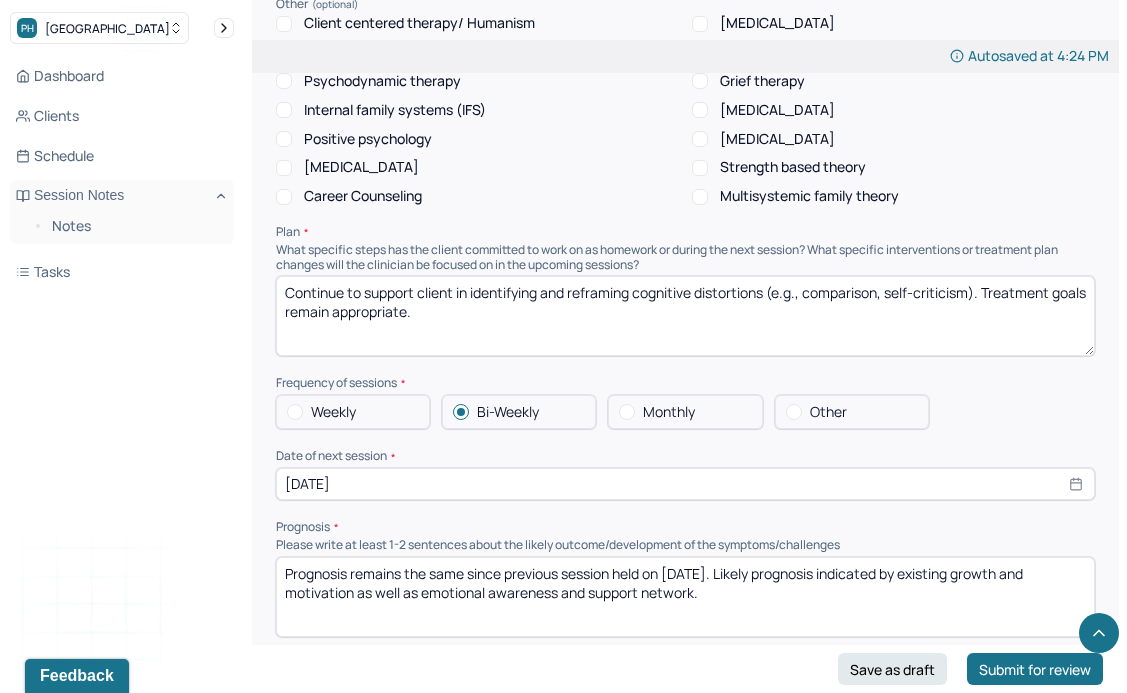 scroll, scrollTop: 2092, scrollLeft: 0, axis: vertical 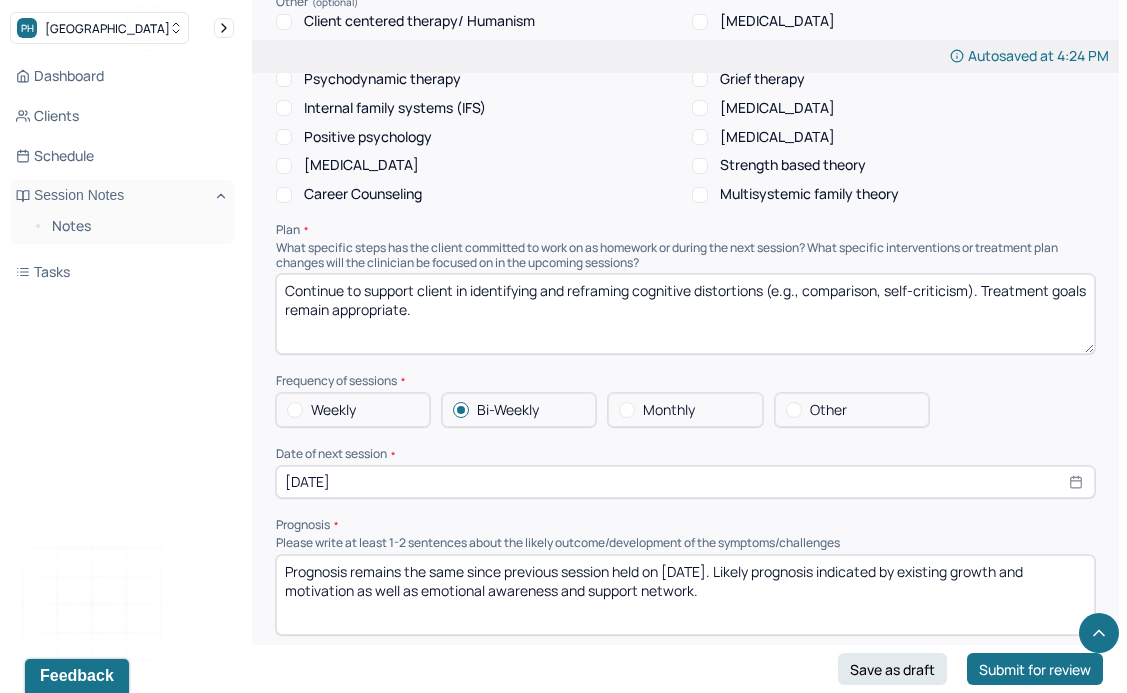 click on "Continue to support client in identifying and reframing cognitive distortions (e.g., comparison, self-criticism). Treatment goals remain appropriate." at bounding box center (685, 314) 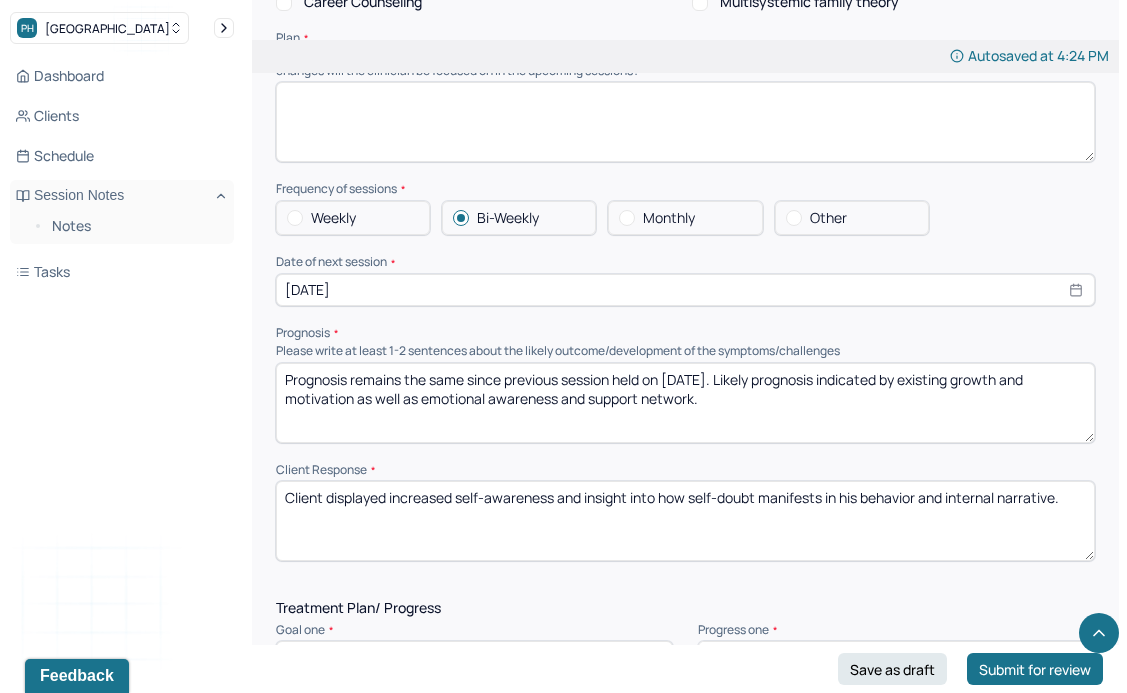 scroll, scrollTop: 2285, scrollLeft: 0, axis: vertical 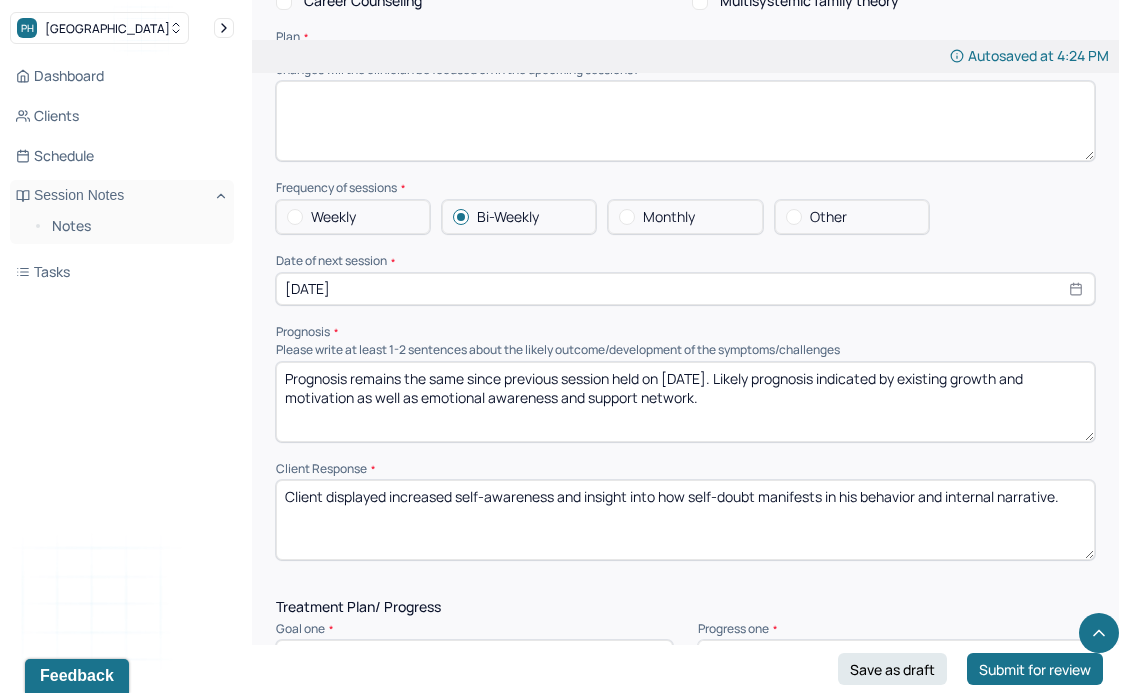 type 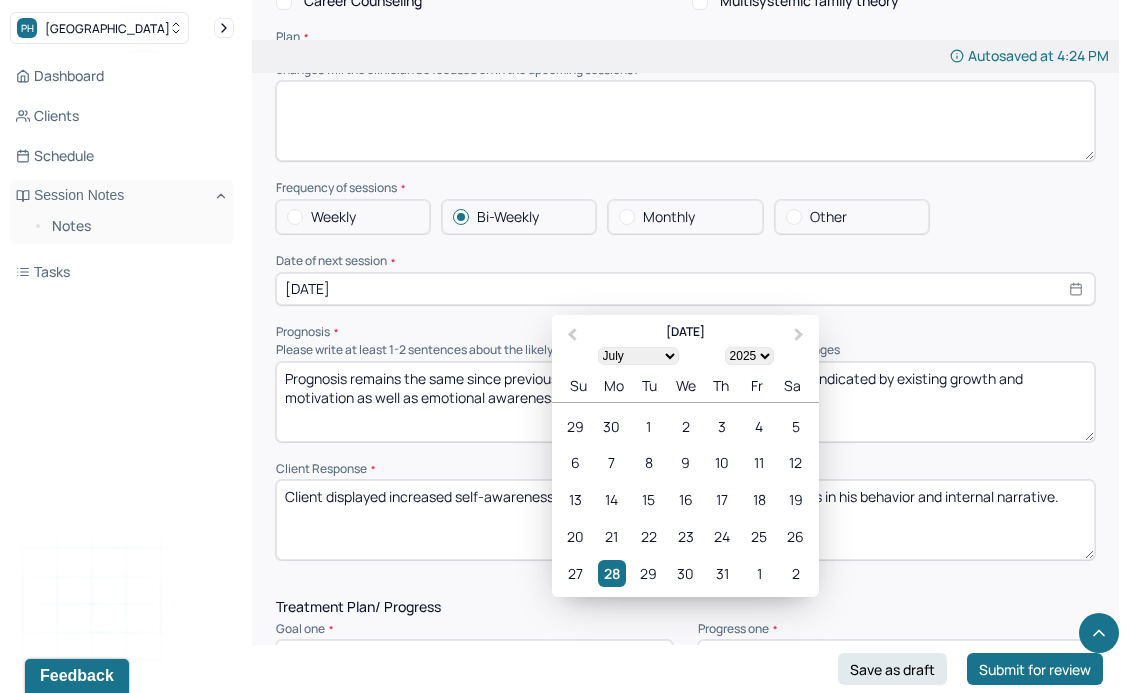 click on "07/07/2025" at bounding box center (685, 289) 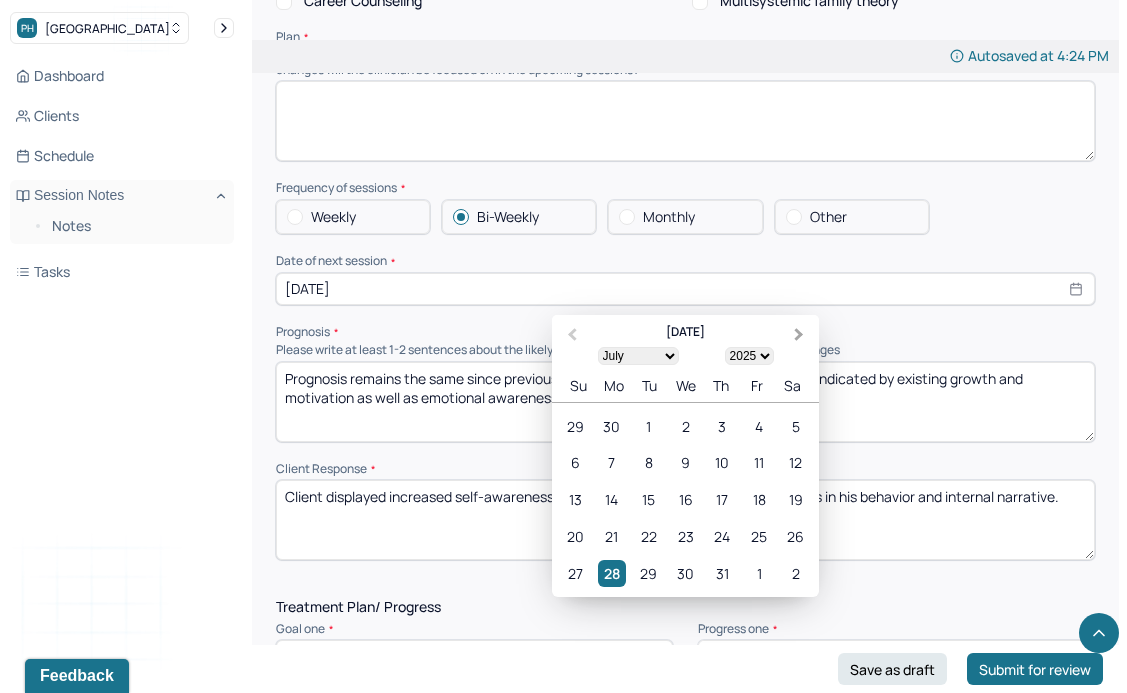 click on "Next Month" at bounding box center (801, 336) 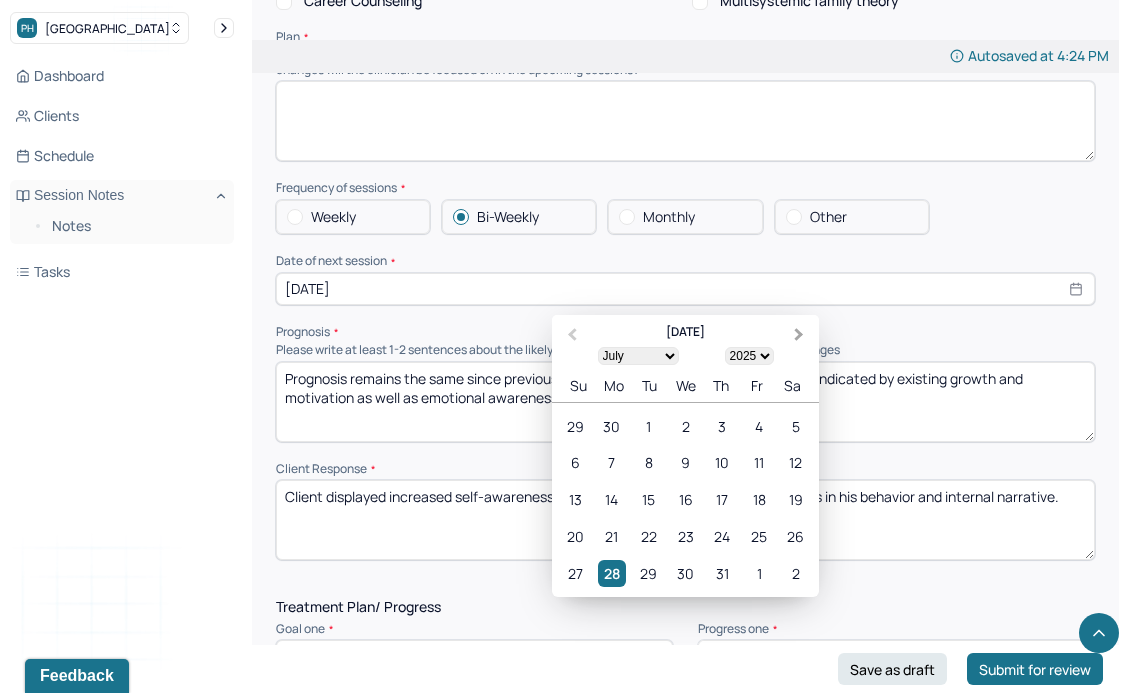 select on "7" 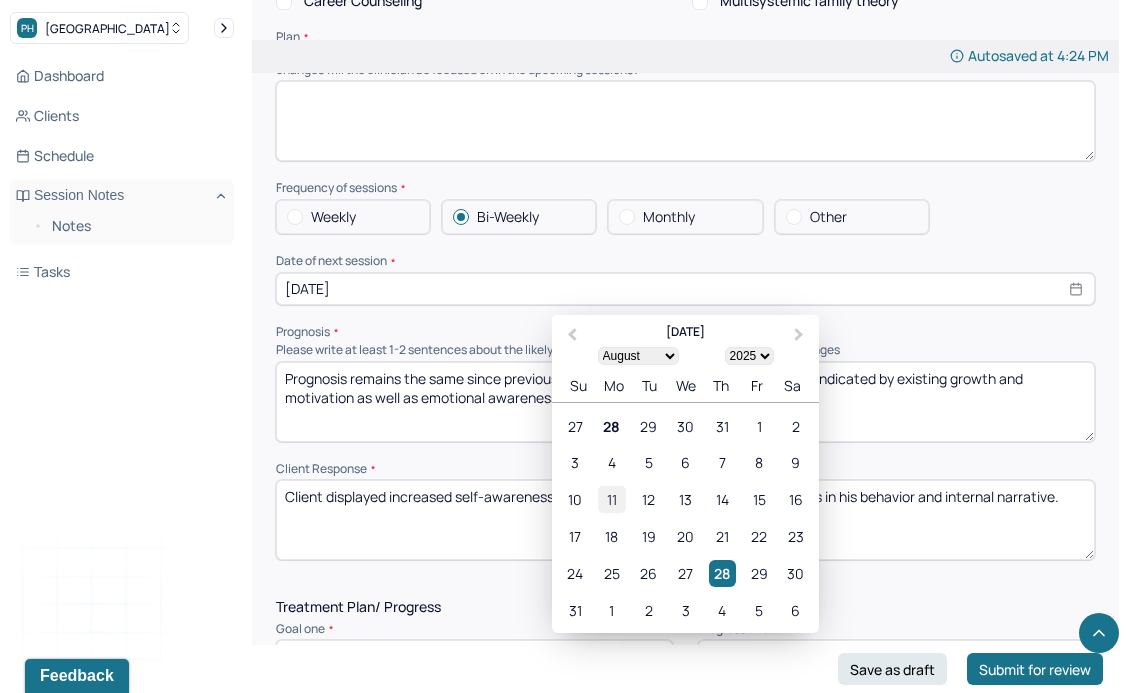click on "11" at bounding box center (611, 499) 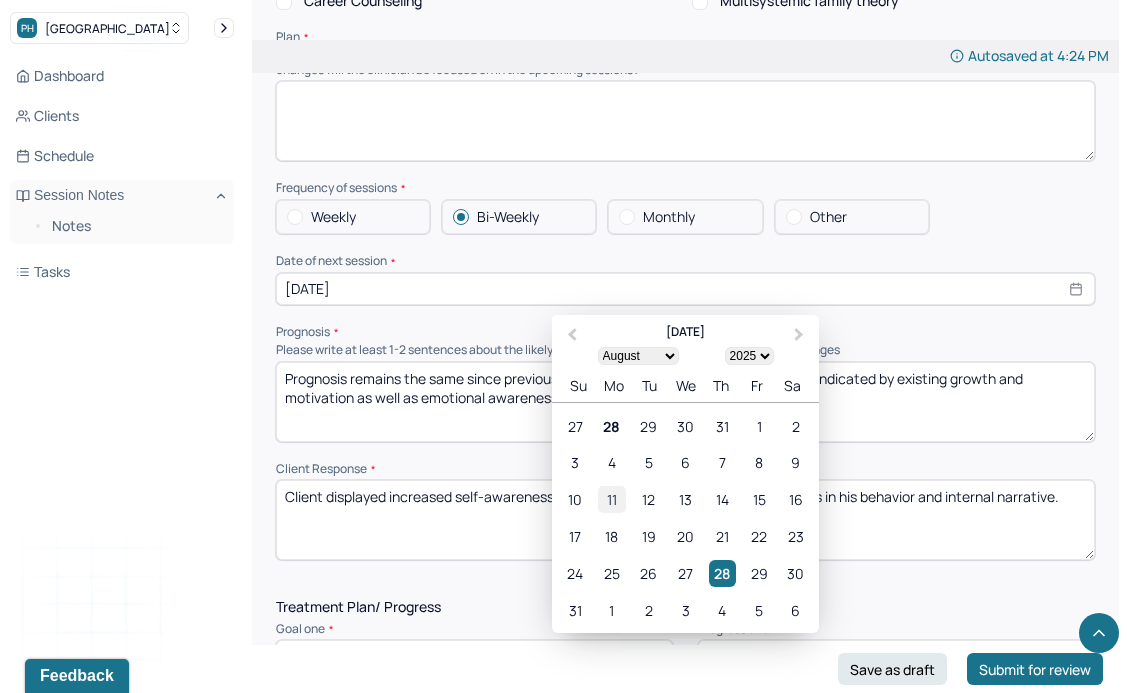 type on "08/11/2025" 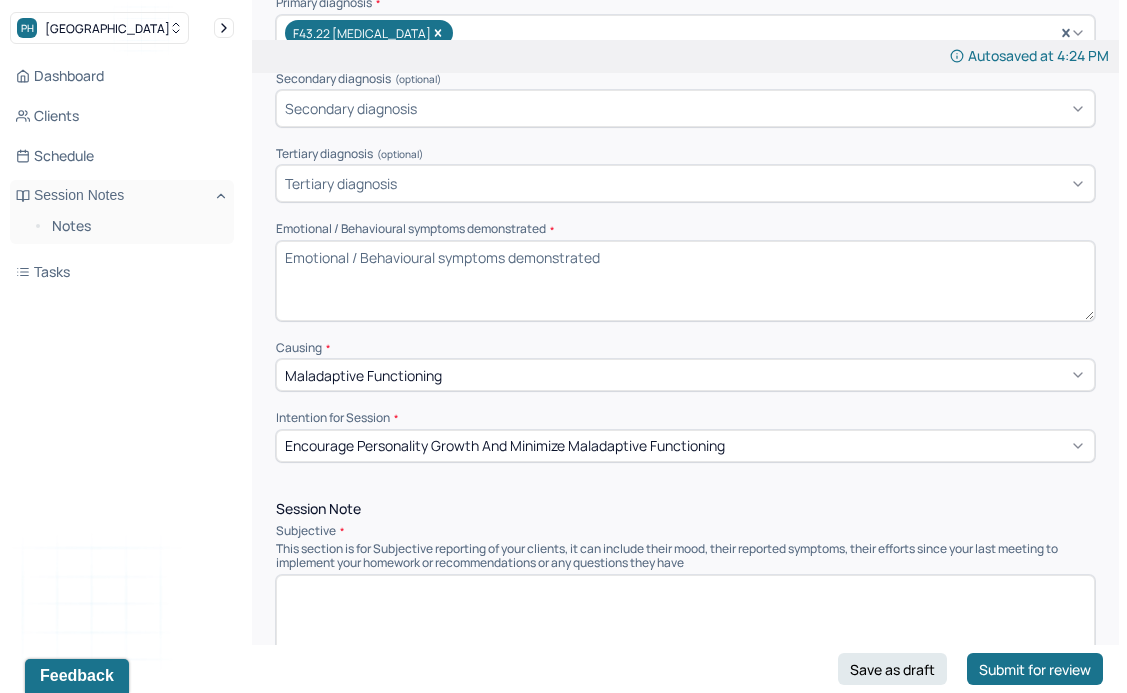 scroll, scrollTop: 0, scrollLeft: 0, axis: both 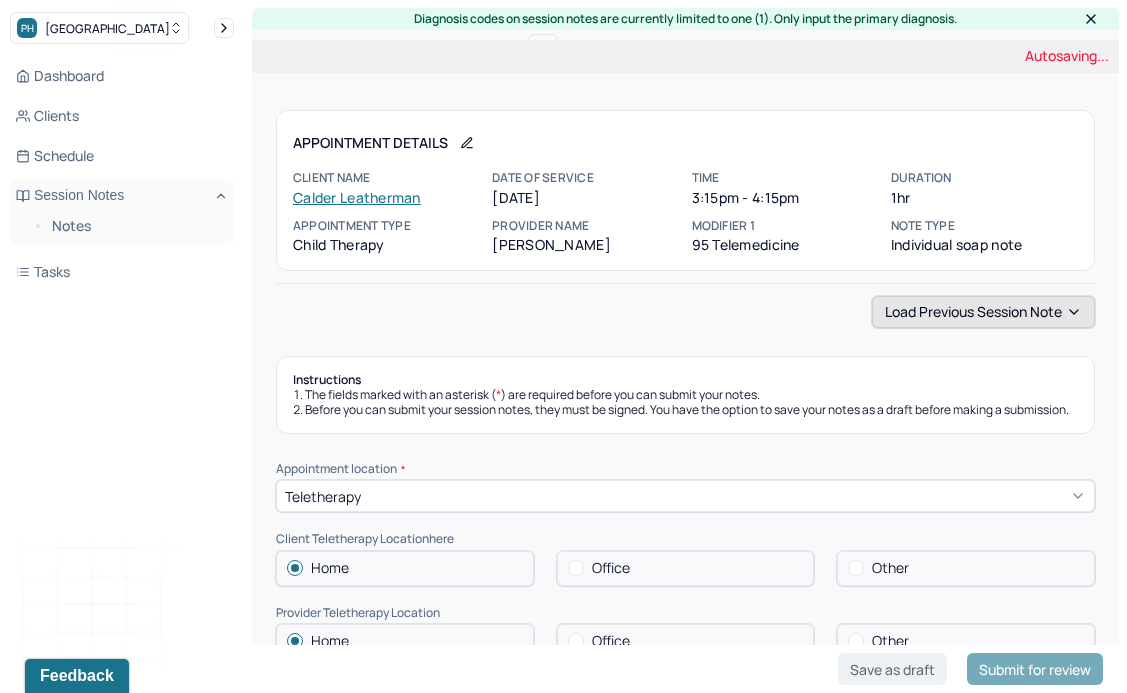 click on "Load previous session note" at bounding box center (983, 312) 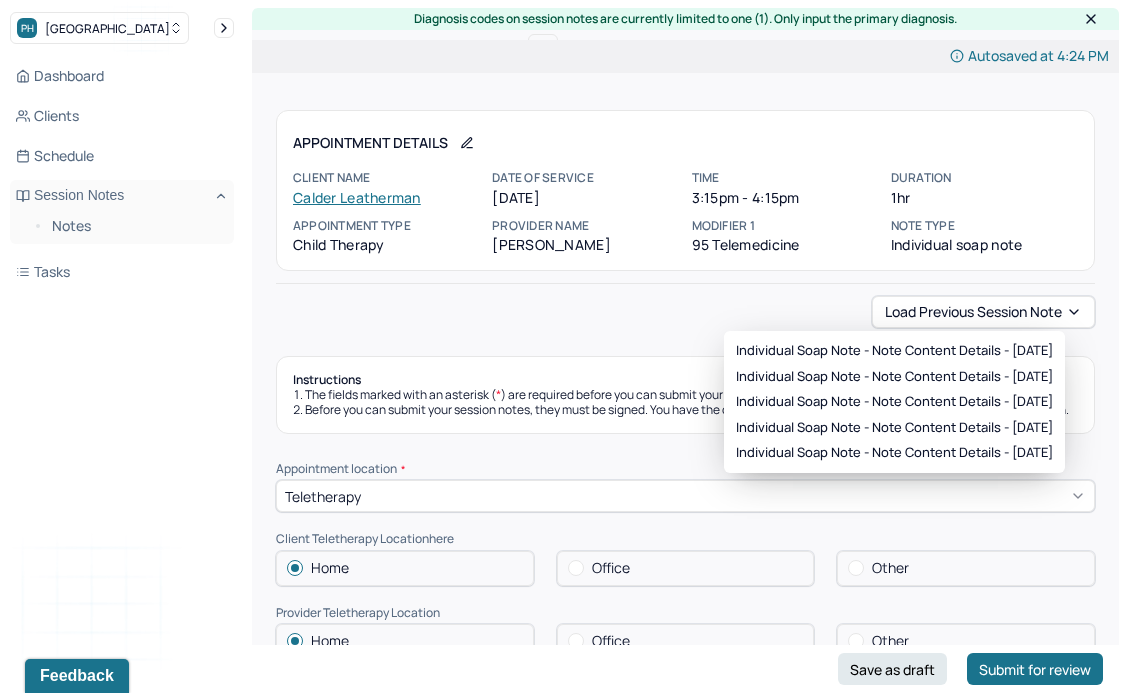 click on "Instructions The fields marked with an asterisk ( * ) are required before you can submit your notes. Before you can submit your session notes, they must be signed. You have the option to save your notes as a draft before making a submission." at bounding box center (685, 395) 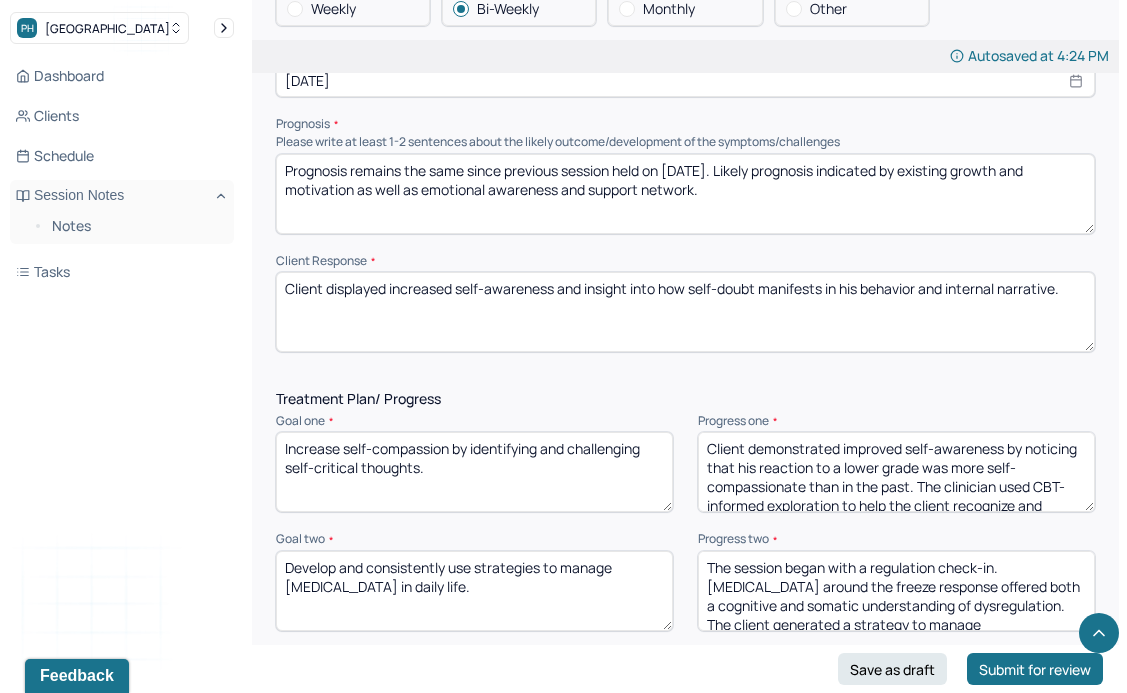 scroll, scrollTop: 2486, scrollLeft: 0, axis: vertical 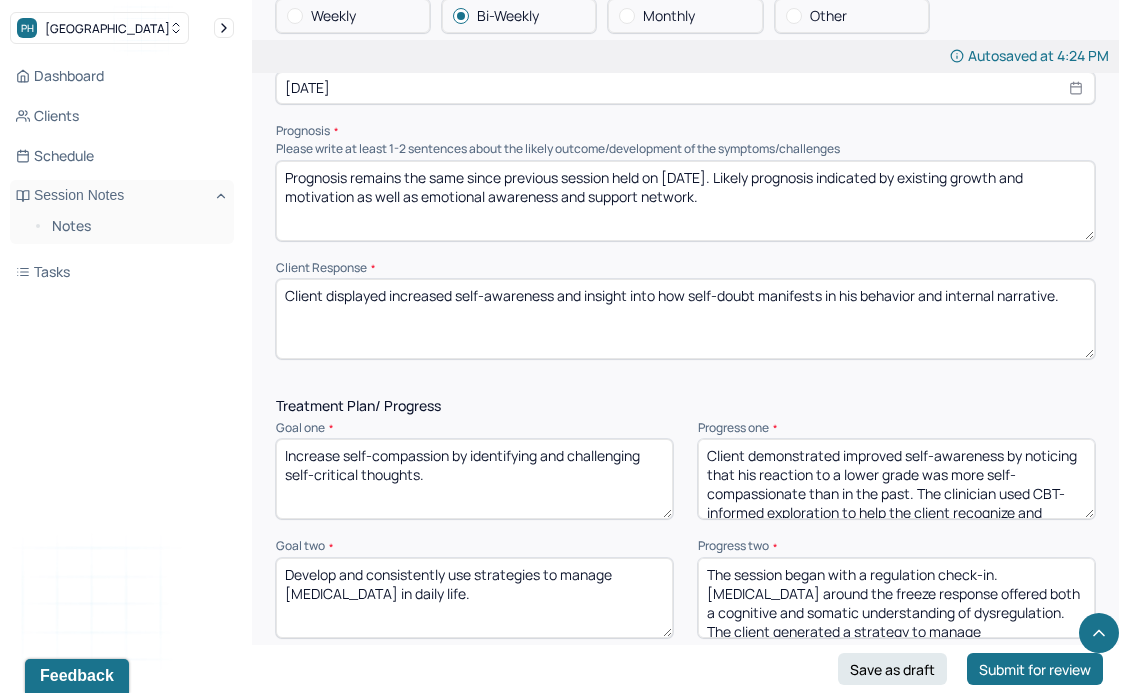 click on "Prognosis remains the same since previous session held on 06/02/25. Likely prognosis indicated by existing growth and motivation as well as emotional awareness and support network." at bounding box center [685, 201] 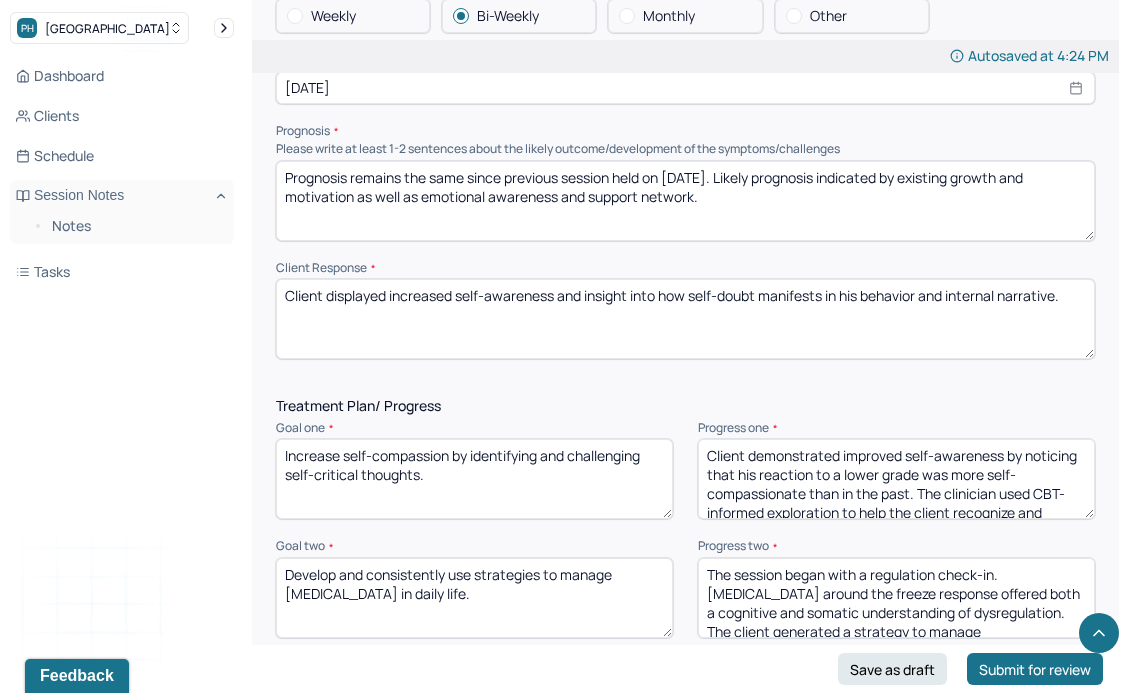 type on "Prognosis remains the same since previous session held on 06/16/25. Likely prognosis indicated by existing growth and motivation as well as emotional awareness and support network." 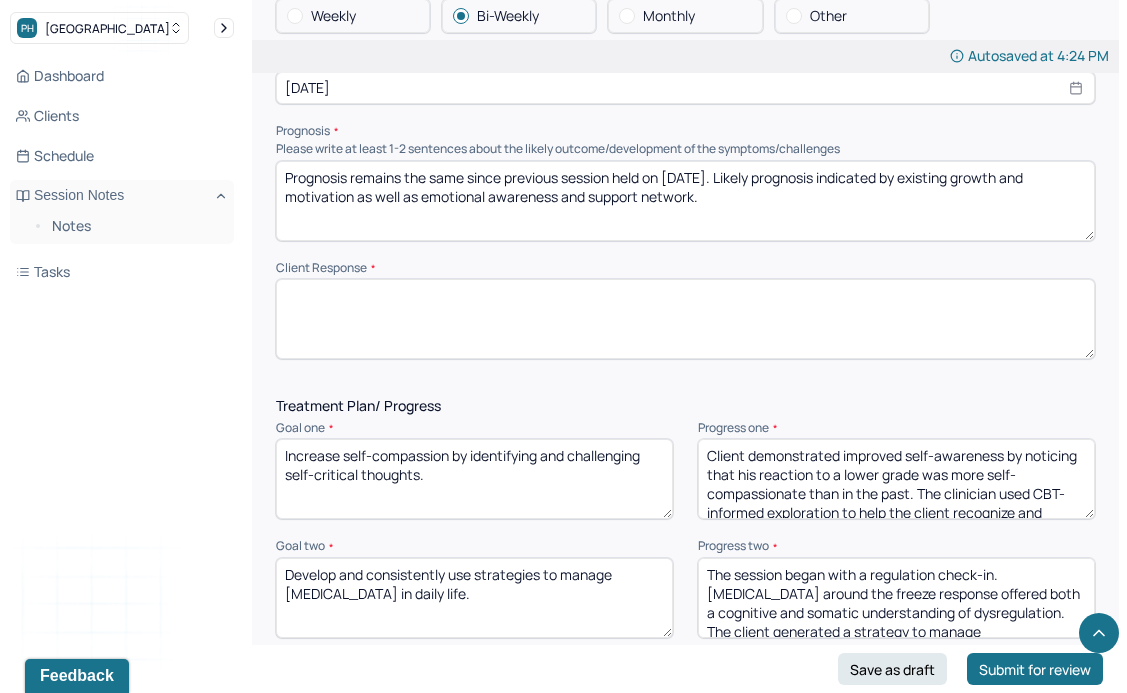 type 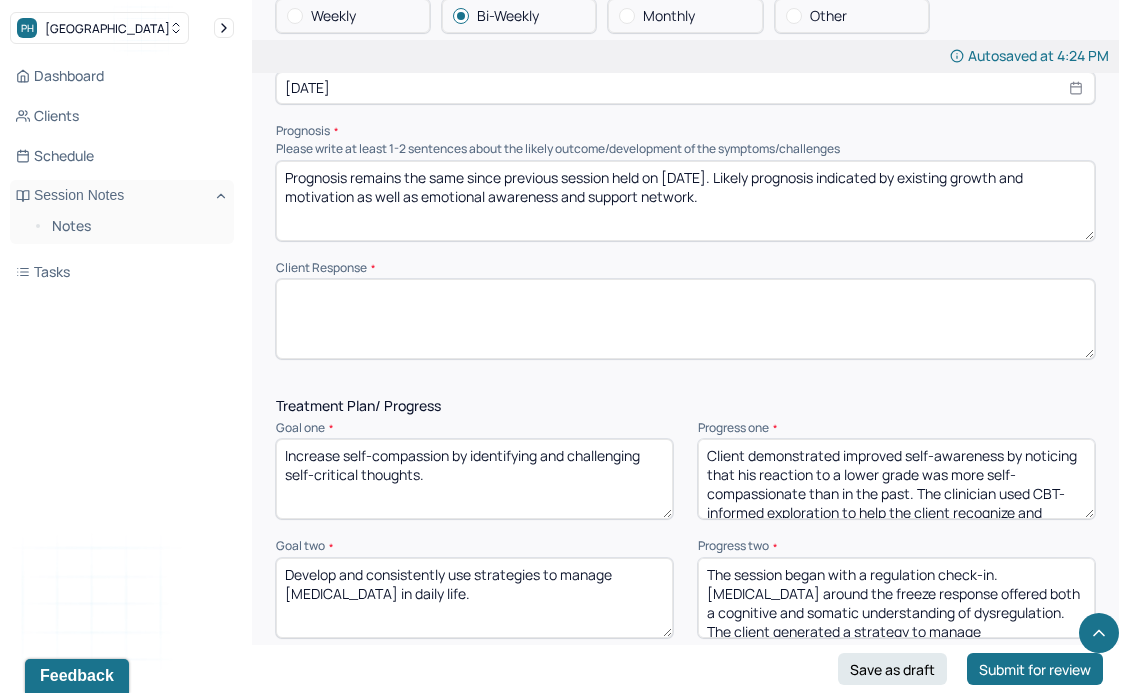 click on "Client demonstrated improved self-awareness by noticing that his reaction to a lower grade was more self-compassionate than in the past. The clinician used CBT-informed exploration to help the client recognize and normalize these self-critical thoughts." at bounding box center (896, 479) 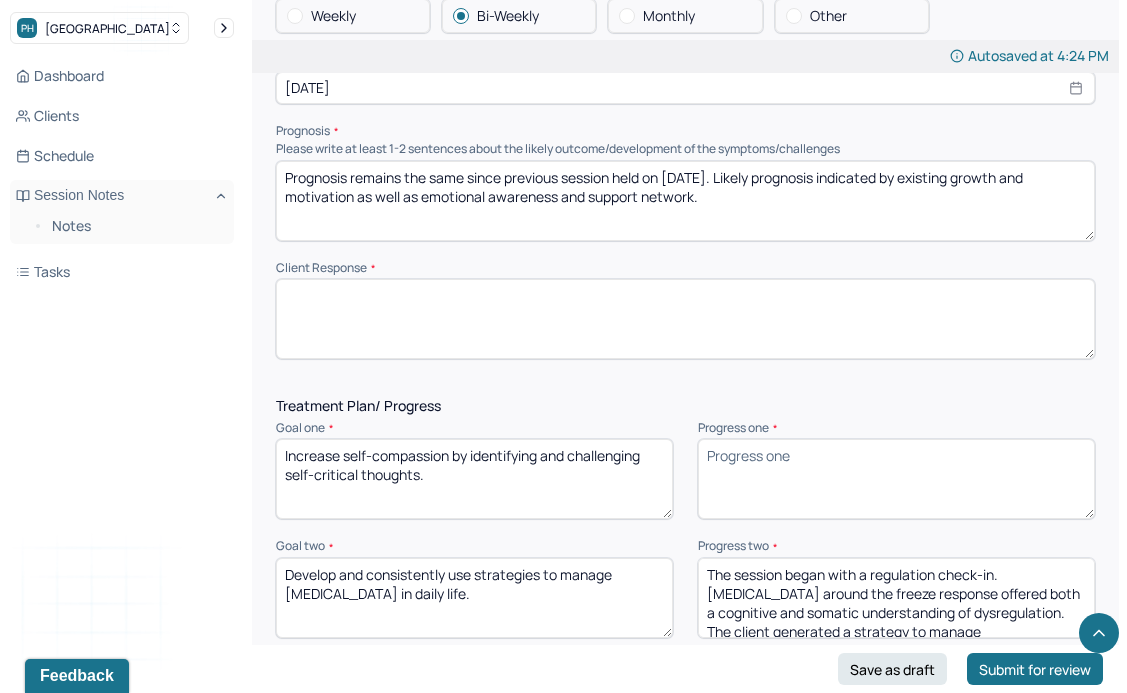 type 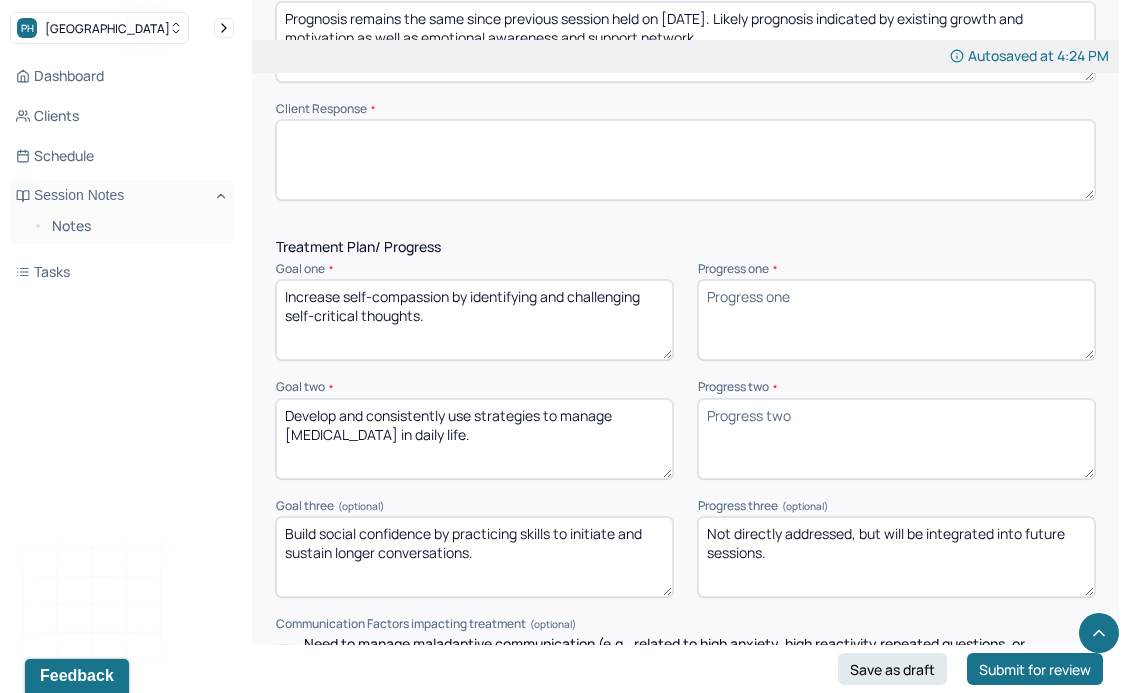 scroll, scrollTop: 2646, scrollLeft: 0, axis: vertical 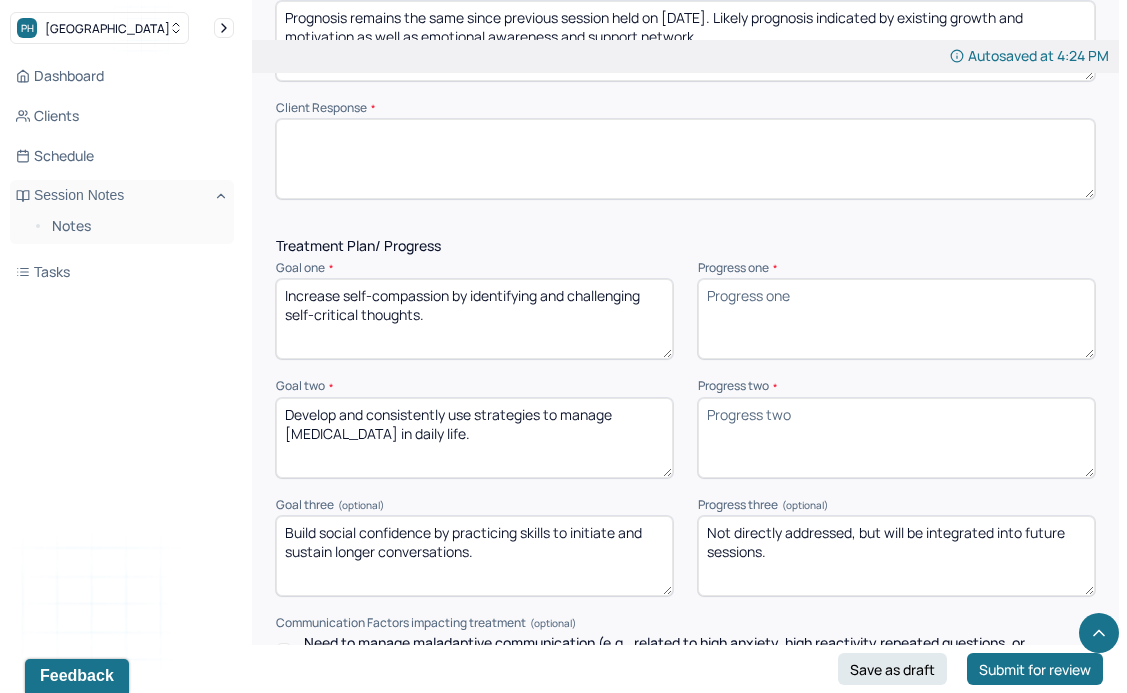 type 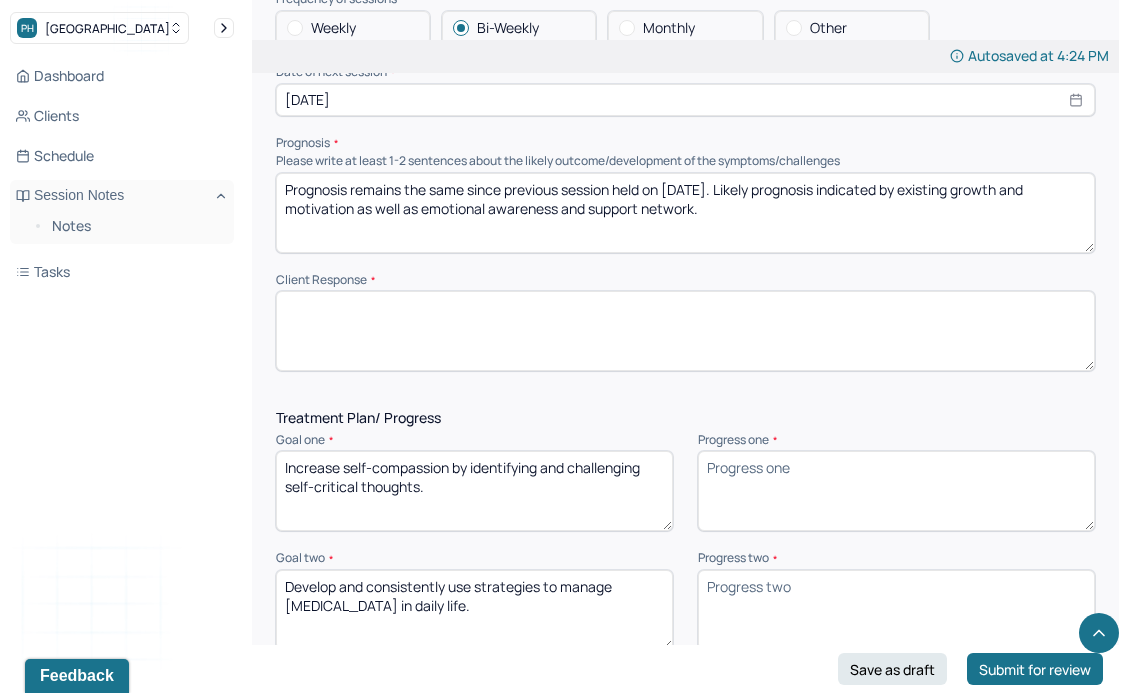 scroll, scrollTop: 2475, scrollLeft: 0, axis: vertical 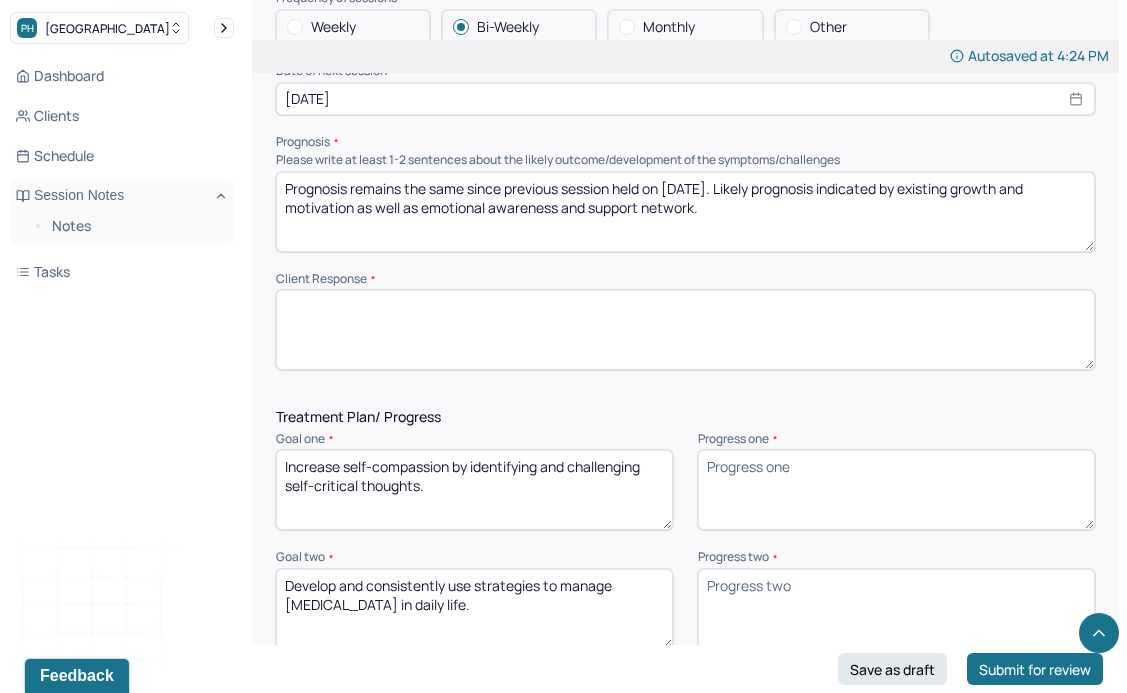 type 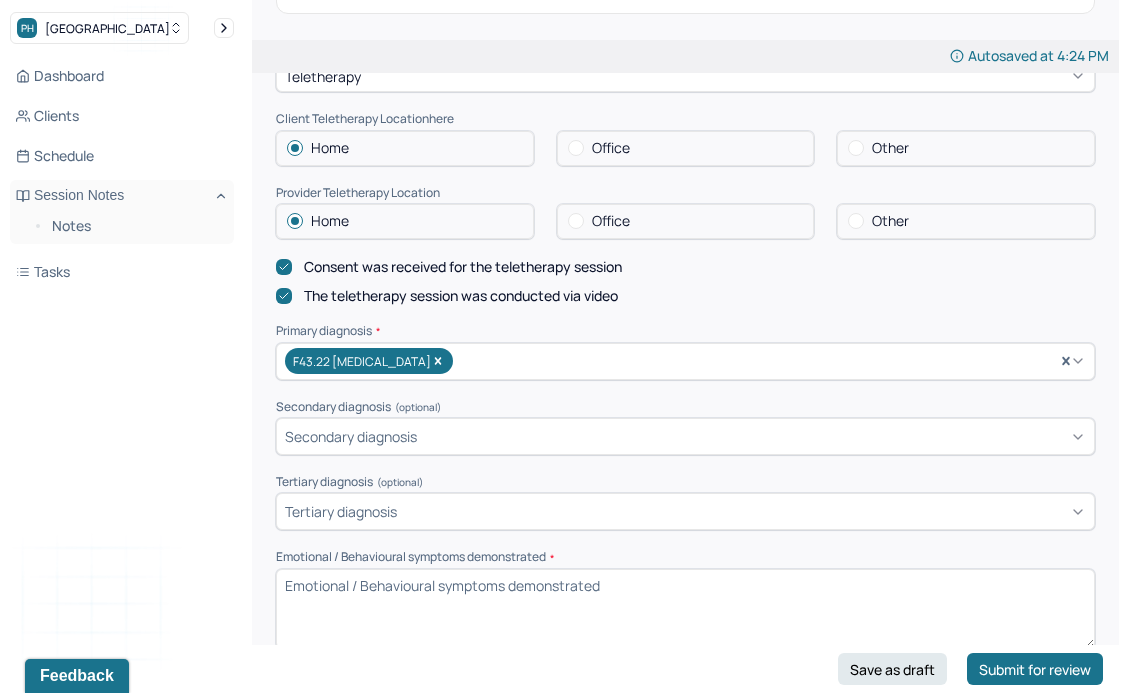 scroll, scrollTop: 424, scrollLeft: 0, axis: vertical 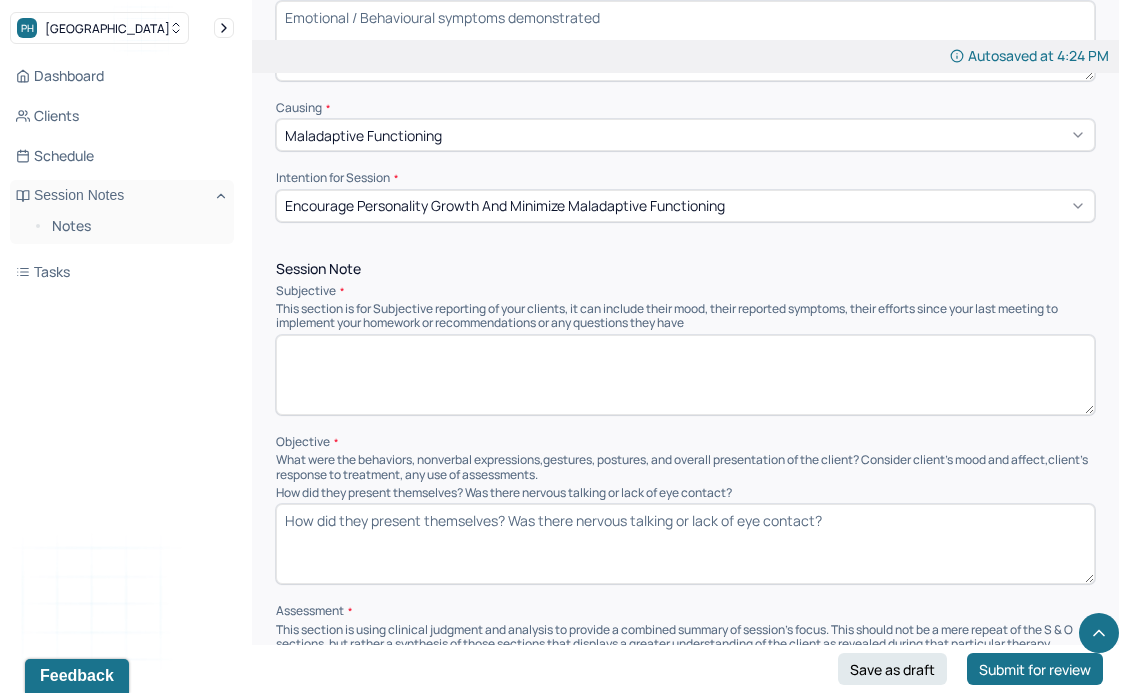 click at bounding box center [685, 375] 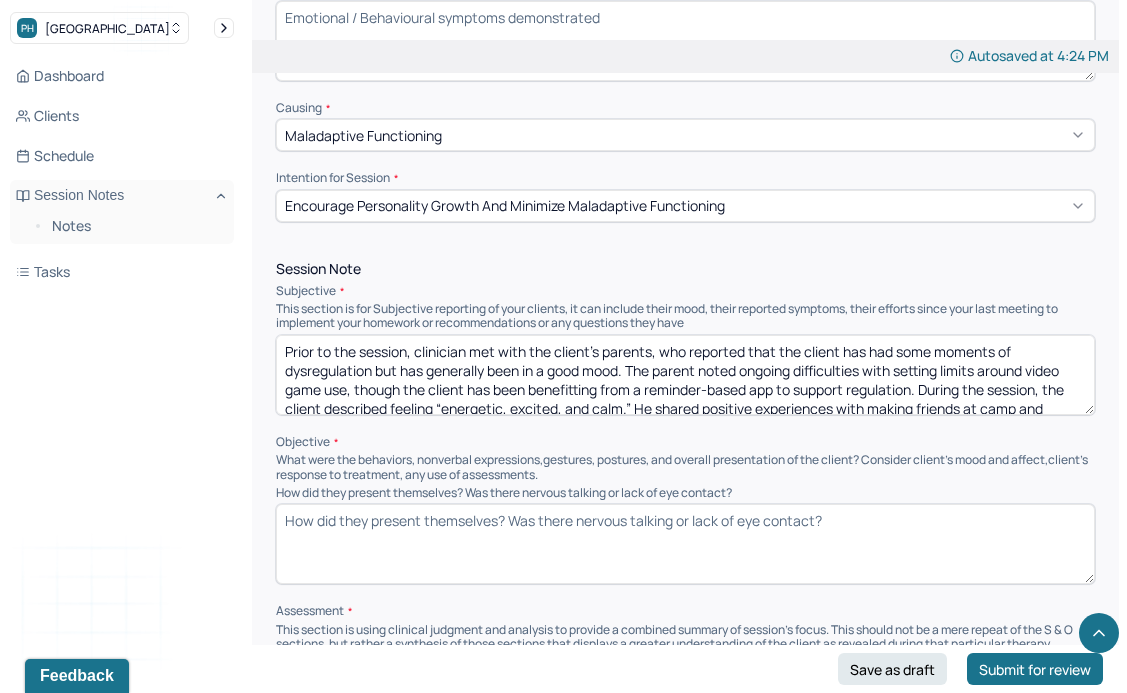 scroll, scrollTop: 60, scrollLeft: 0, axis: vertical 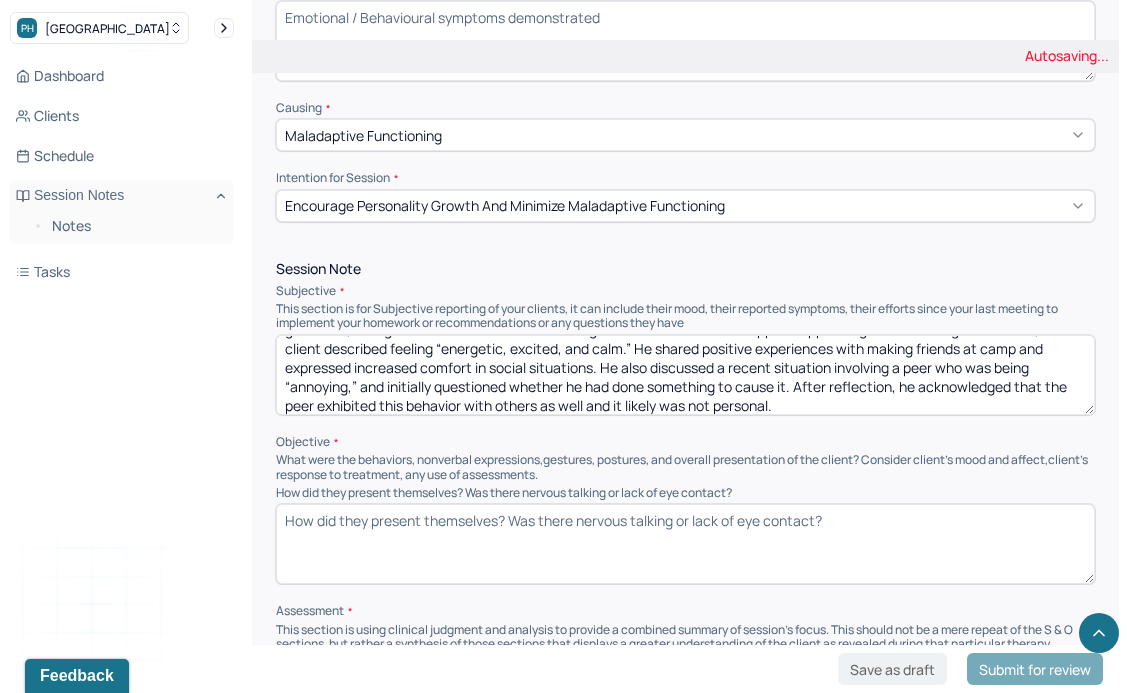 type on "Prior to the session, clinician met with the client’s parents, who reported that the client has had some moments of dysregulation but has generally been in a good mood. The parent noted ongoing difficulties with setting limits around video game use, though the client has been benefitting from a reminder-based app to support regulation. During the session, the client described feeling “energetic, excited, and calm.” He shared positive experiences with making friends at camp and expressed increased comfort in social situations. He also discussed a recent situation involving a peer who was being “annoying,” and initially questioned whether he had done something to cause it. After reflection, he acknowledged that the peer exhibited this behavior with others as well and it likely was not personal." 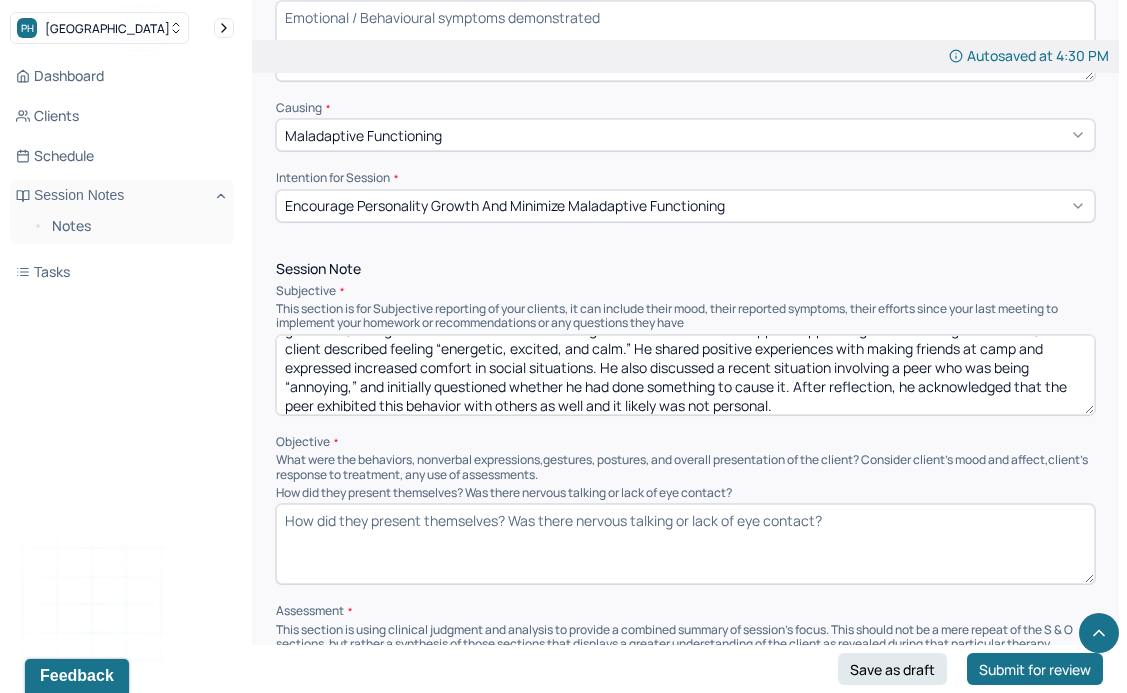 click on "How did they present themselves? Was there nervous talking or lack of eye contact?" at bounding box center (685, 544) 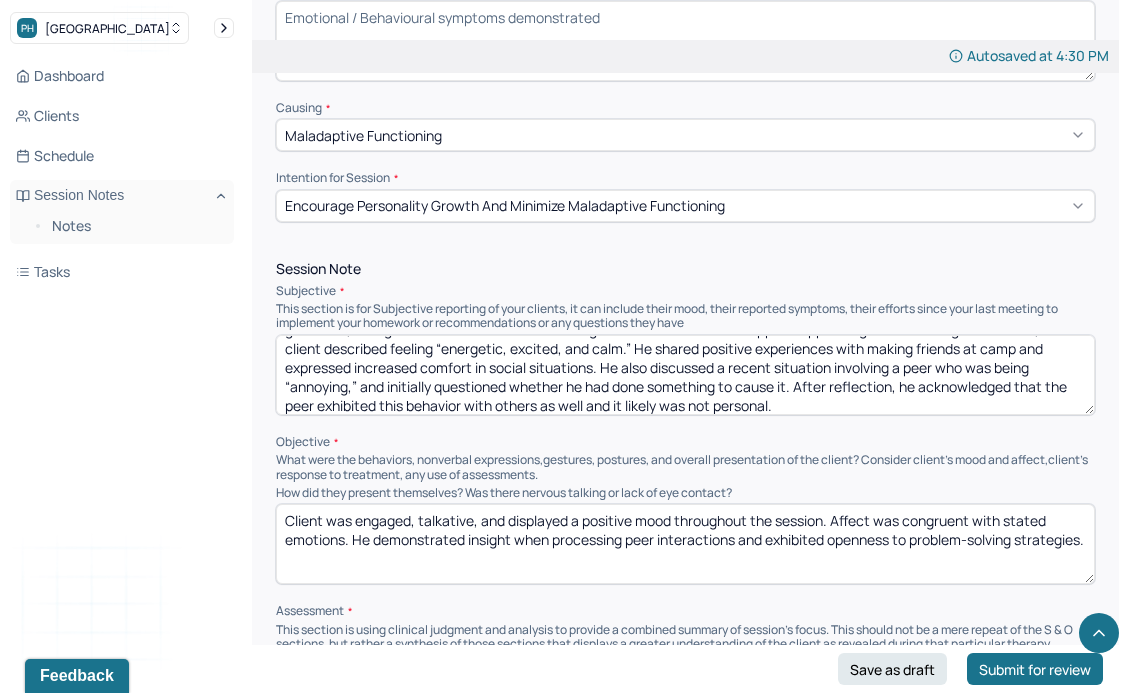 type on "Client was engaged, talkative, and displayed a positive mood throughout the session. Affect was congruent with stated emotions. He demonstrated insight when processing peer interactions and exhibited openness to problem-solving strategies." 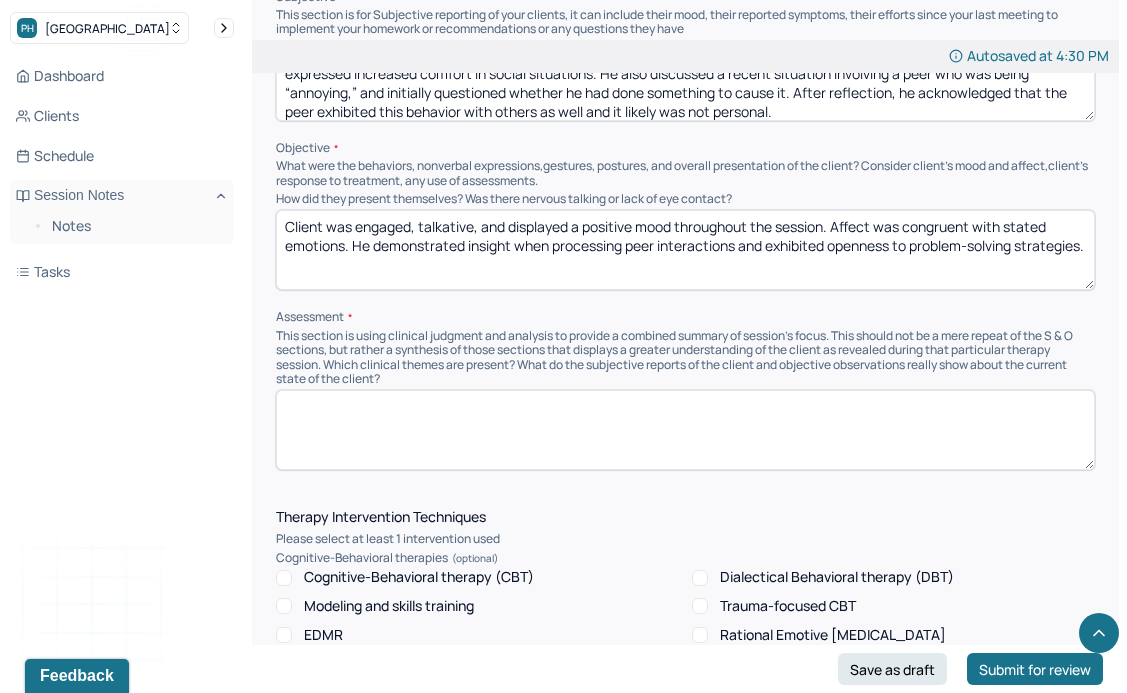 scroll, scrollTop: 1290, scrollLeft: 0, axis: vertical 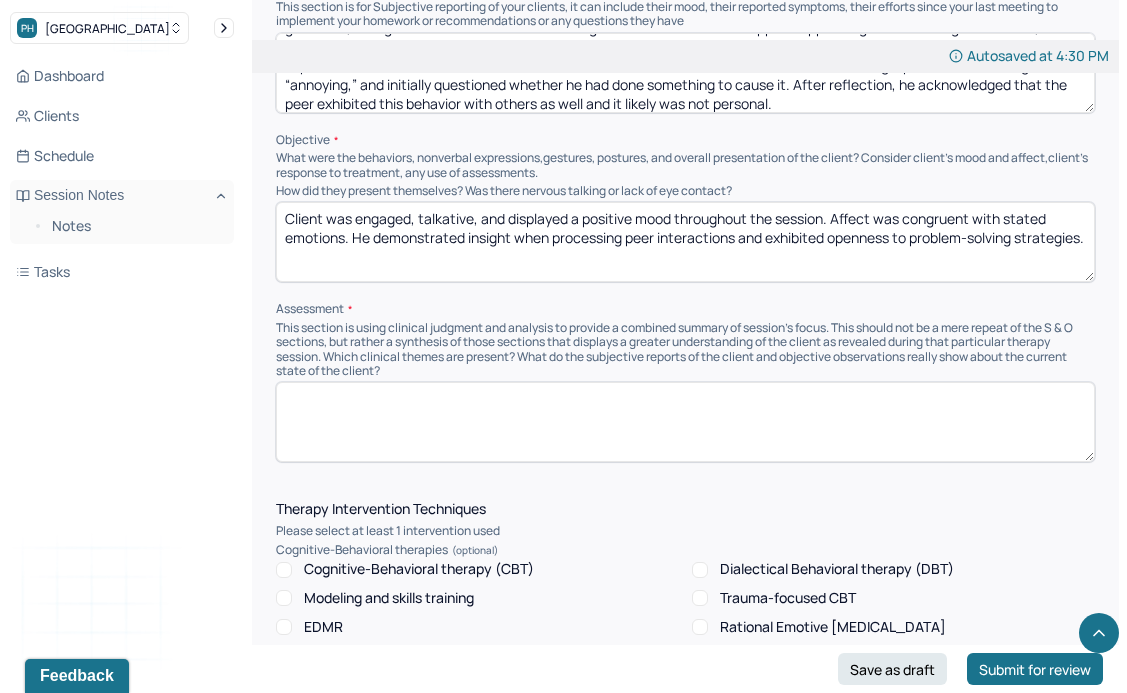 click at bounding box center [685, 422] 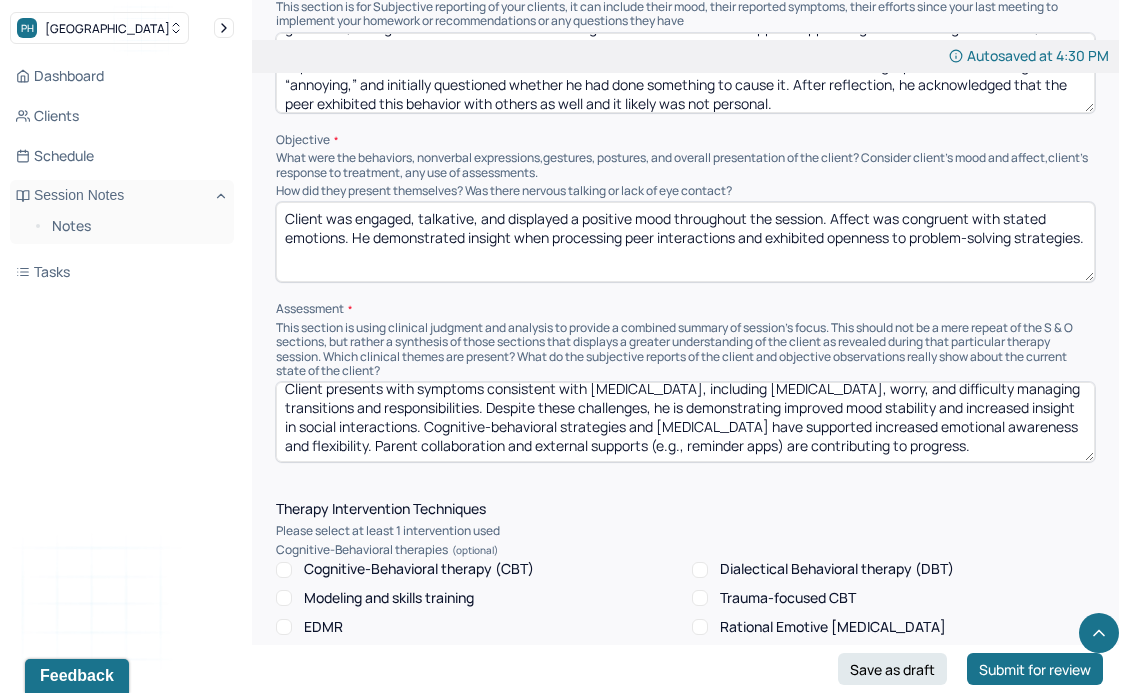 scroll, scrollTop: 0, scrollLeft: 0, axis: both 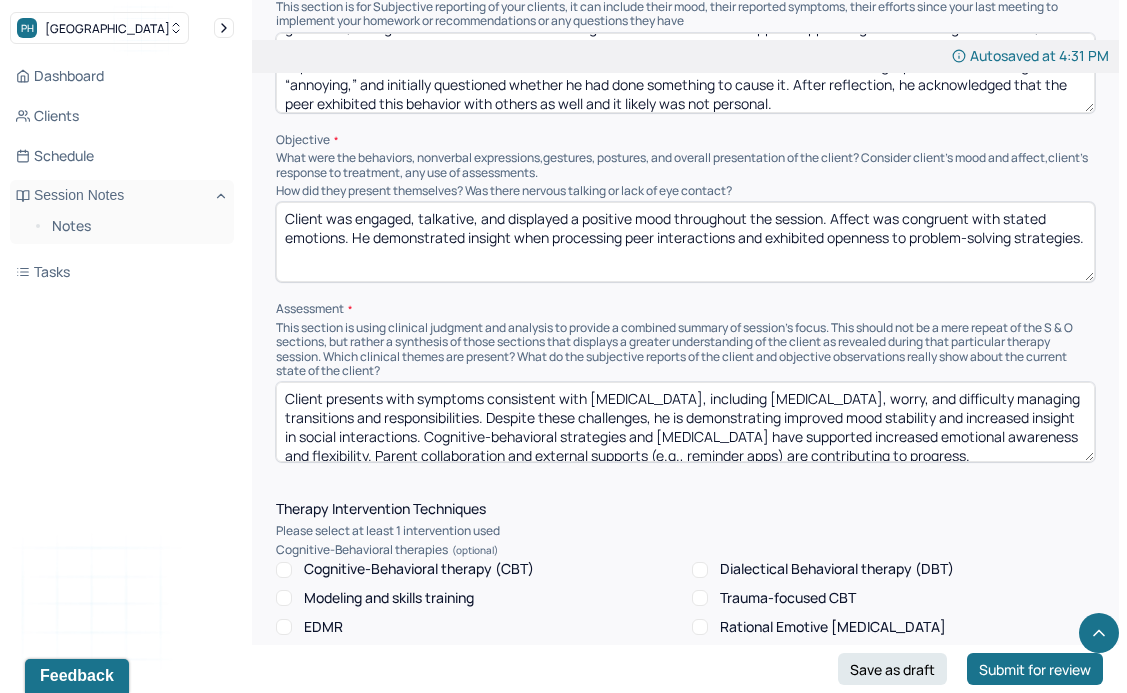 drag, startPoint x: 1078, startPoint y: 409, endPoint x: 1028, endPoint y: 410, distance: 50.01 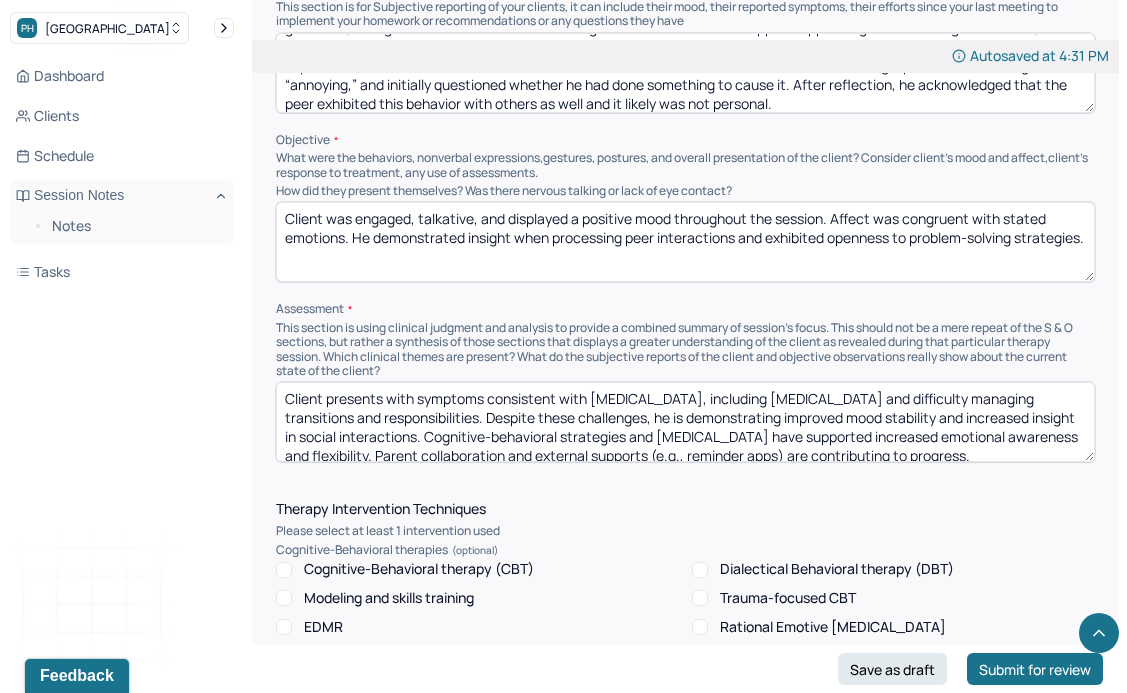drag, startPoint x: 766, startPoint y: 441, endPoint x: 569, endPoint y: 440, distance: 197.00253 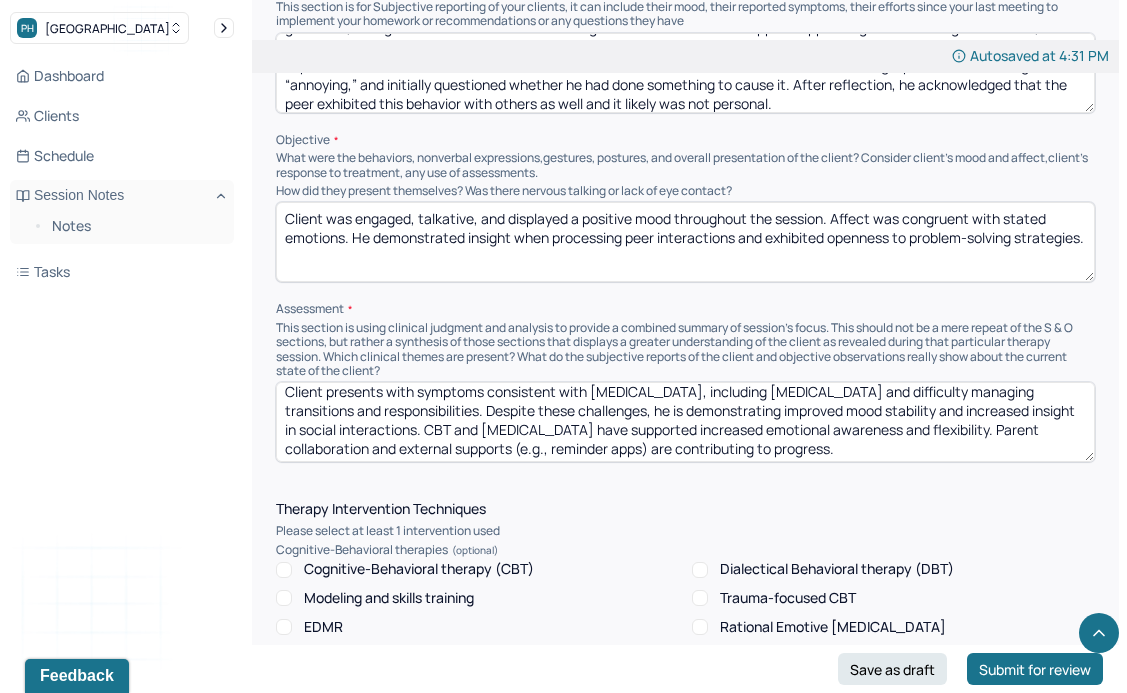 scroll, scrollTop: 9, scrollLeft: 0, axis: vertical 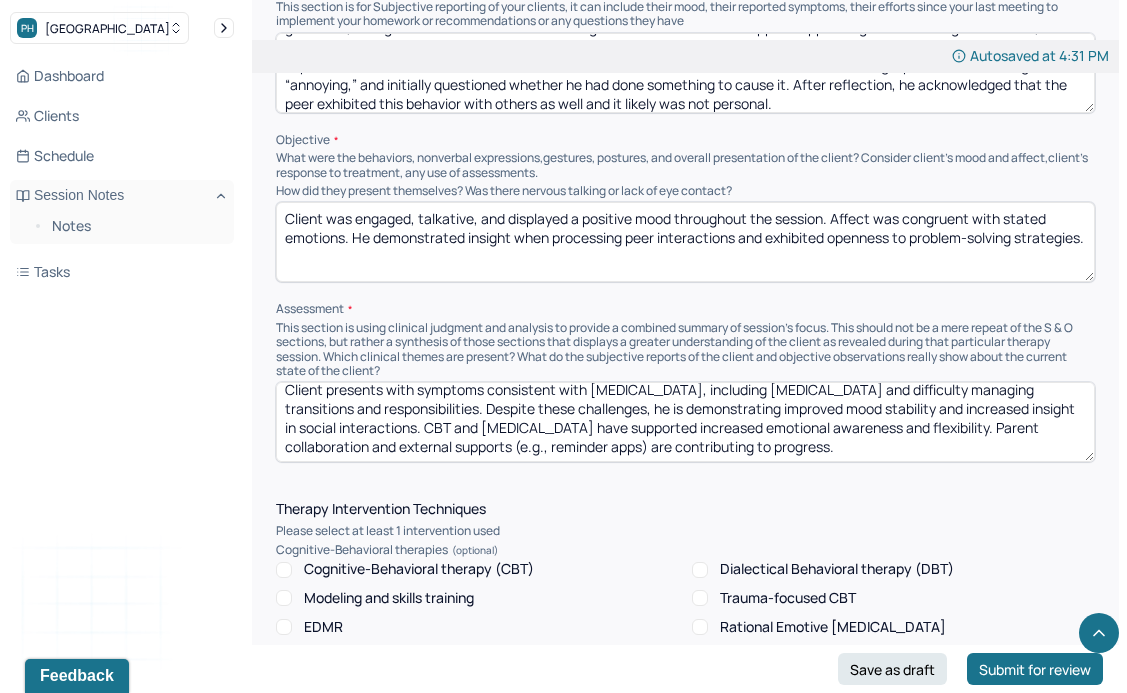 drag, startPoint x: 770, startPoint y: 432, endPoint x: 736, endPoint y: 432, distance: 34 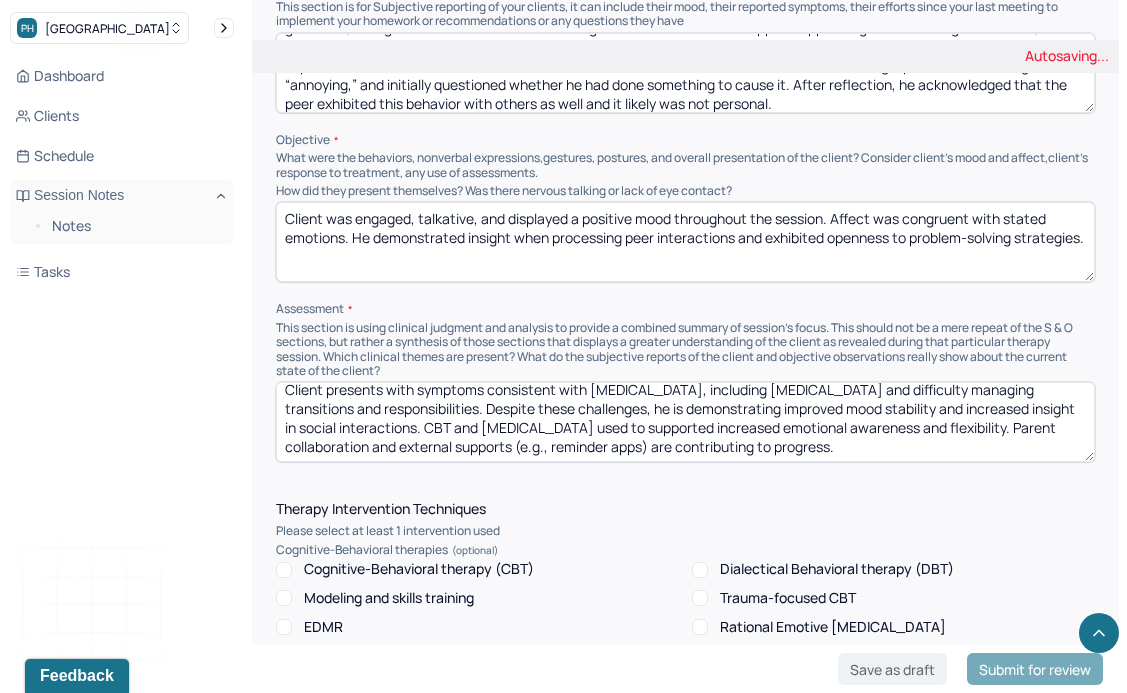 click on "Client presents with symptoms consistent with Adjustment Disorder with Anxiety, including emotional dysregulation and difficulty managing transitions and responsibilities. Despite these challenges, he is demonstrating improved mood stability and increased insight in social interactions. CBT and psychoeducation supported increased emotional awareness and flexibility. Parent collaboration and external supports (e.g., reminder apps) are contributing to progress." at bounding box center [685, 422] 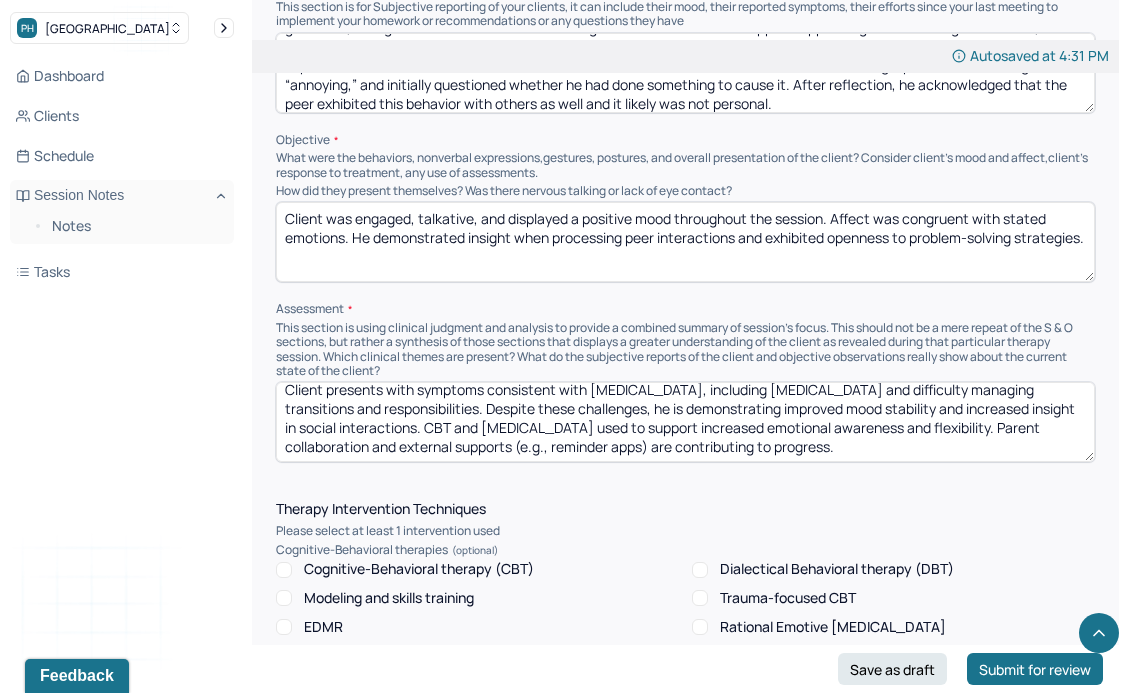 drag, startPoint x: 954, startPoint y: 462, endPoint x: 350, endPoint y: 462, distance: 604 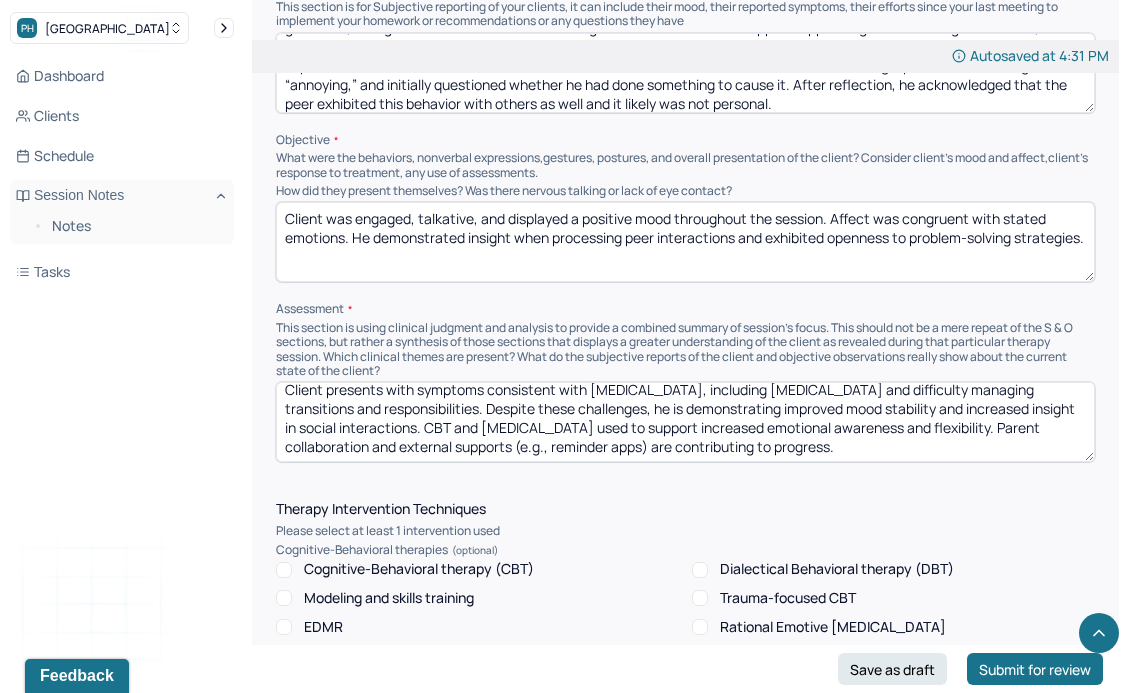 click on "Client presents with symptoms consistent with Adjustment Disorder with Anxiety, including emotional dysregulation and difficulty managing transitions and responsibilities. Despite these challenges, he is demonstrating improved mood stability and increased insight in social interactions. CBT and psychoeducation used to supported increased emotional awareness and flexibility. Parent collaboration and external supports (e.g., reminder apps) are contributing to progress." at bounding box center [685, 422] 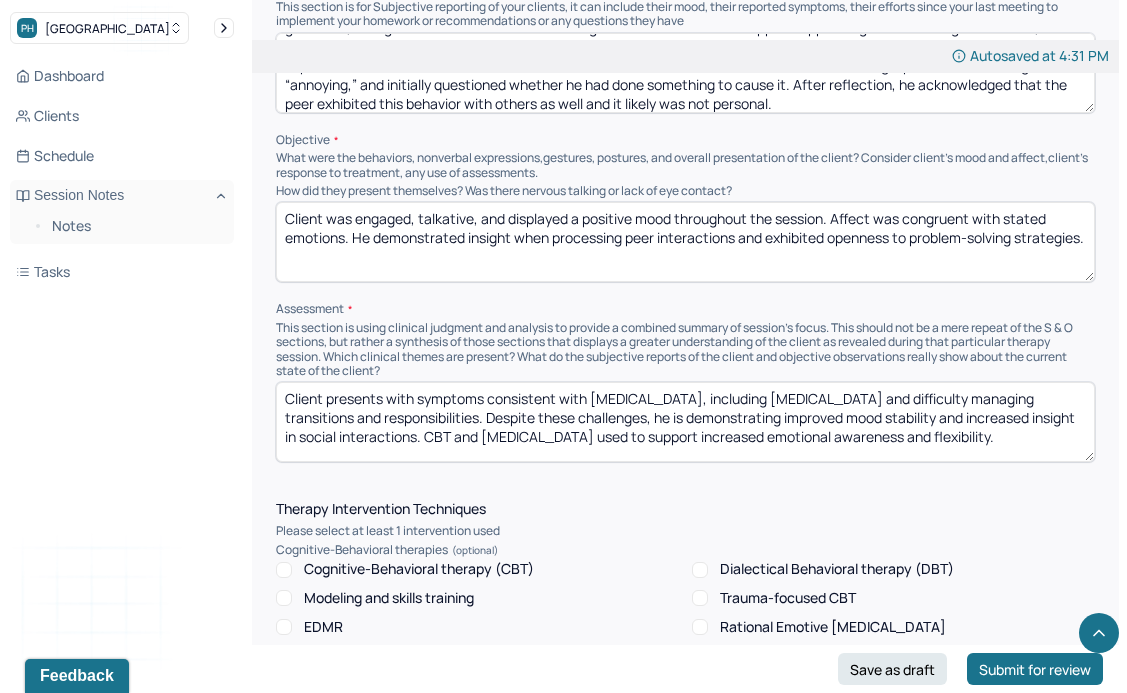 scroll, scrollTop: 0, scrollLeft: 0, axis: both 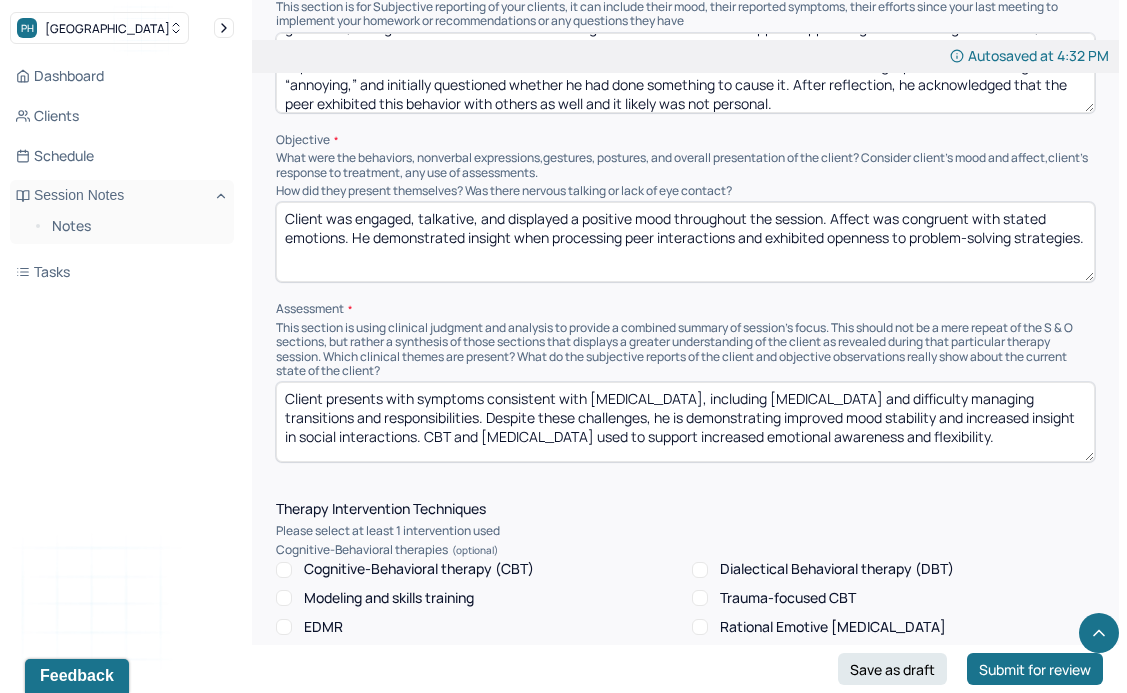 drag, startPoint x: 593, startPoint y: 399, endPoint x: 806, endPoint y: 399, distance: 213 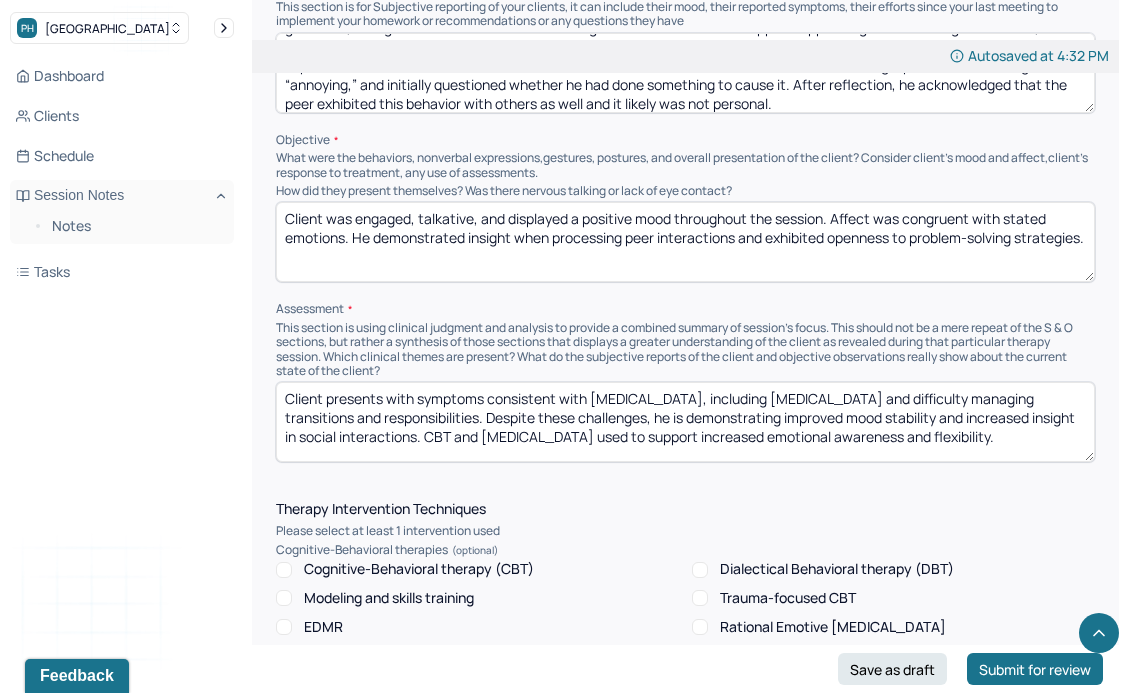 click on "Client presents with symptoms consistent with Adjustment Disorder with Anxiety, including emotional dysregulation and difficulty managing transitions and responsibilities. Despite these challenges, he is demonstrating improved mood stability and increased insight in social interactions. CBT and psychoeducation used to support increased emotional awareness and flexibility." at bounding box center (685, 422) 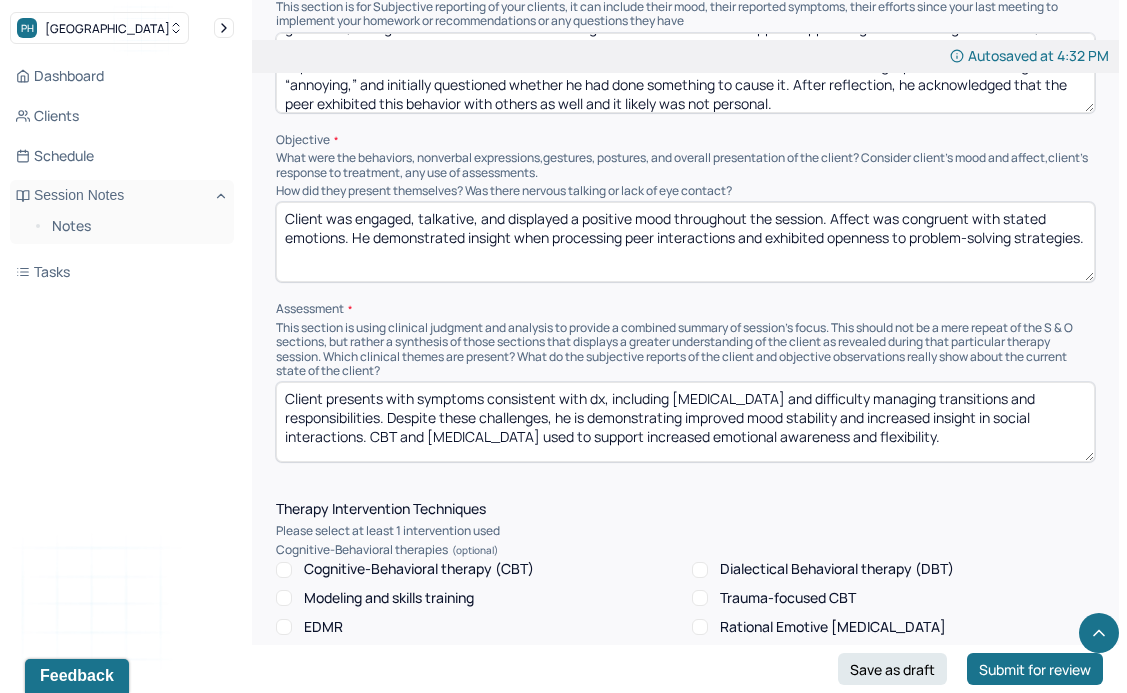 type on "Client presents with symptoms consistent with dx, including emotional dysregulation and difficulty managing transitions and responsibilities. Despite these challenges, he is demonstrating improved mood stability and increased insight in social interactions. CBT and psychoeducation used to support increased emotional awareness and flexibility." 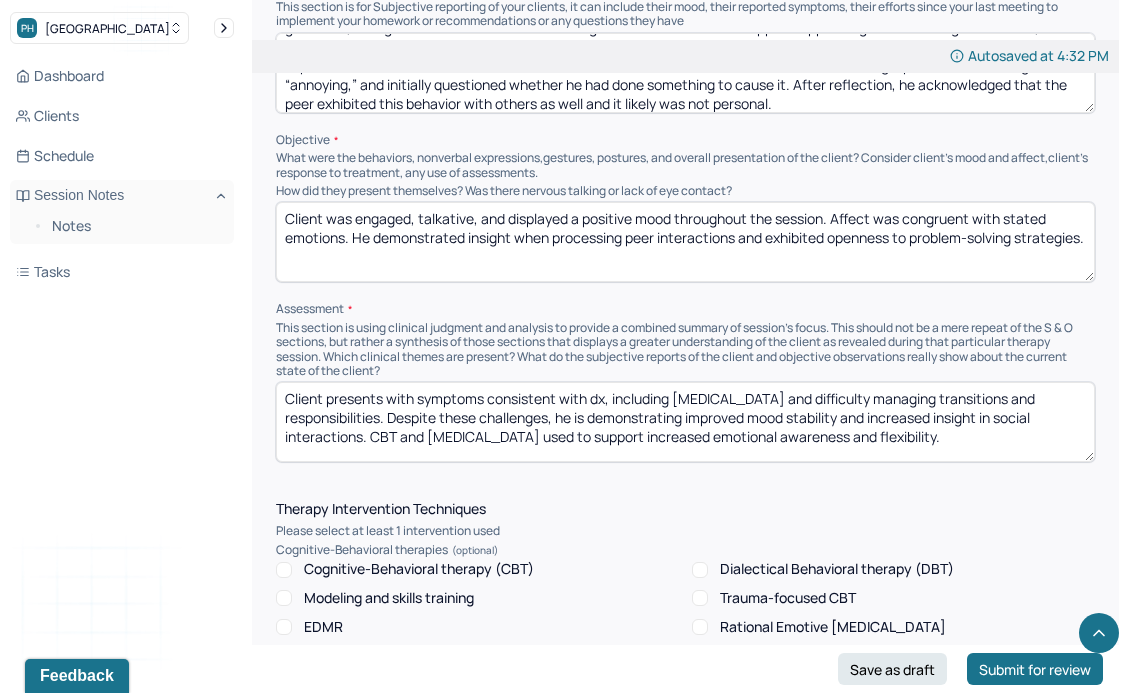 drag, startPoint x: 373, startPoint y: 243, endPoint x: 349, endPoint y: 258, distance: 28.301943 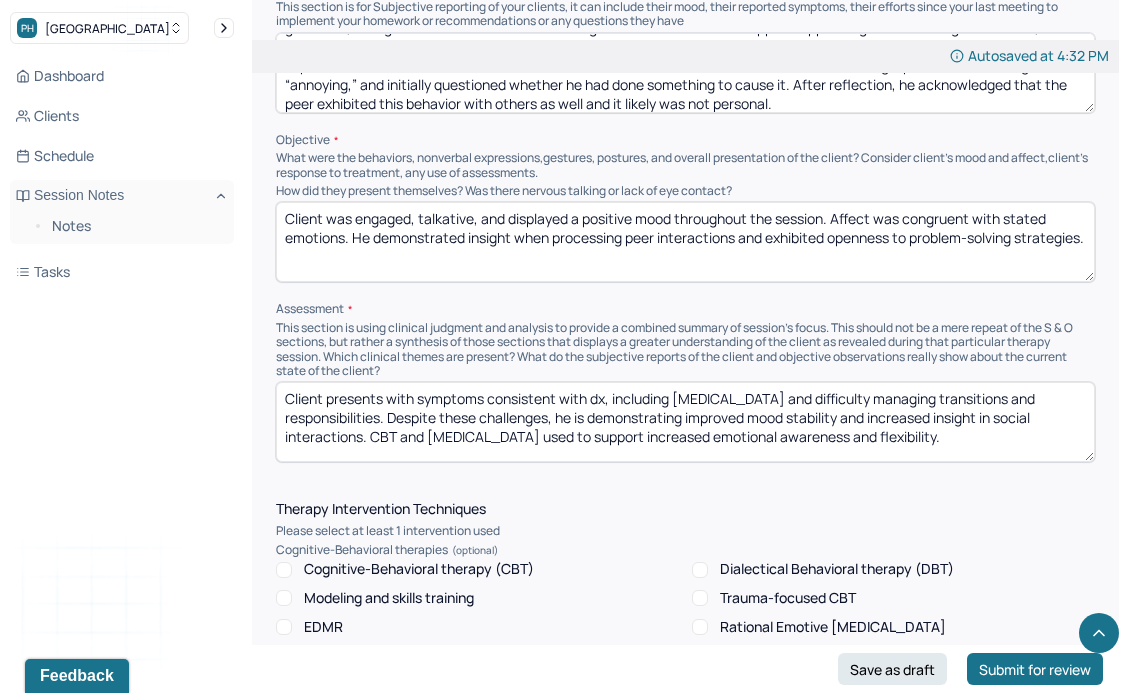 click on "Client was engaged, talkative, and displayed a positive mood throughout the session. Affect was congruent with stated emotions. He demonstrated insight when processing peer interactions and exhibited openness to problem-solving strategies." at bounding box center [685, 242] 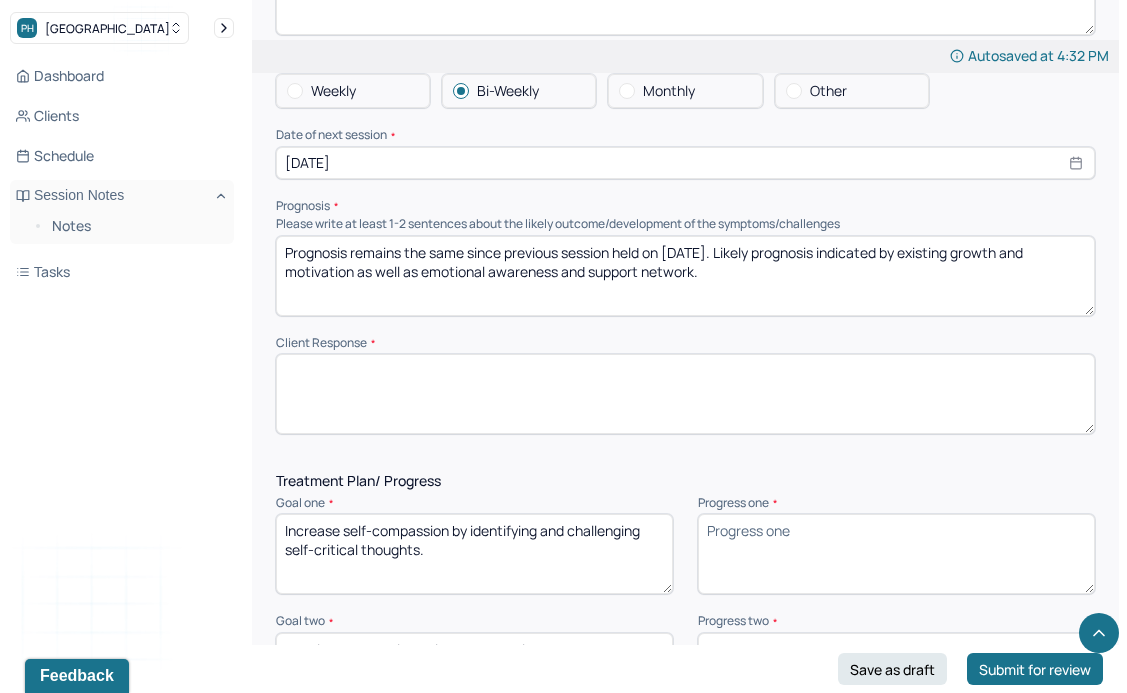 scroll, scrollTop: 2415, scrollLeft: 0, axis: vertical 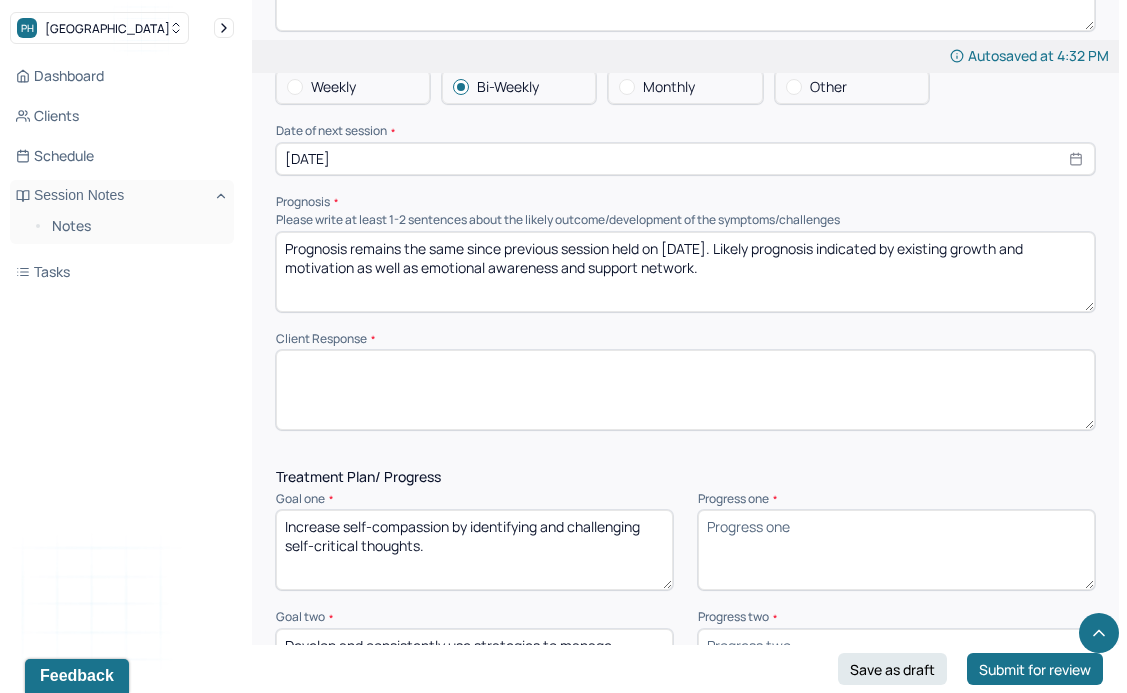 paste on "demonstrated insight when processing peer interactions and exhibited openness to problem-solving strategies" 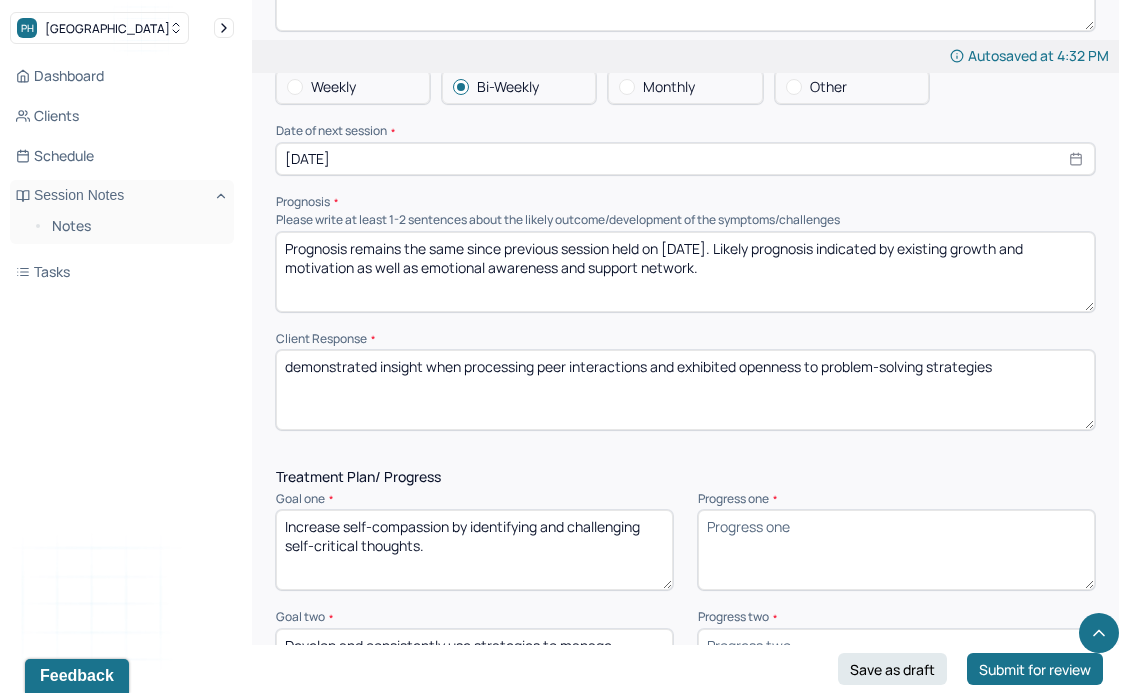 click on "demonstrated insight when processing peer interactions and exhibited openness to problem-solving strategies" at bounding box center (685, 390) 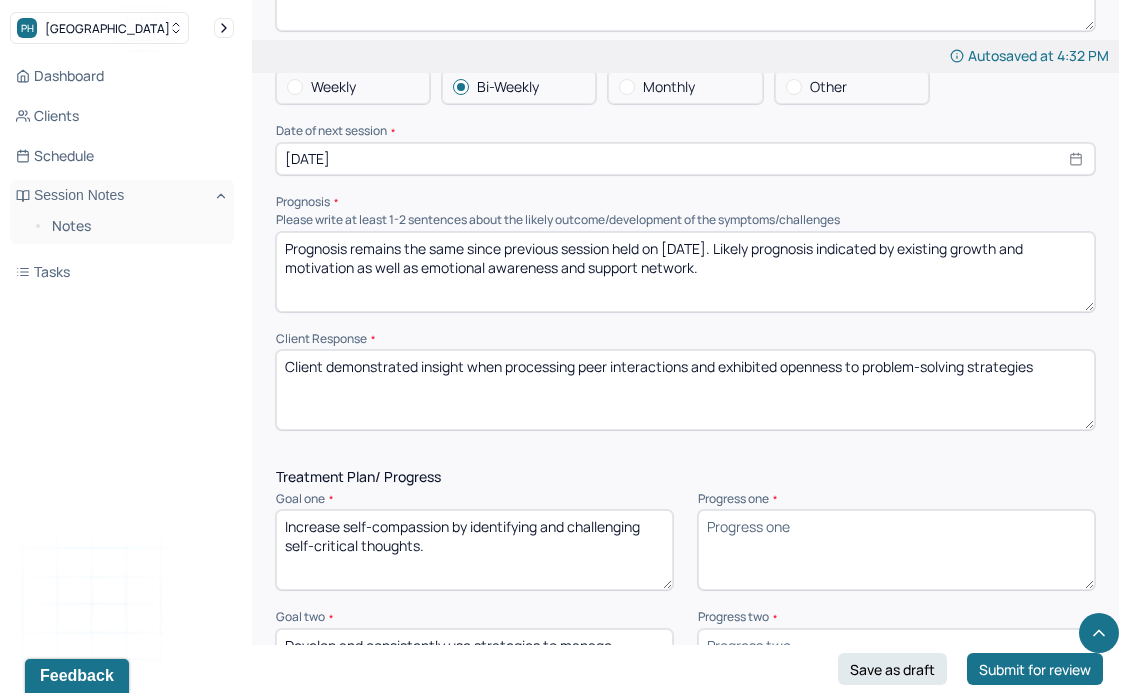 click on "Client demonstrated insight when processing peer interactions and exhibited openness to problem-solving strategies" at bounding box center [685, 390] 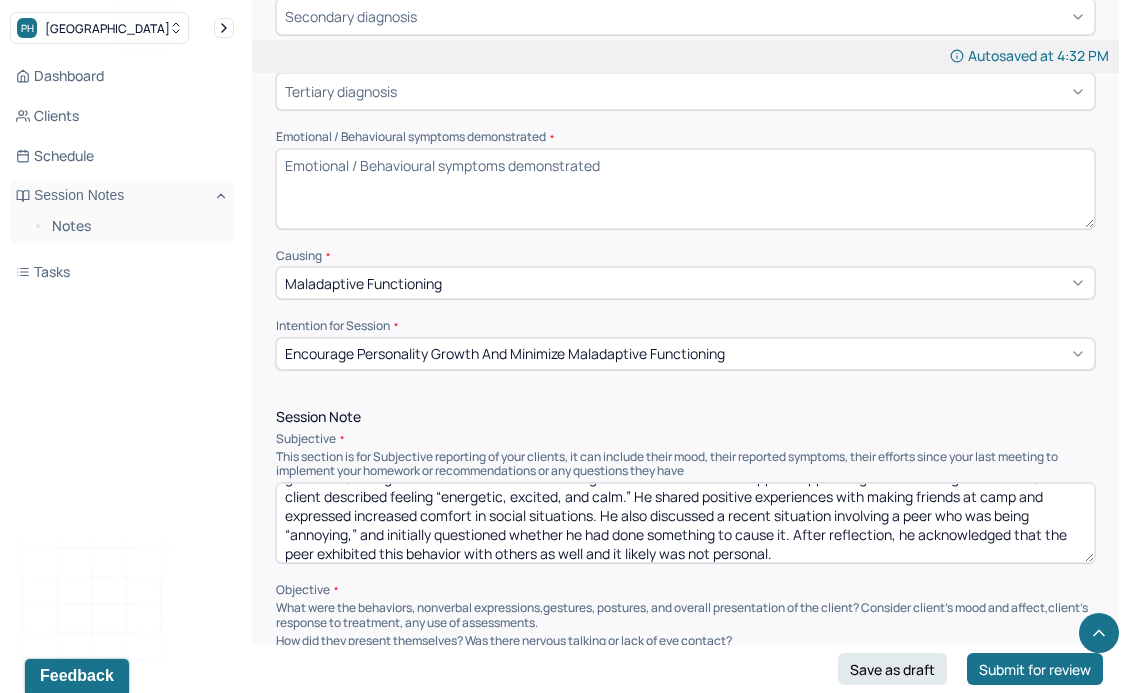 scroll, scrollTop: 825, scrollLeft: 0, axis: vertical 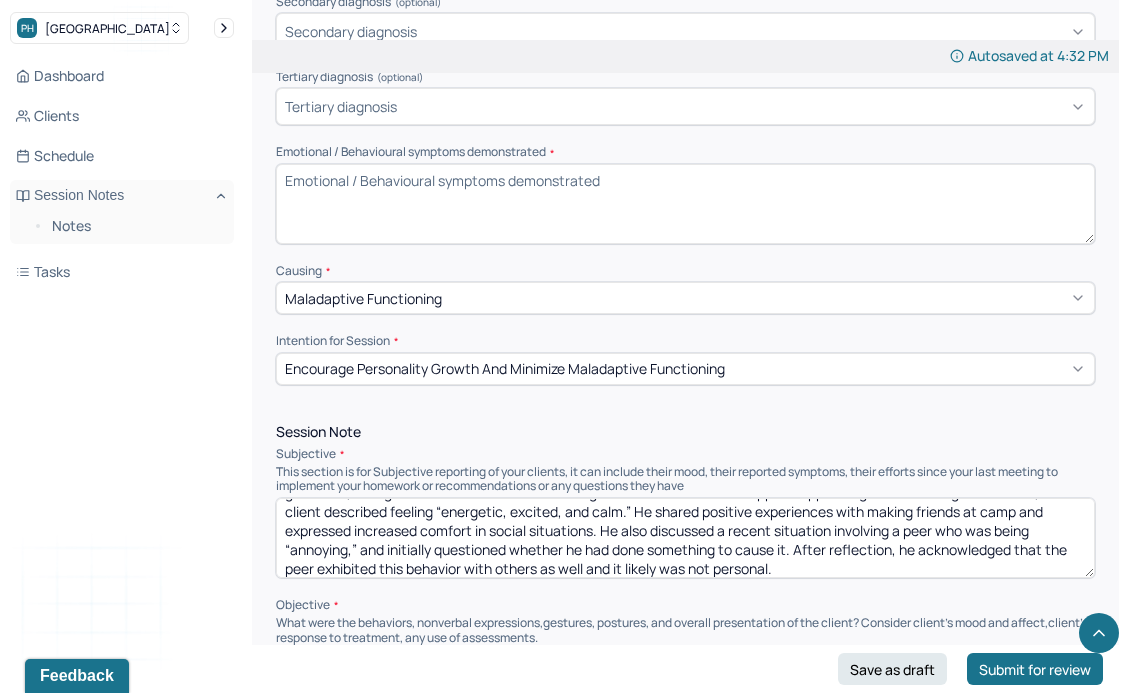 type on "Client demonstrated insight when processing peer interactions and exhibited openness to problem-solving strategies." 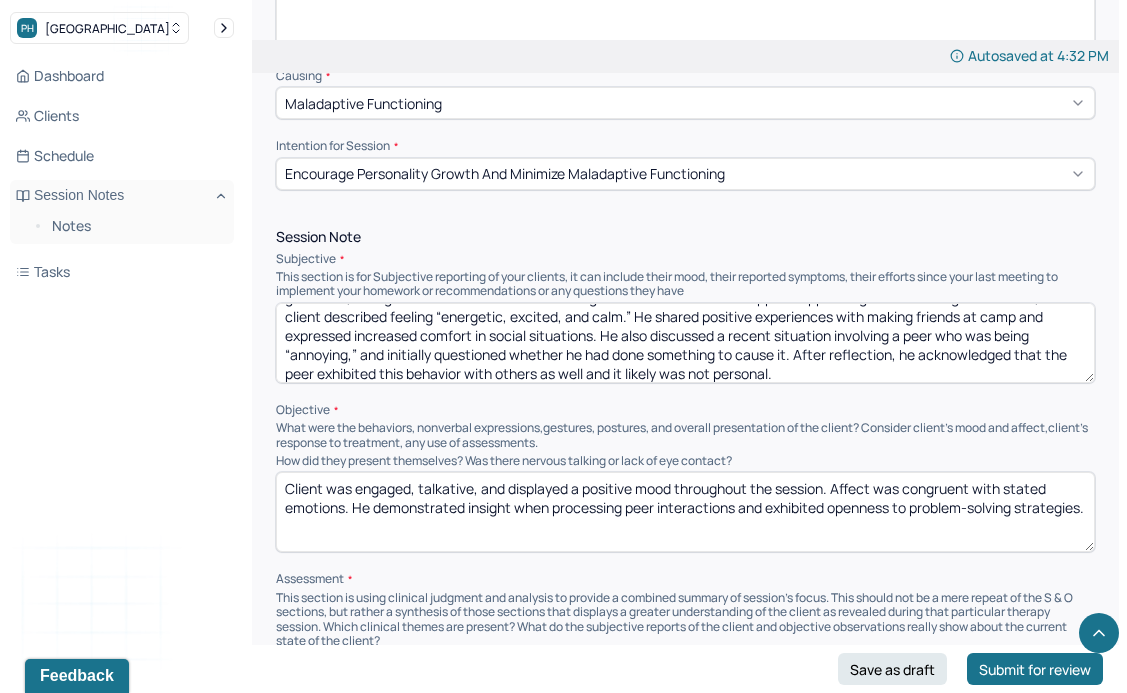 scroll, scrollTop: 1027, scrollLeft: 0, axis: vertical 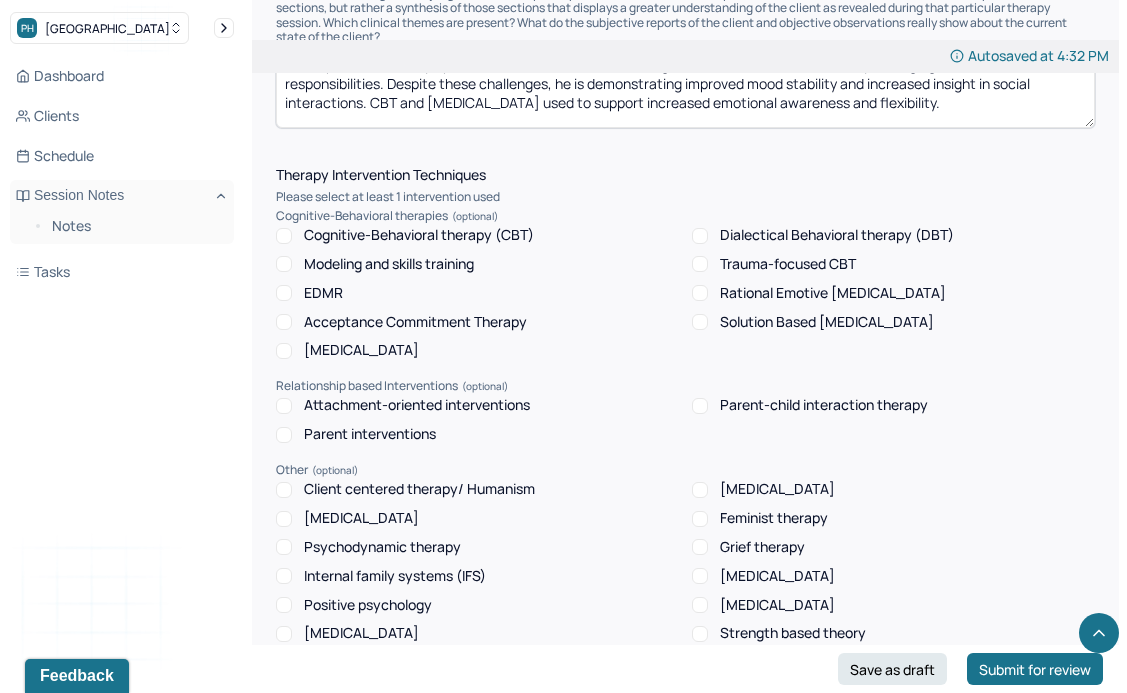 type on "Client endorsed feelings of excitement. Positive mood displayed throughout the session." 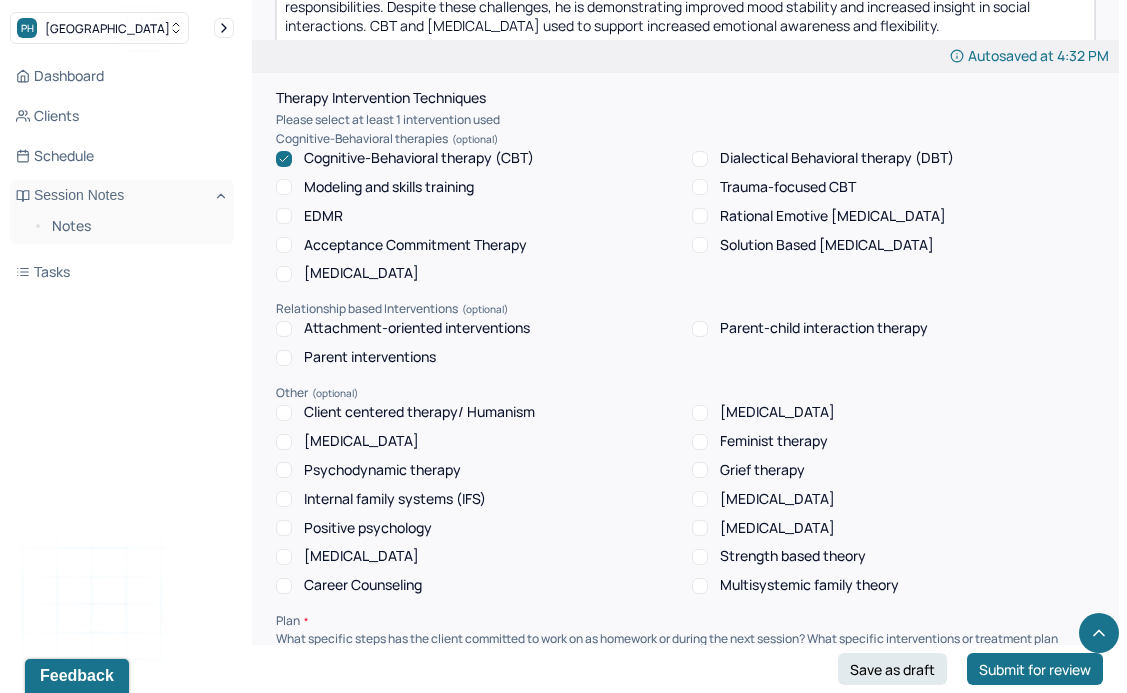 scroll, scrollTop: 1718, scrollLeft: 0, axis: vertical 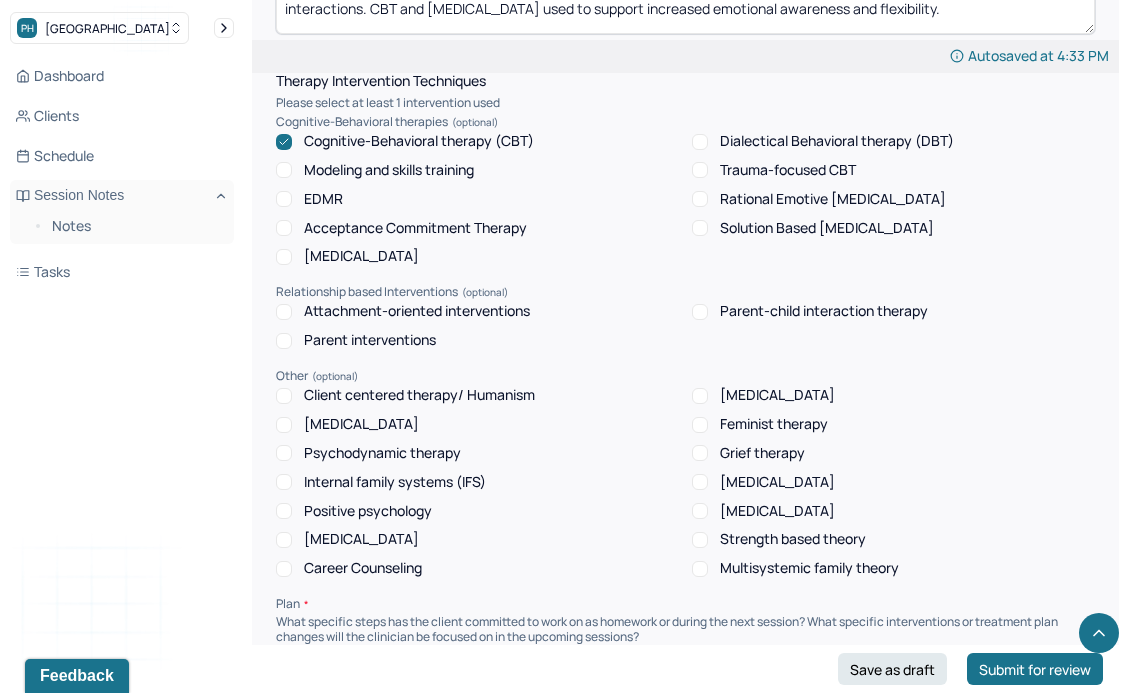 click on "Psychoeducation" at bounding box center (763, 511) 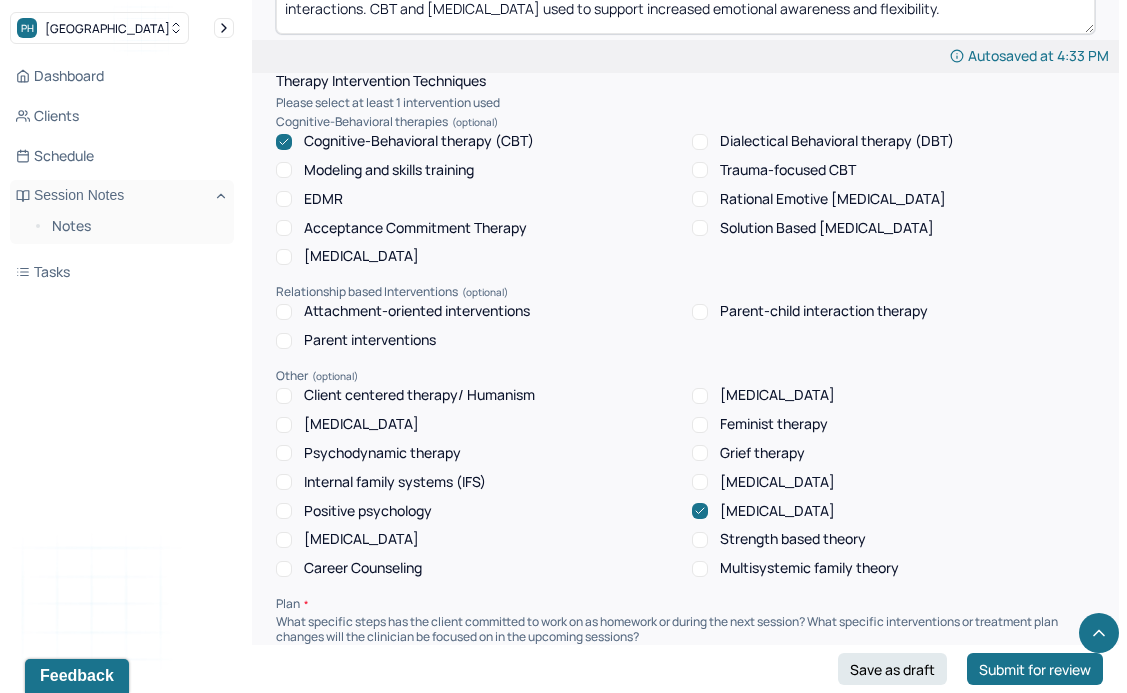 click on "Client centered therapy/ Humanism" at bounding box center [419, 395] 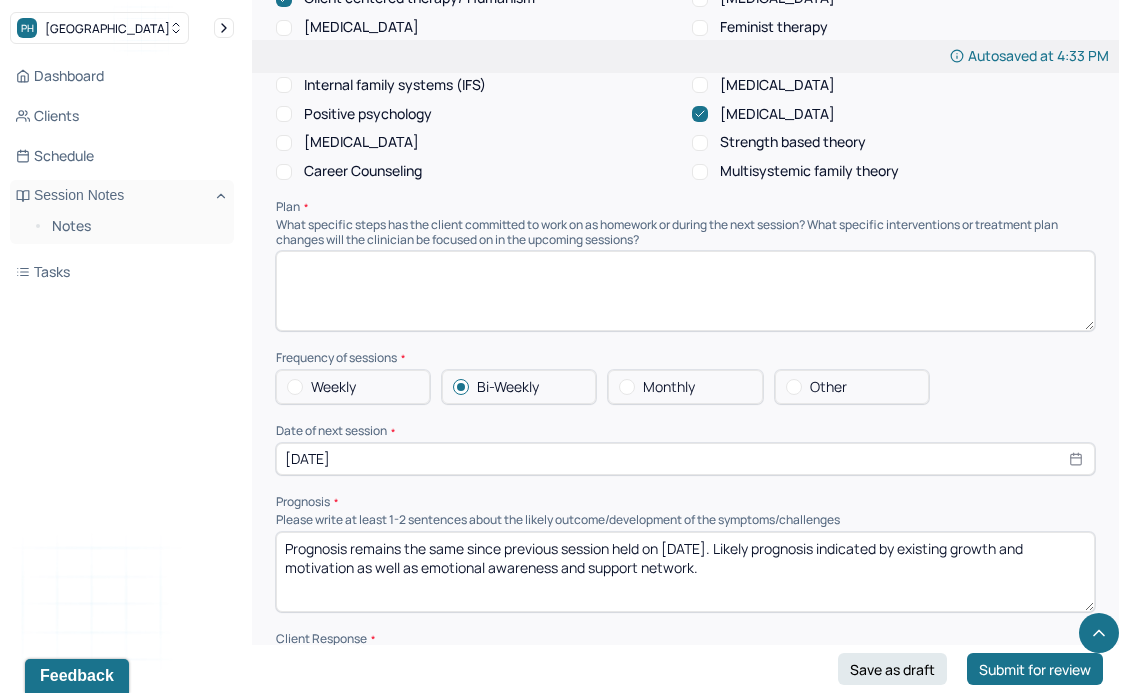 scroll, scrollTop: 2117, scrollLeft: 0, axis: vertical 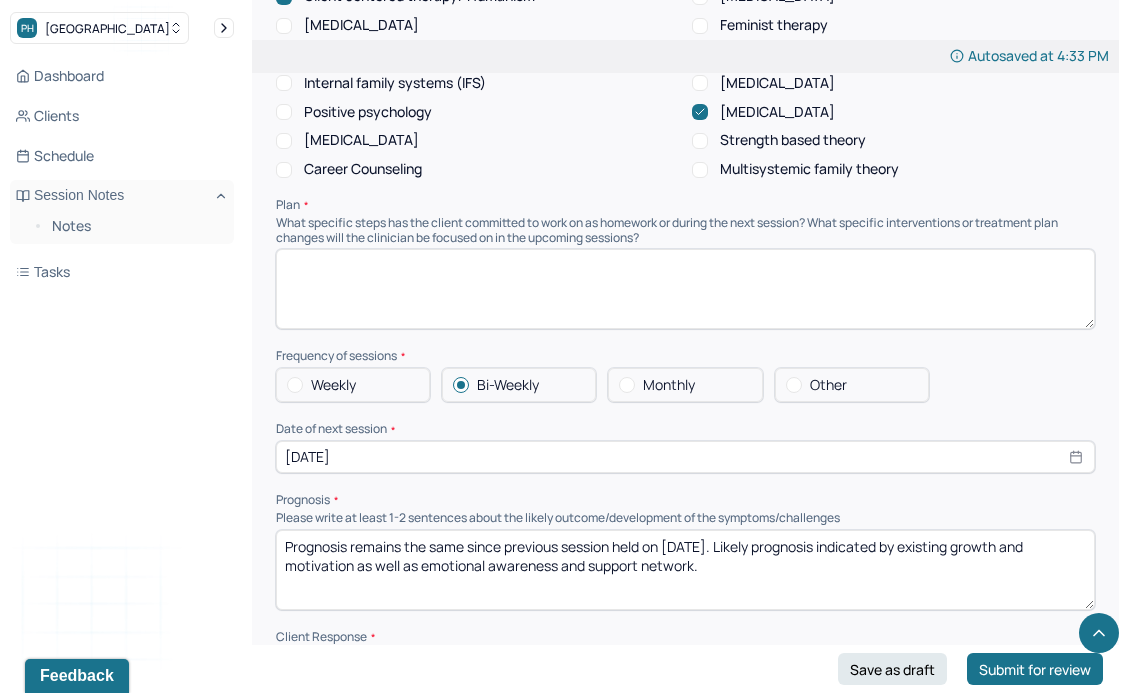 paste on "Clinician and client will continue to identify tools to support memory and task completion" 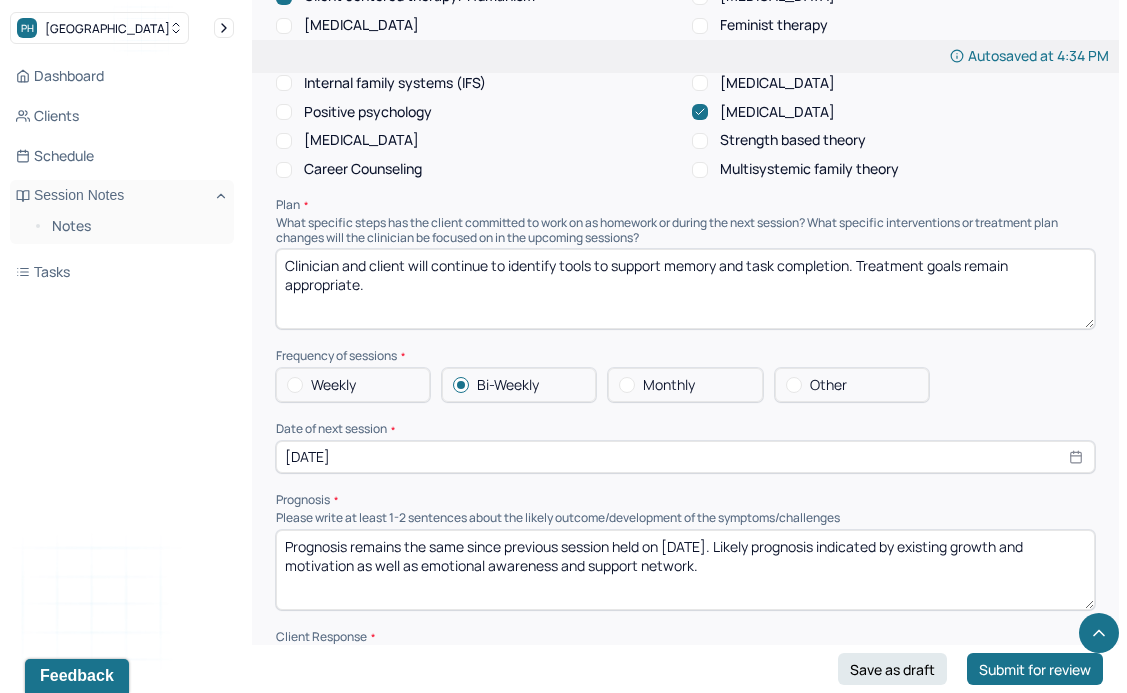 type on "Clinician and client will continue to identify tools to support memory and task completion. Treatment goals remain appropriate." 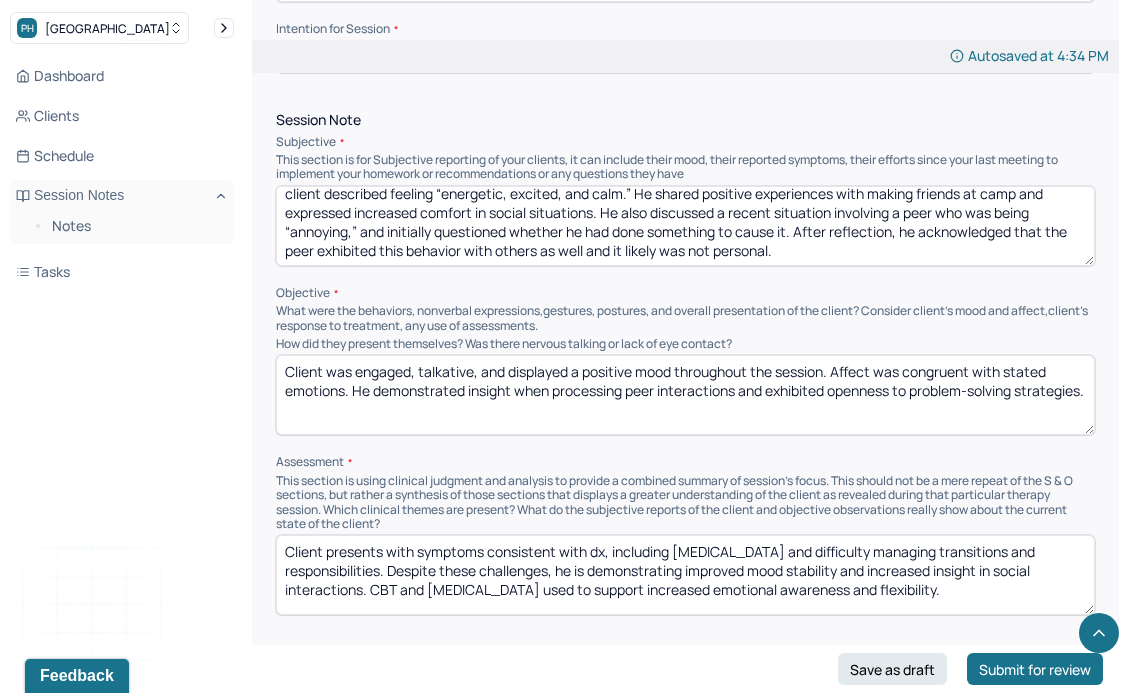 scroll, scrollTop: 1138, scrollLeft: 0, axis: vertical 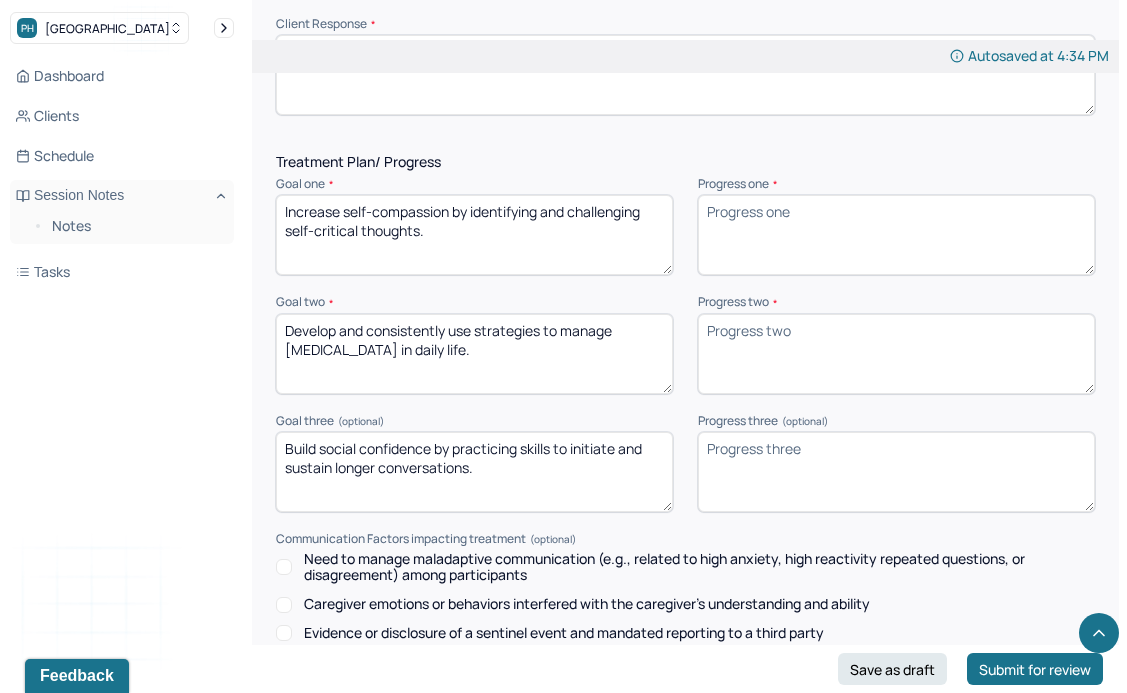 click on "Increase self-compassion by identifying and challenging self-critical thoughts." at bounding box center [474, 235] 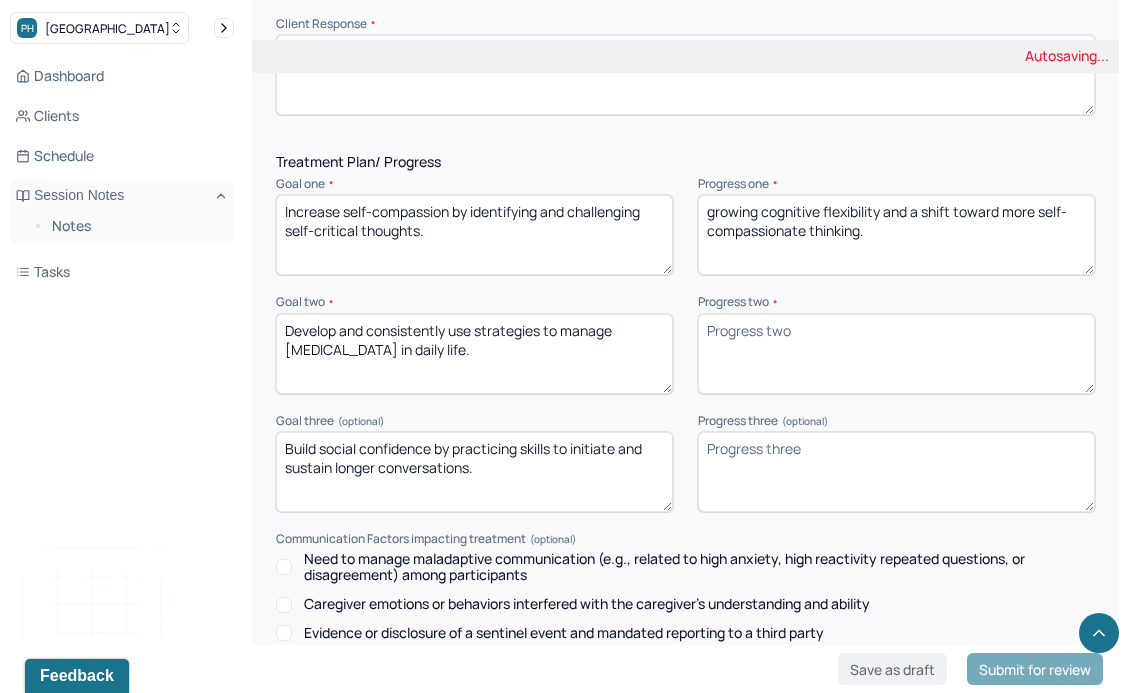 drag, startPoint x: 713, startPoint y: 212, endPoint x: 657, endPoint y: 207, distance: 56.22277 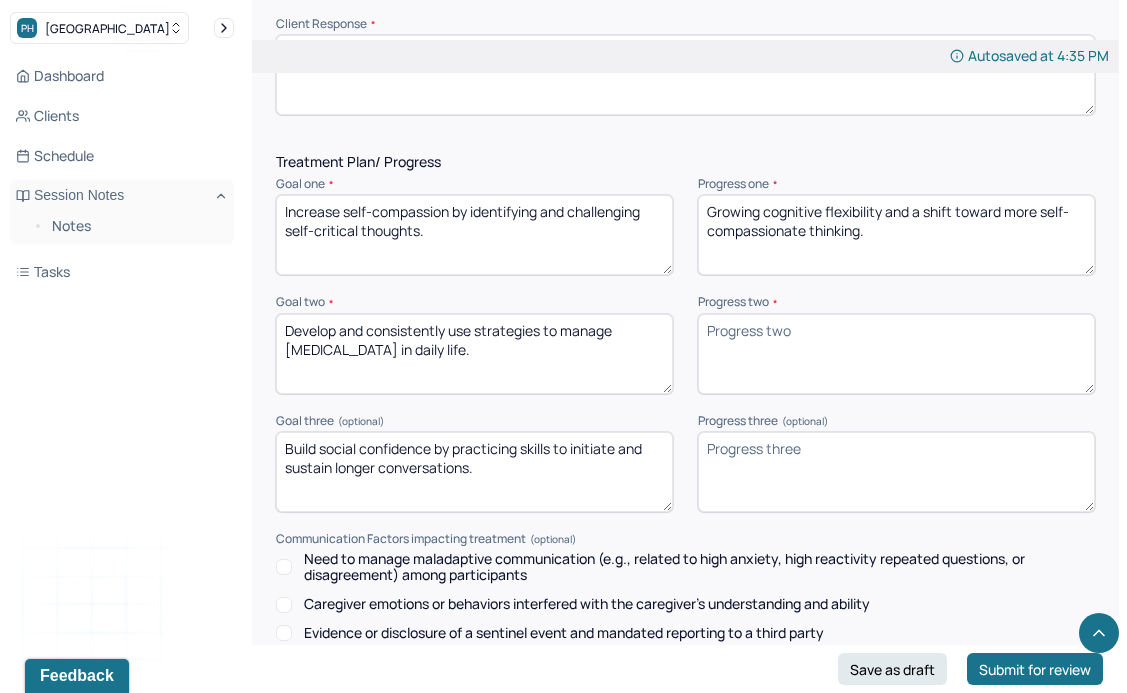 click on "growing cognitive flexibility and a shift toward more self-compassionate thinking." at bounding box center (896, 235) 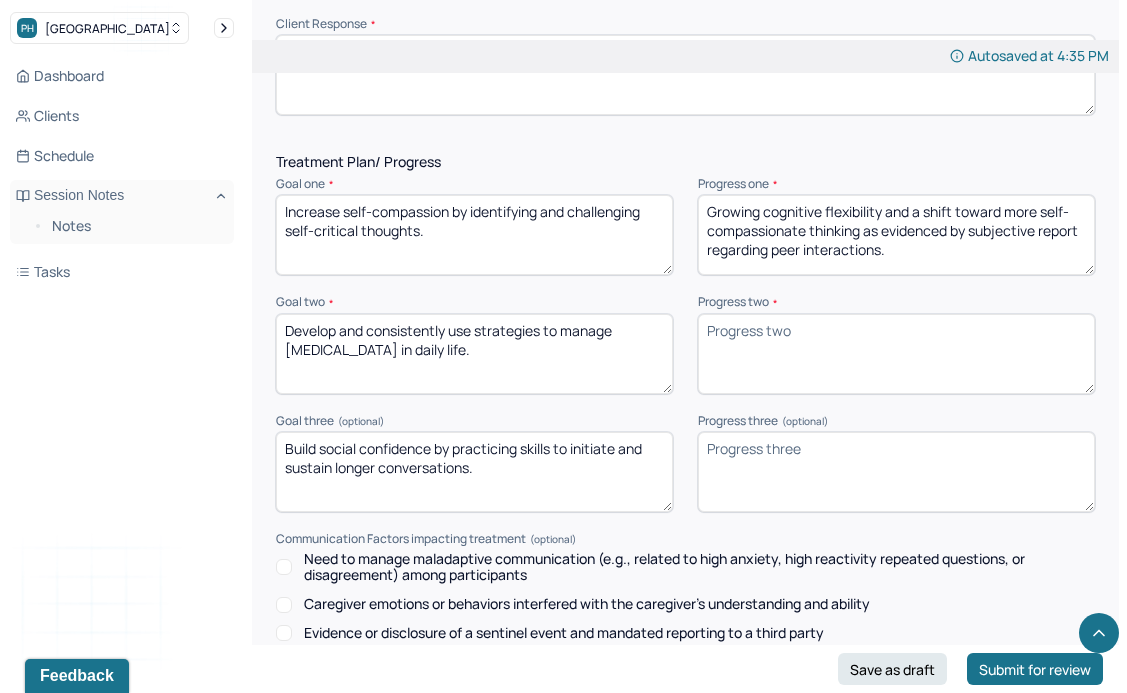 type on "Growing cognitive flexibility and a shift toward more self-compassionate thinking as evidenced by subjective report regarding peer interactions." 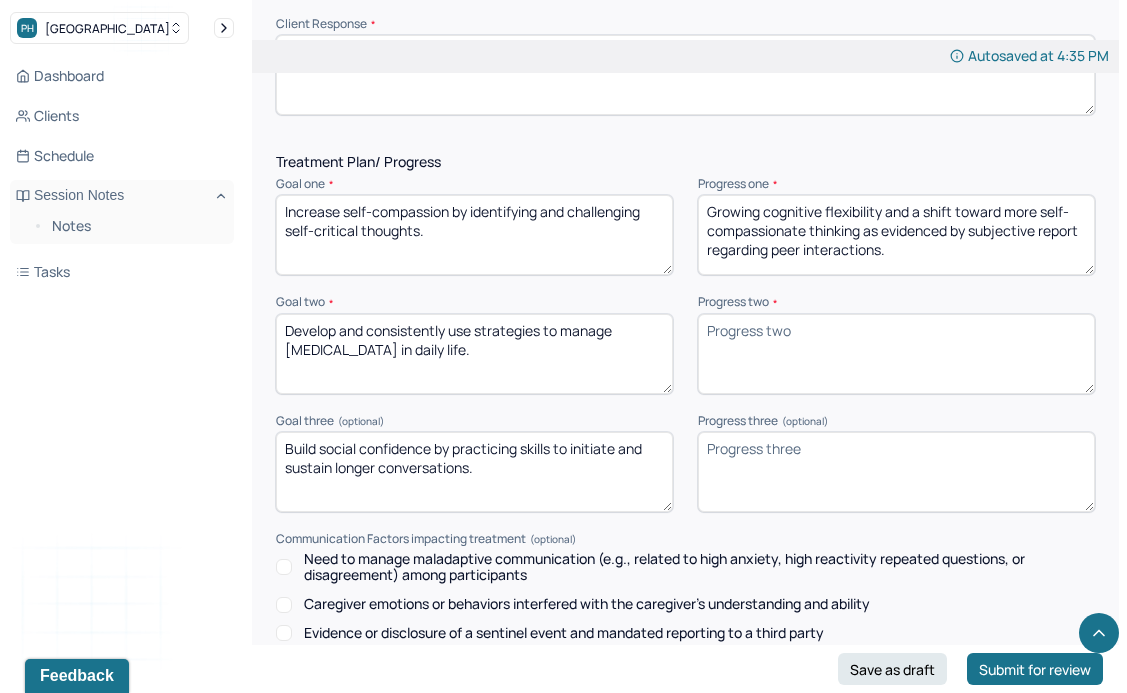 click on "Progress two *" at bounding box center (896, 354) 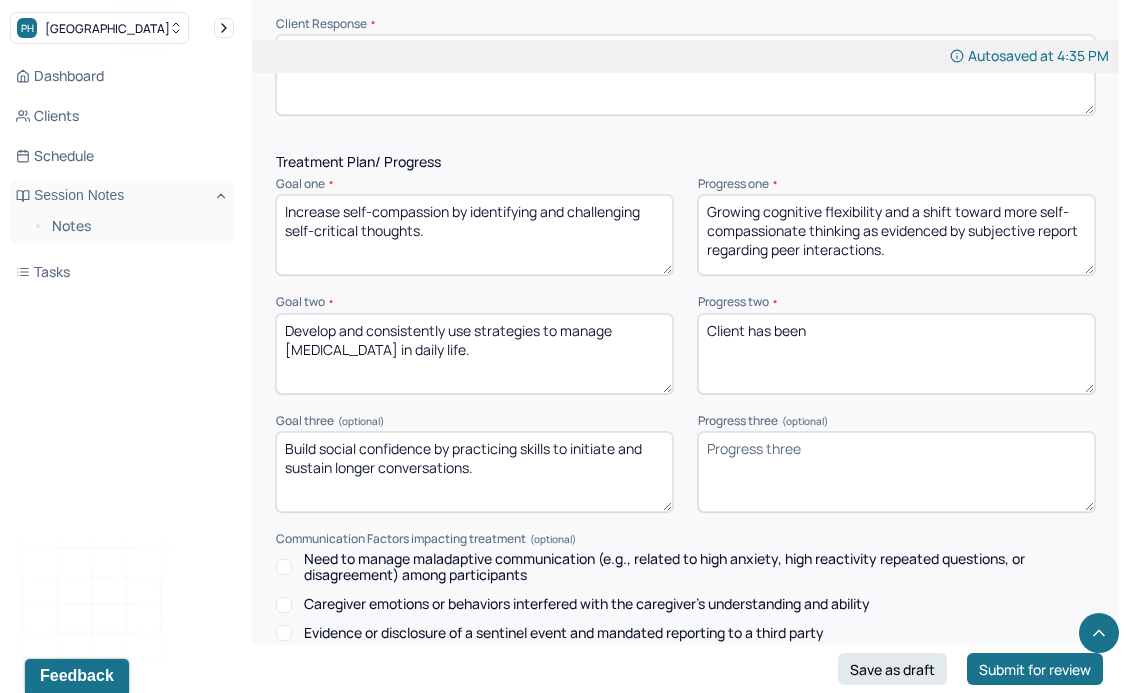 paste on "benefiting from an external reminder-based app, indicating some progress in implementing external regulation tools. Parent report of the client being mostly in a good mood, with only occasional dysregulation, further suggests improved emotional regulation outside of sessions." 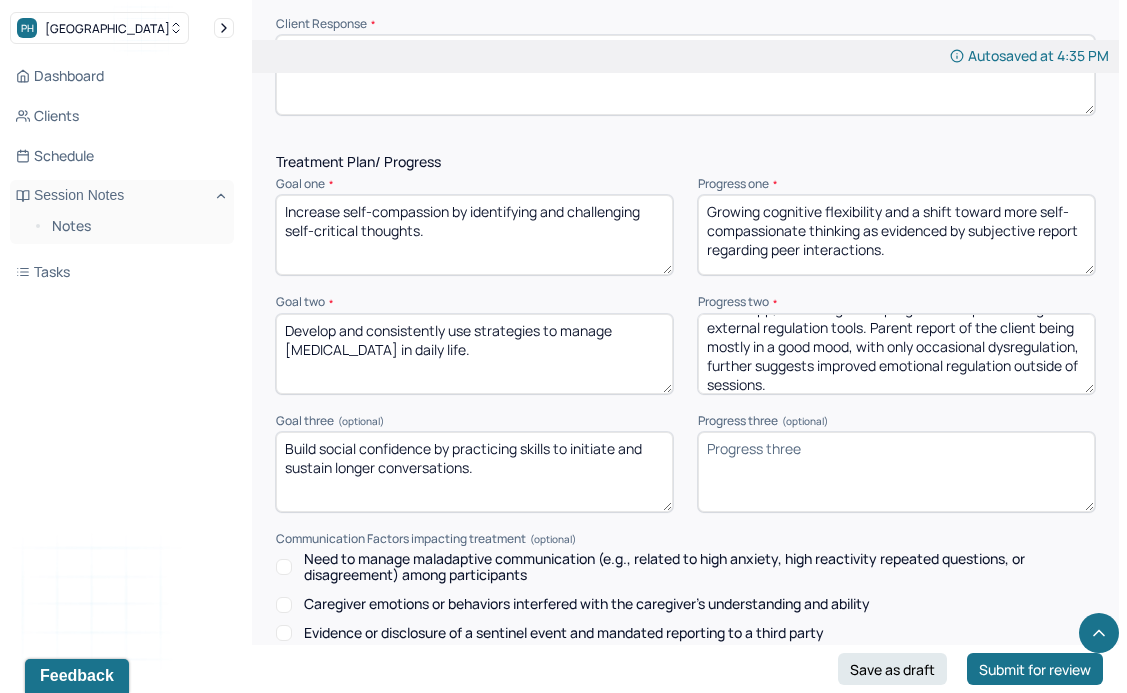 scroll, scrollTop: 0, scrollLeft: 0, axis: both 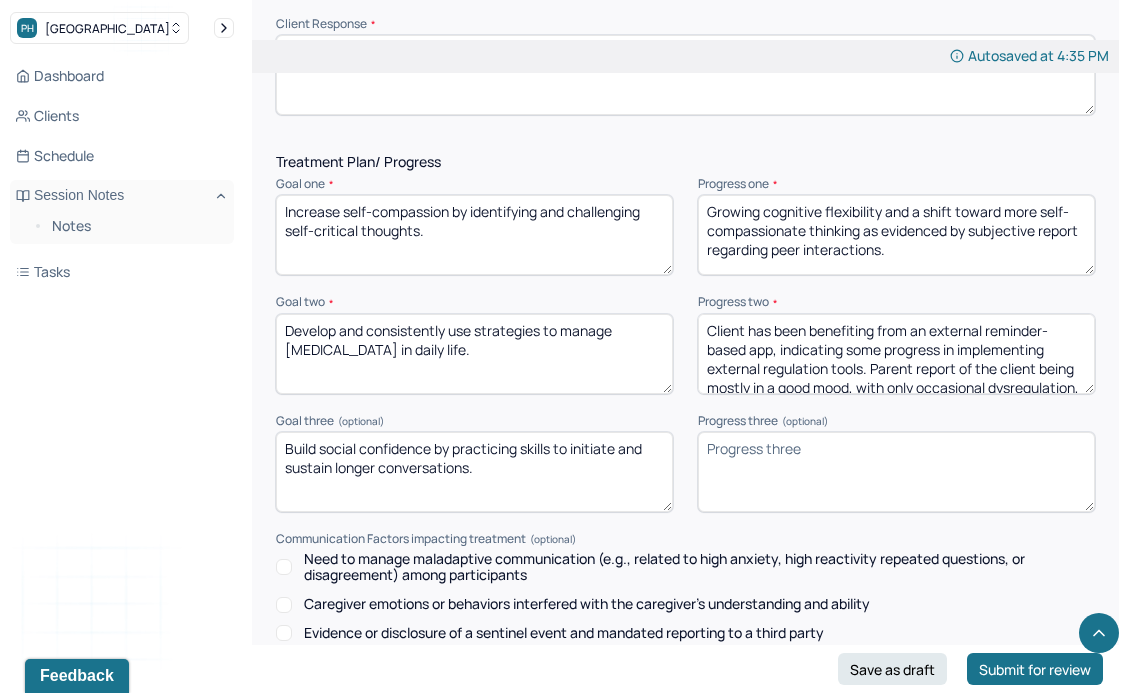 drag, startPoint x: 869, startPoint y: 372, endPoint x: 773, endPoint y: 357, distance: 97.16481 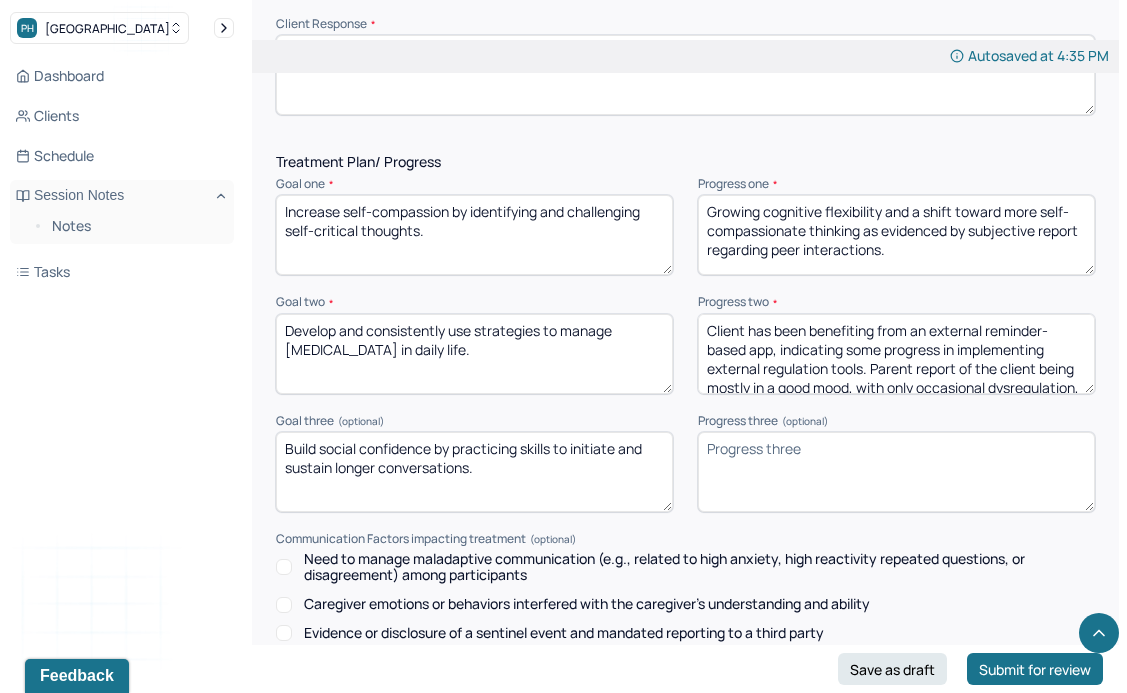click on "Client has been benefiting from an external reminder-based app, indicating some progress in implementing external regulation tools. Parent report of the client being mostly in a good mood, with only occasional dysregulation, further suggests improved emotional regulation outside of sessions." at bounding box center [896, 354] 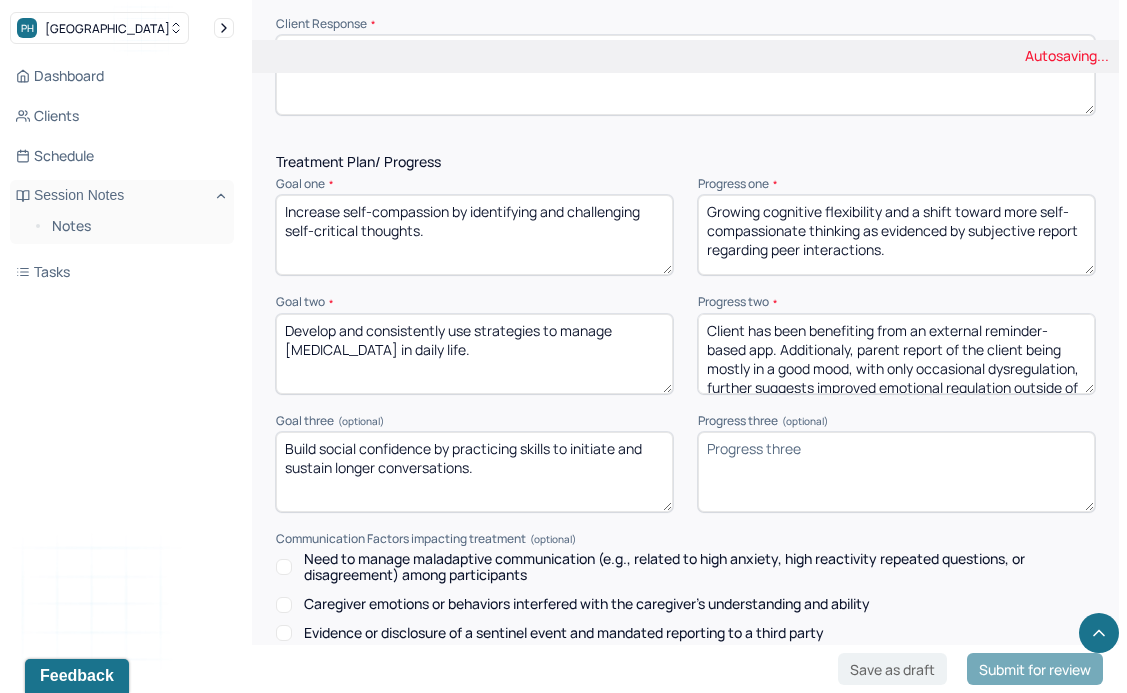 click on "Client has been benefiting from an external reminder-based app. Parent report of the client being mostly in a good mood, with only occasional dysregulation, further suggests improved emotional regulation outside of sessions." at bounding box center (896, 354) 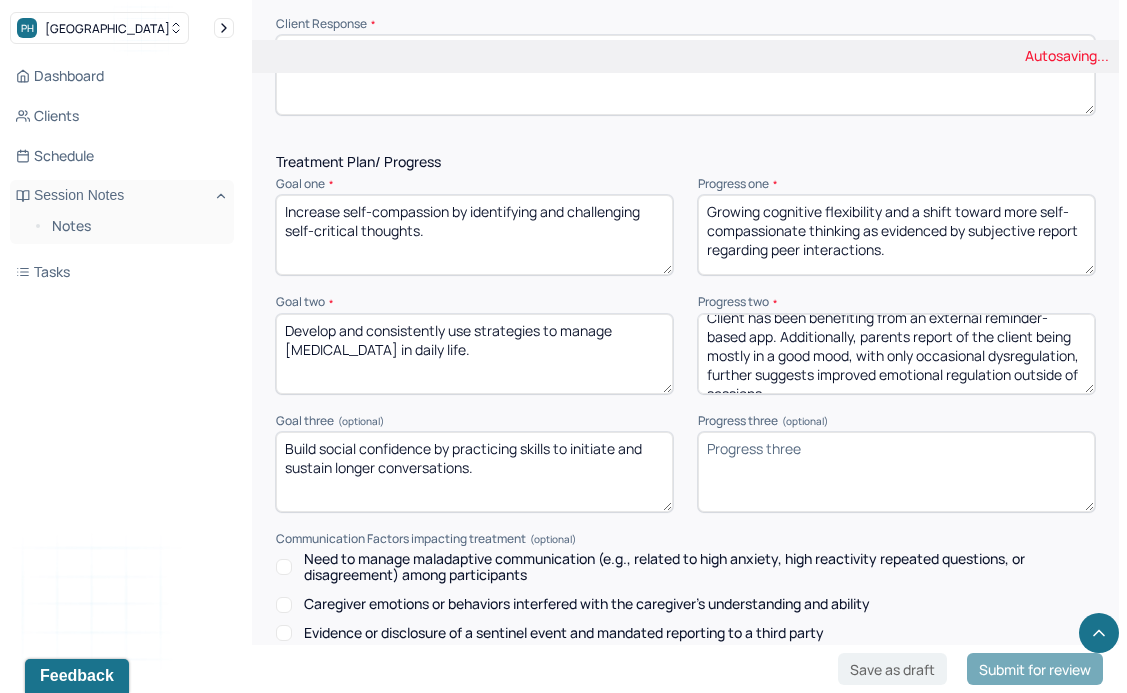 scroll, scrollTop: 16, scrollLeft: 0, axis: vertical 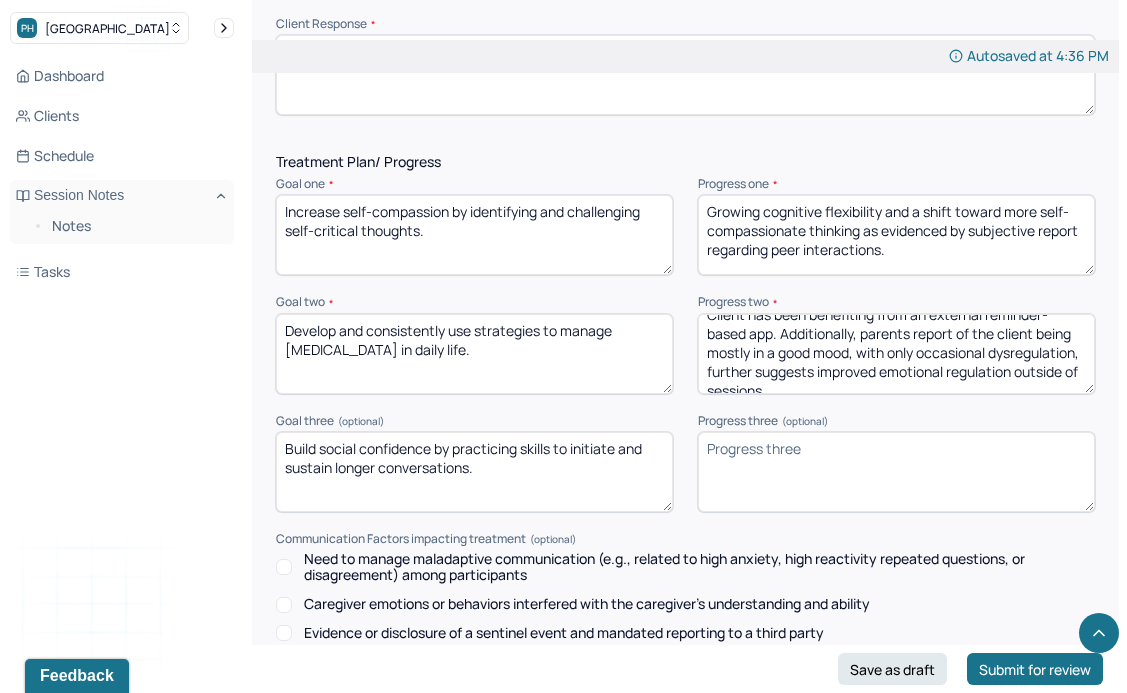 drag, startPoint x: 977, startPoint y: 342, endPoint x: 957, endPoint y: 342, distance: 20 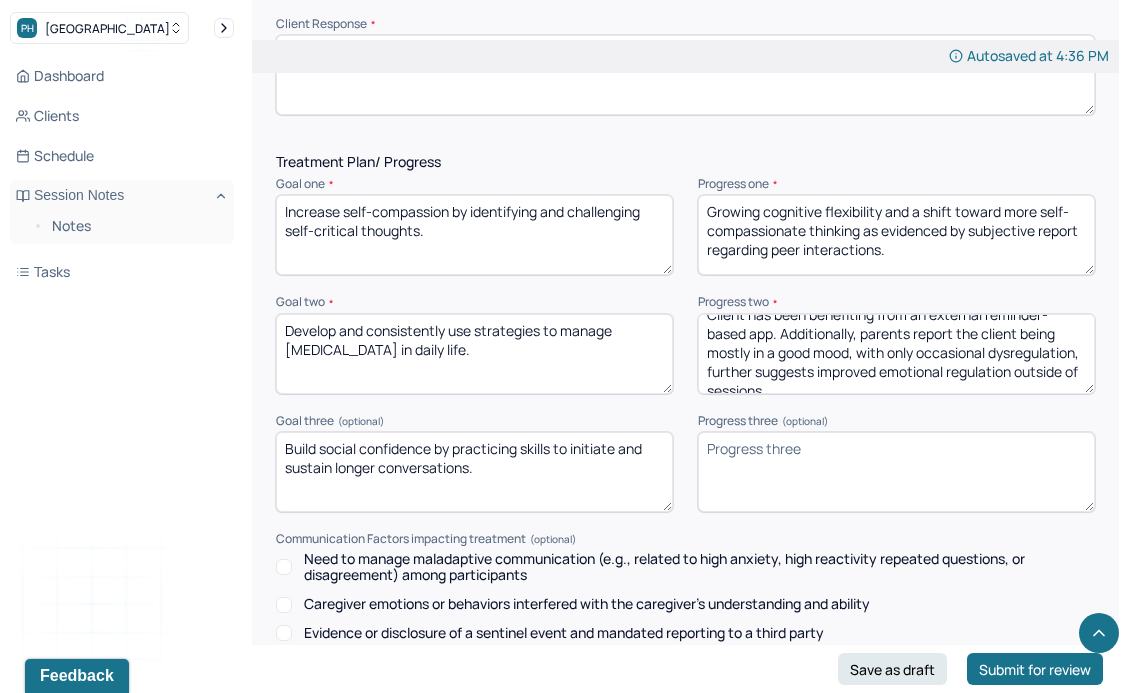scroll, scrollTop: 28, scrollLeft: 0, axis: vertical 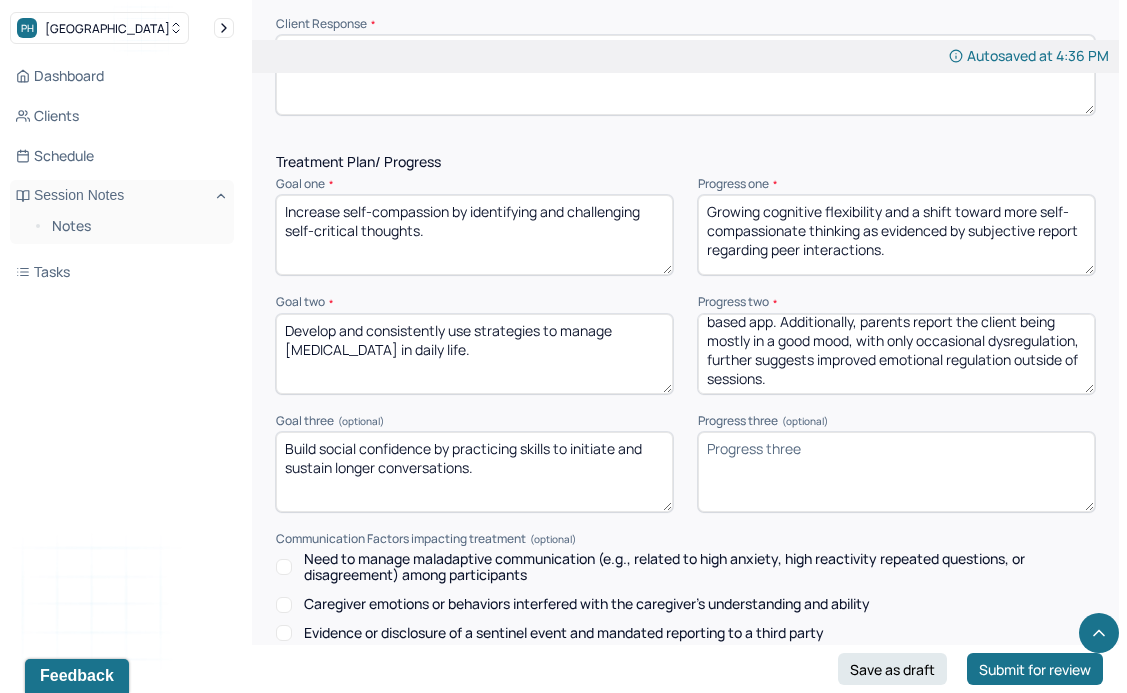 drag, startPoint x: 838, startPoint y: 379, endPoint x: 1081, endPoint y: 343, distance: 245.65219 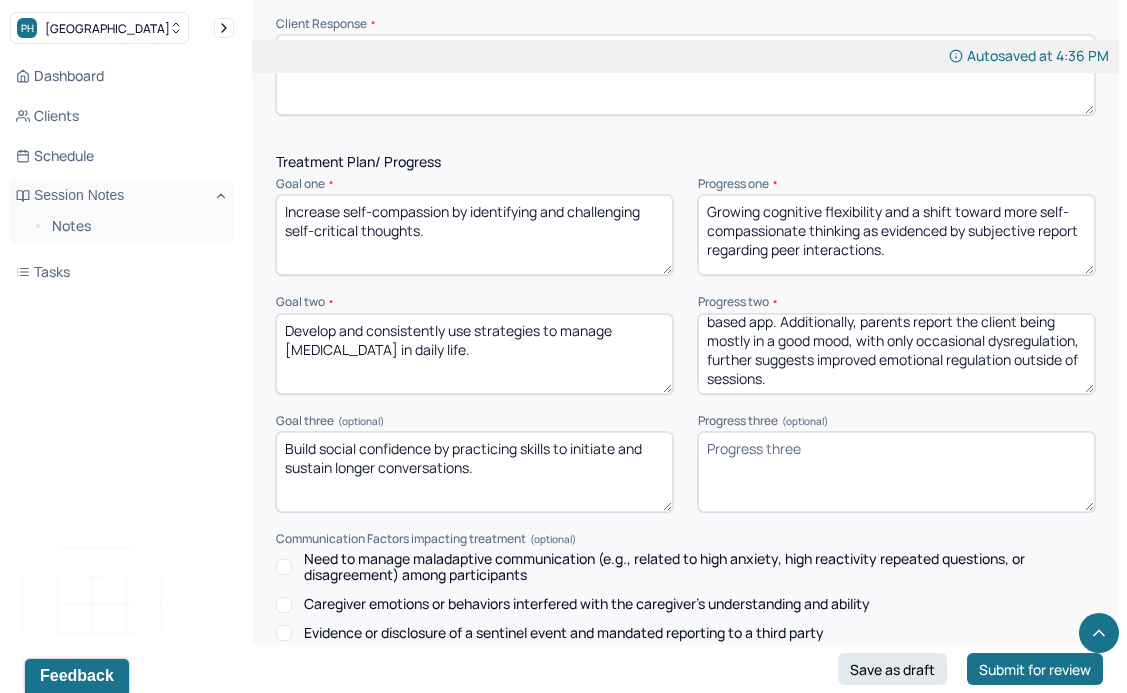 click on "Client has been benefiting from an external reminder-based app. Additionally, parents report he client being mostly in a good mood, with only occasional dysregulation, further suggests improved emotional regulation outside of sessions." at bounding box center (896, 354) 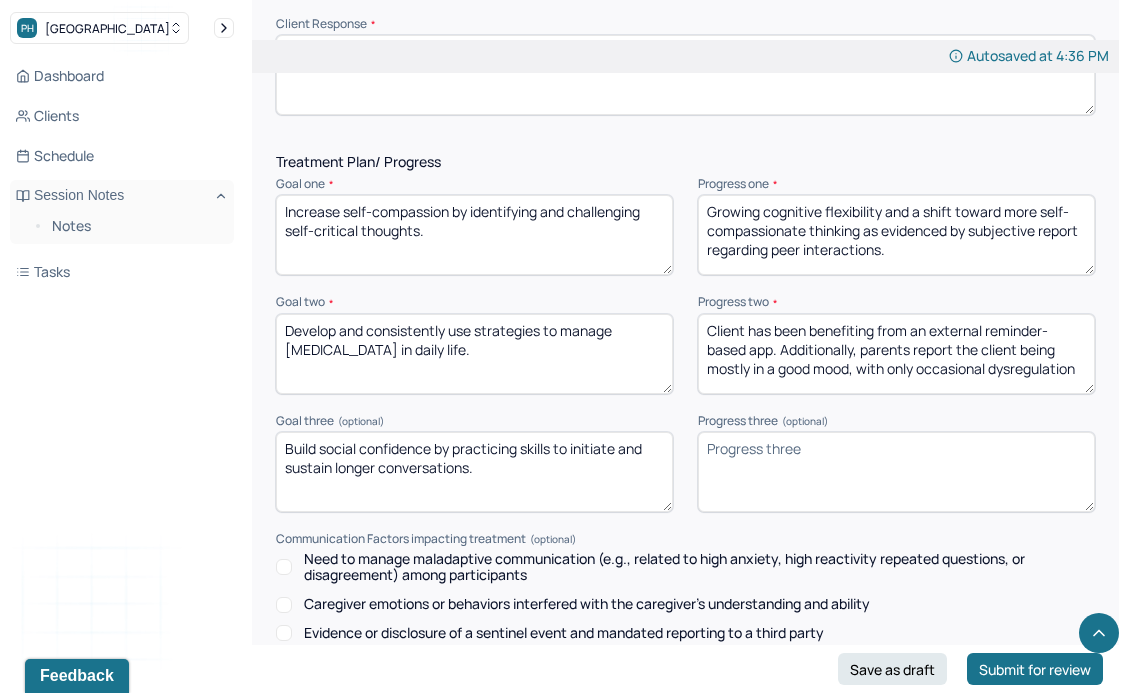 scroll, scrollTop: 0, scrollLeft: 0, axis: both 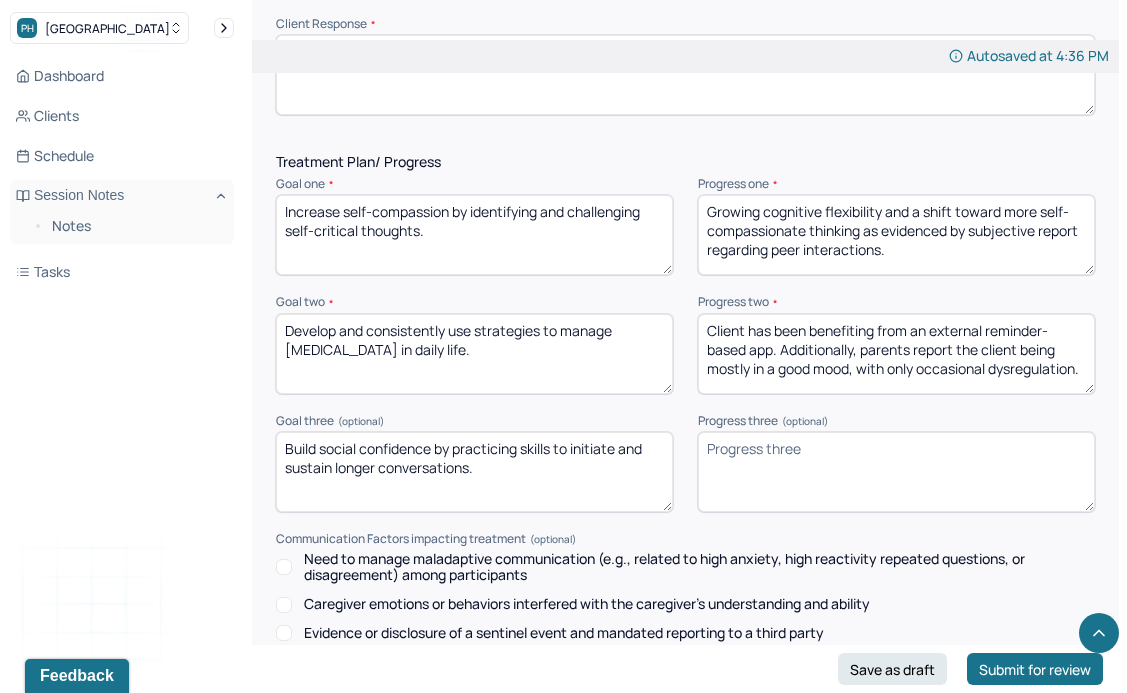 type on "Client has been benefiting from an external reminder-based app. Additionally, parents report the client being mostly in a good mood, with only occasional dysregulation." 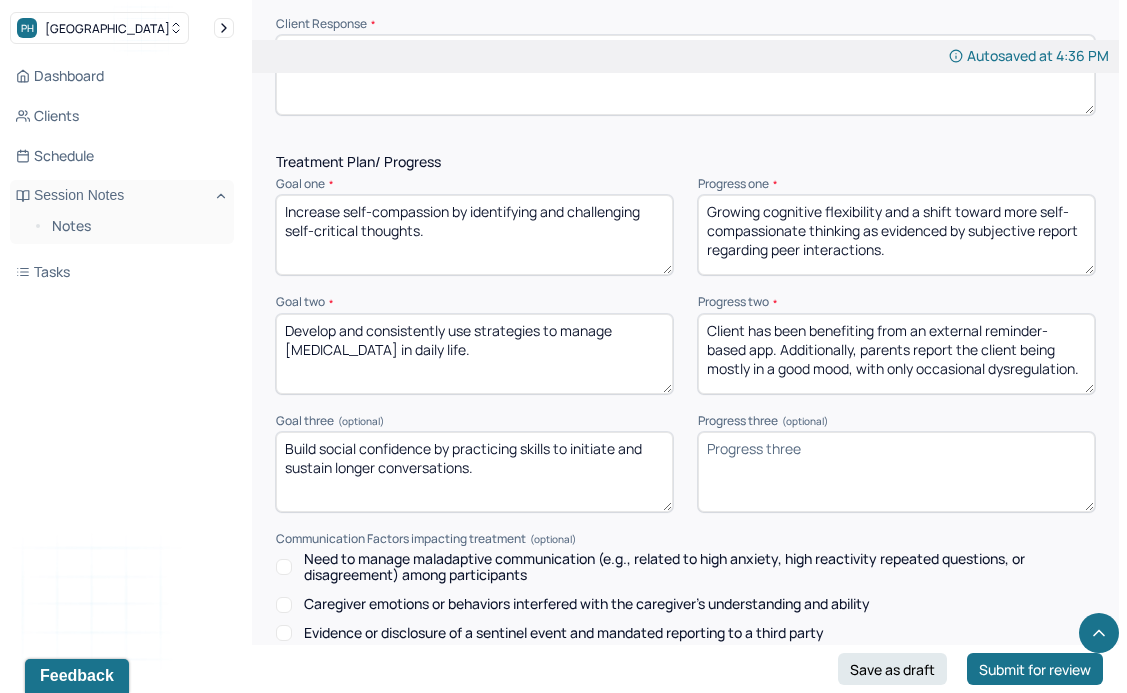 click on "Progress three (optional)" at bounding box center [896, 472] 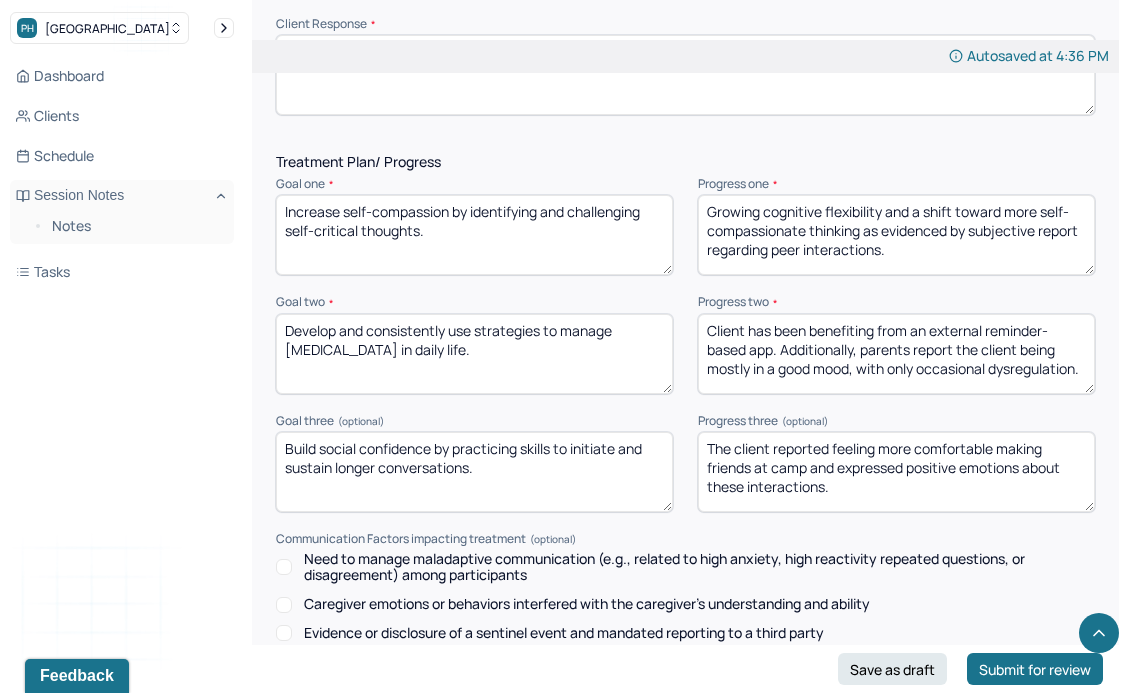type on "The client reported feeling more comfortable making friends at camp and expressed positive emotions about these interactions." 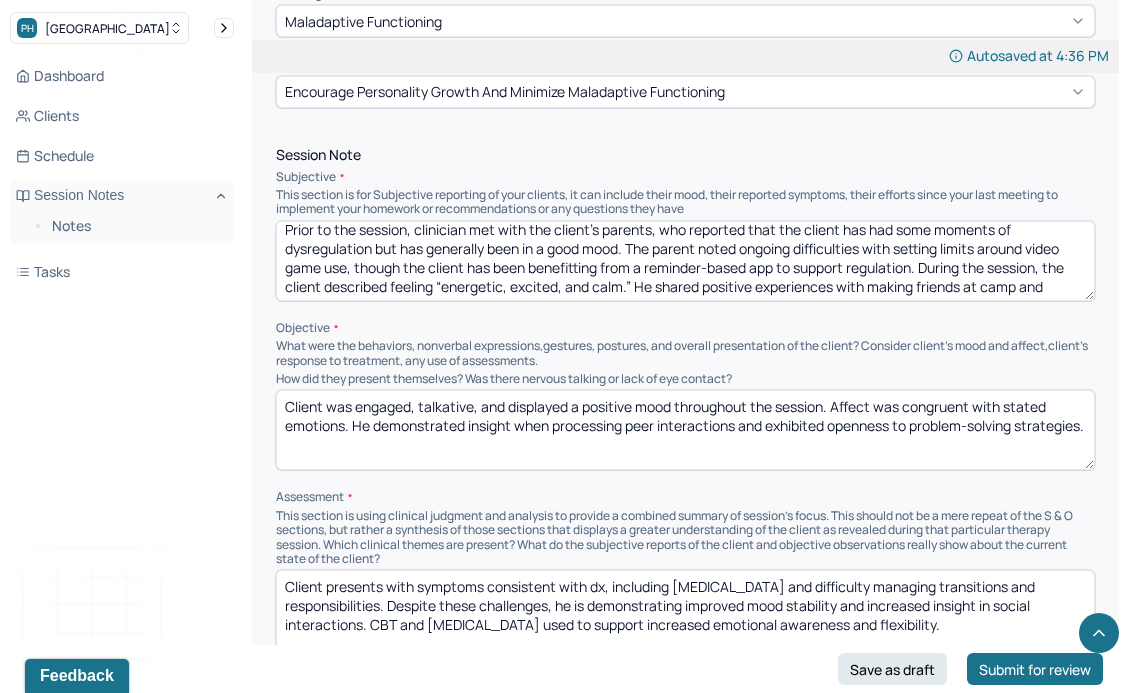 scroll, scrollTop: 1074, scrollLeft: 0, axis: vertical 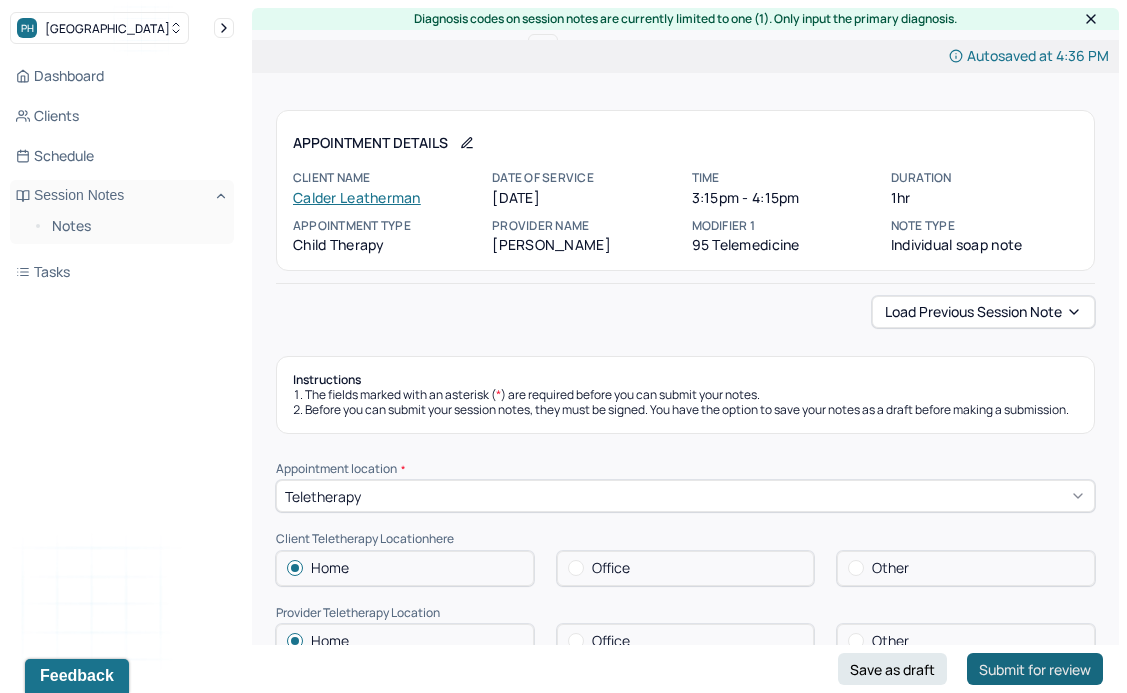 click on "Submit for review" at bounding box center [1035, 669] 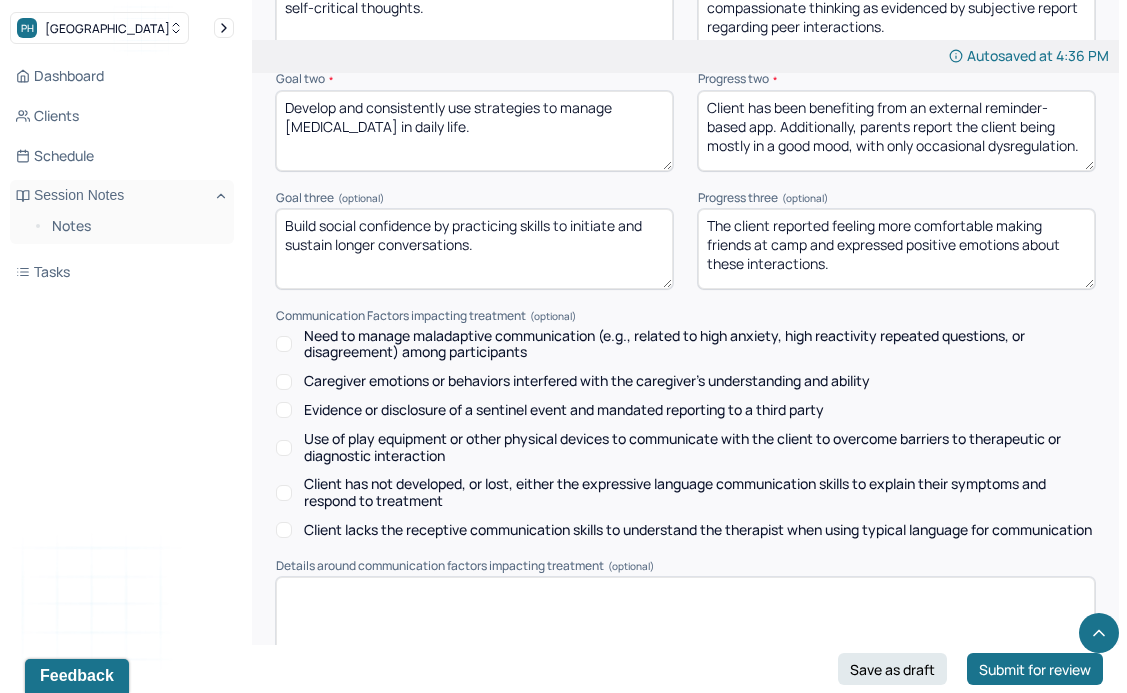 scroll, scrollTop: 3174, scrollLeft: 0, axis: vertical 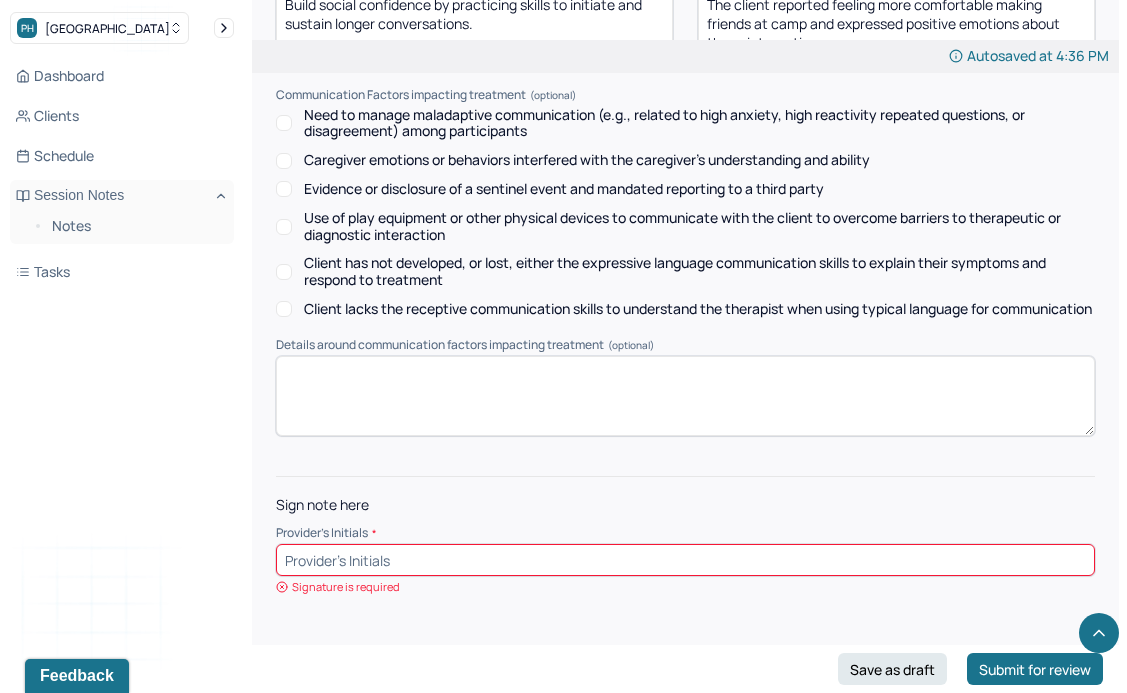 click at bounding box center [685, 560] 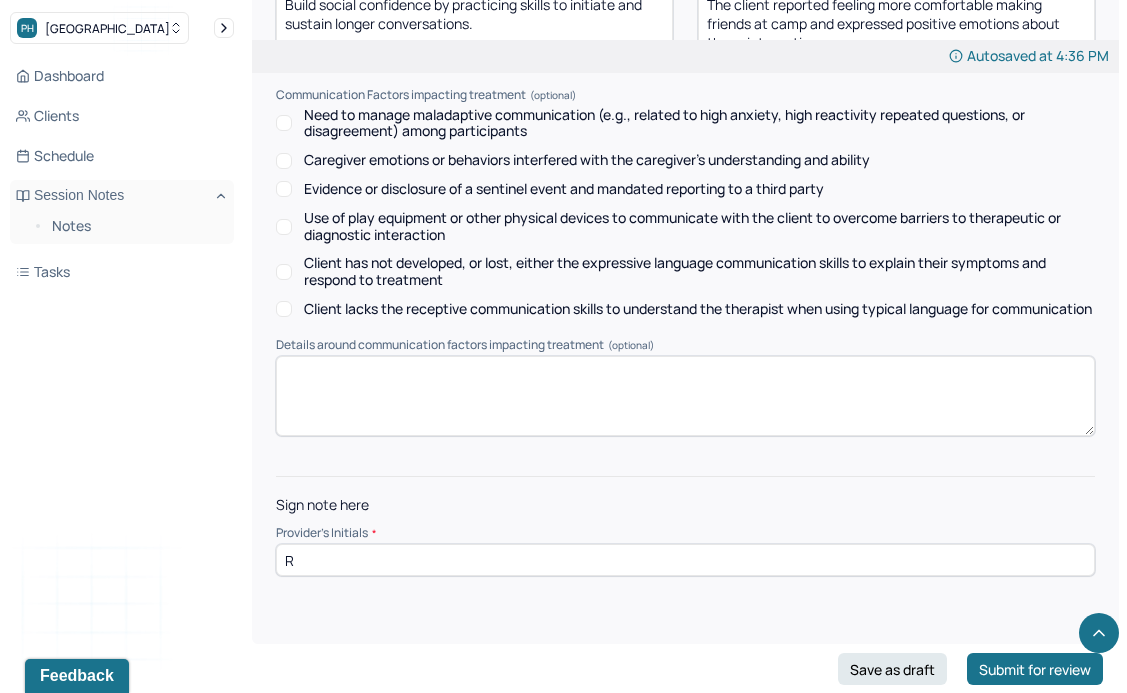 scroll, scrollTop: 3157, scrollLeft: 0, axis: vertical 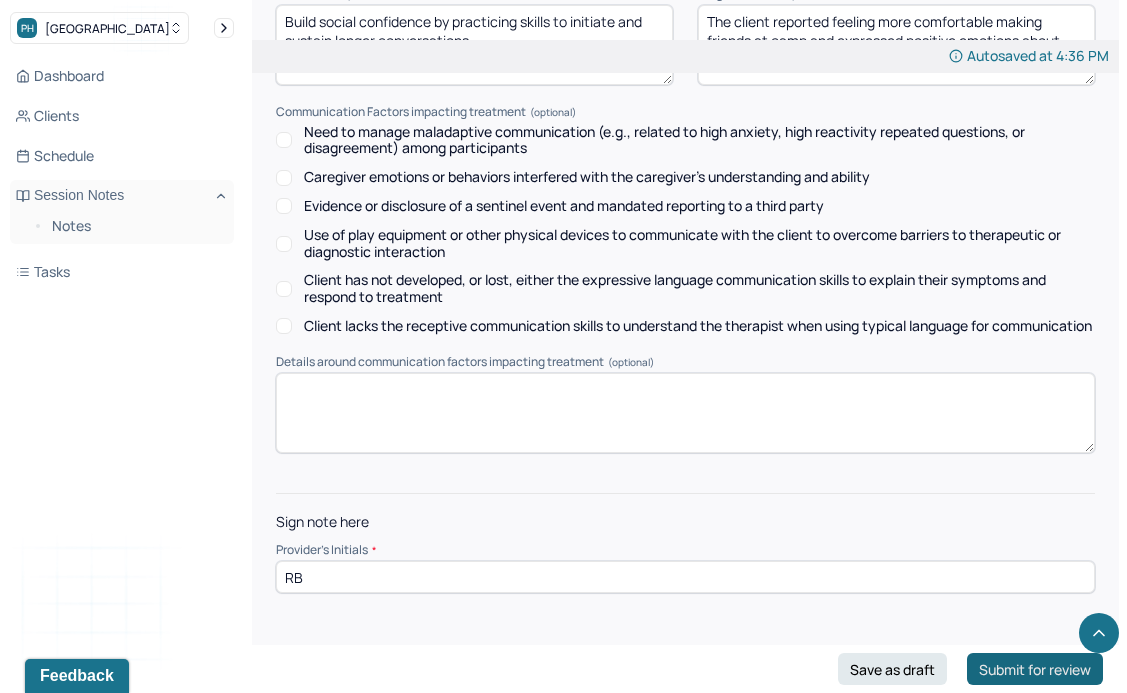 type on "RB" 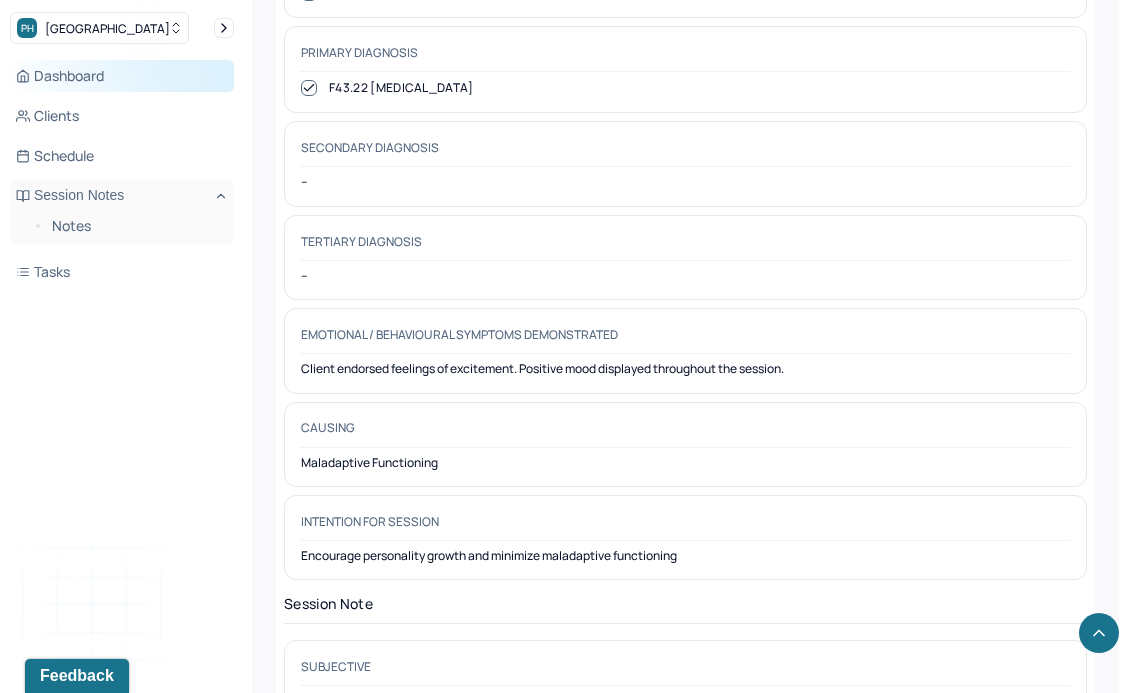 click on "Dashboard" at bounding box center (122, 76) 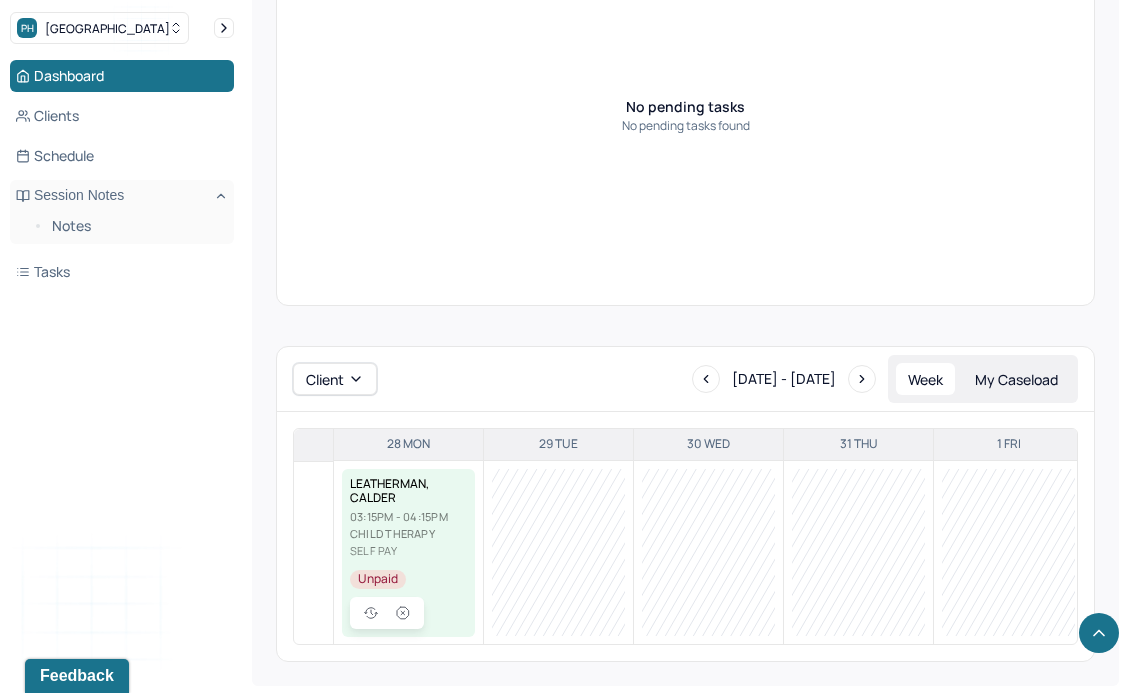 scroll, scrollTop: 0, scrollLeft: 0, axis: both 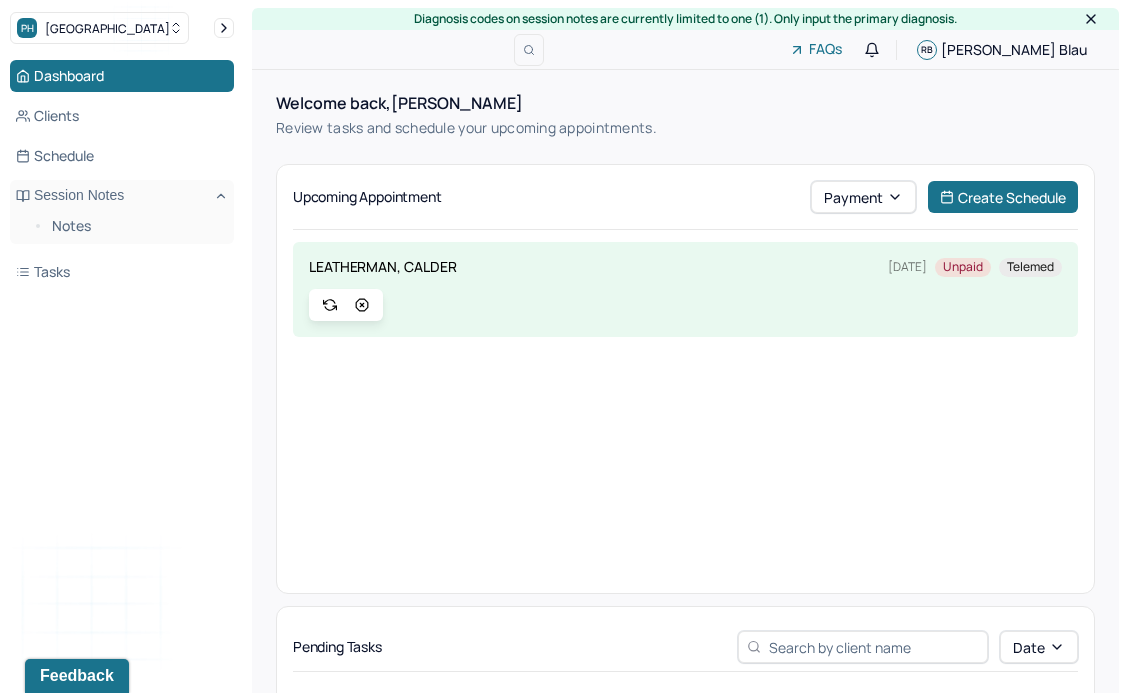 click on "Dashboard Clients Schedule Session Notes Notes Tasks" at bounding box center [122, 174] 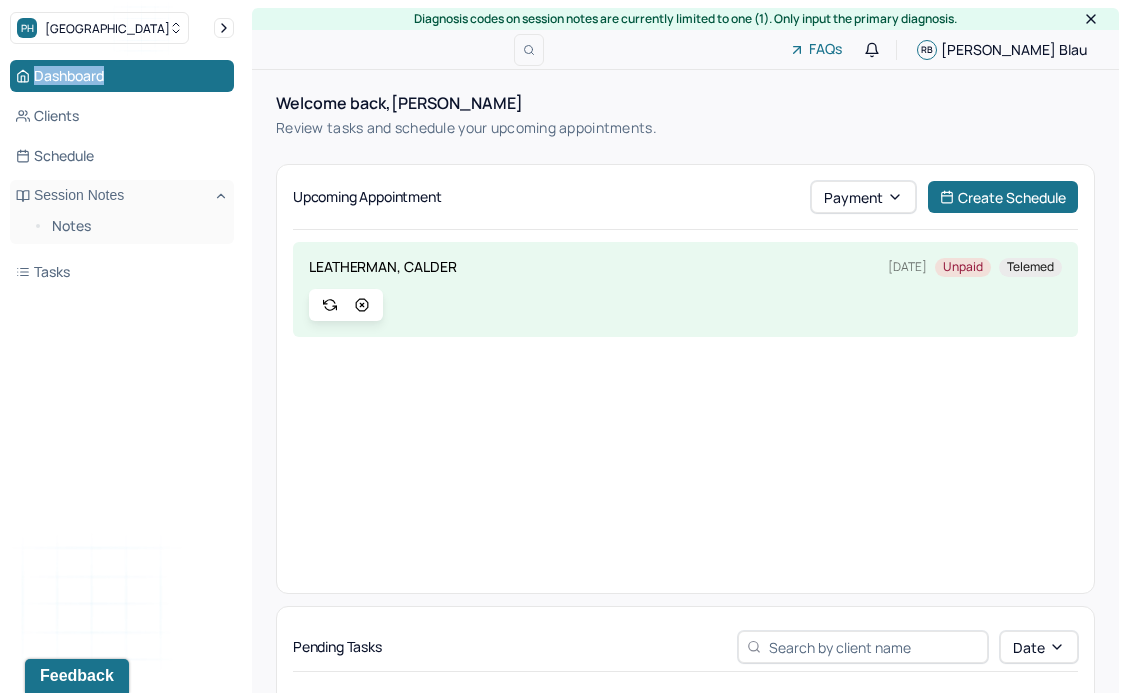 click on "Dashboard Clients Schedule Session Notes Notes Tasks" at bounding box center [122, 174] 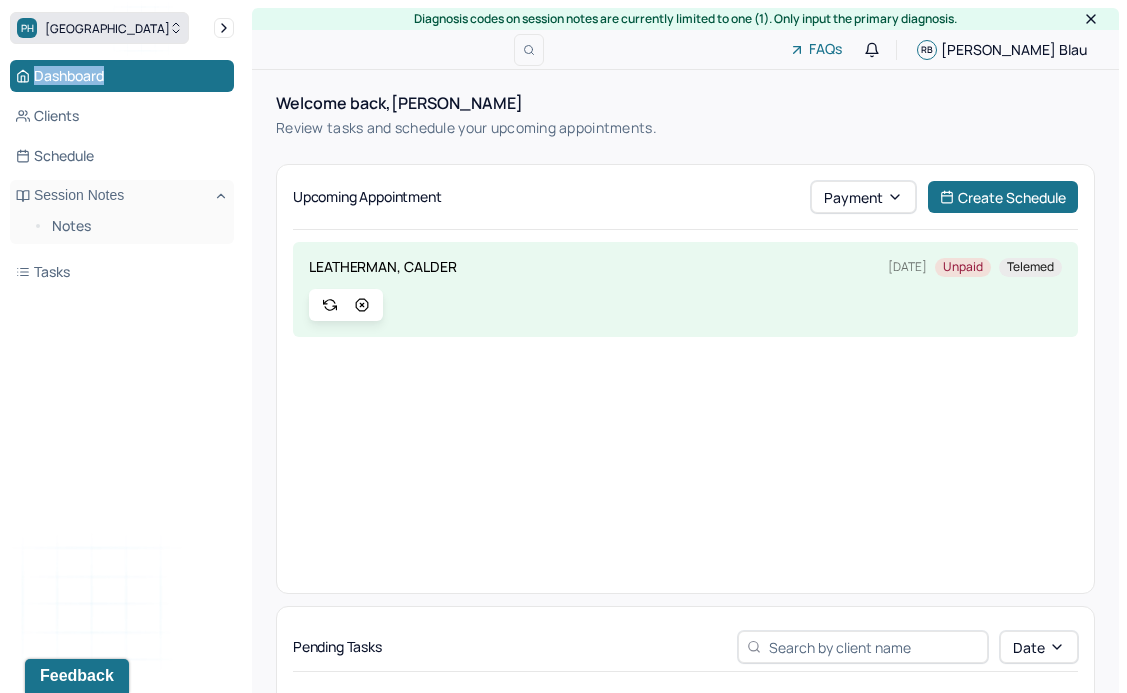 click on "Park Hill" at bounding box center [107, 28] 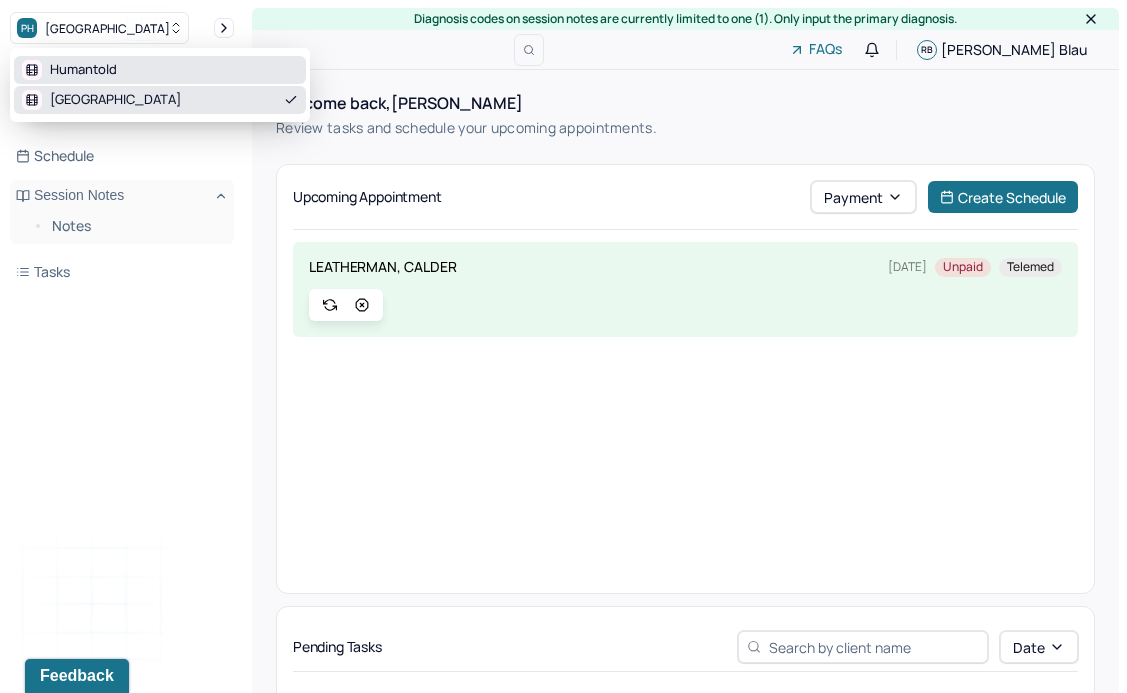 click on "Humantold" at bounding box center (83, 70) 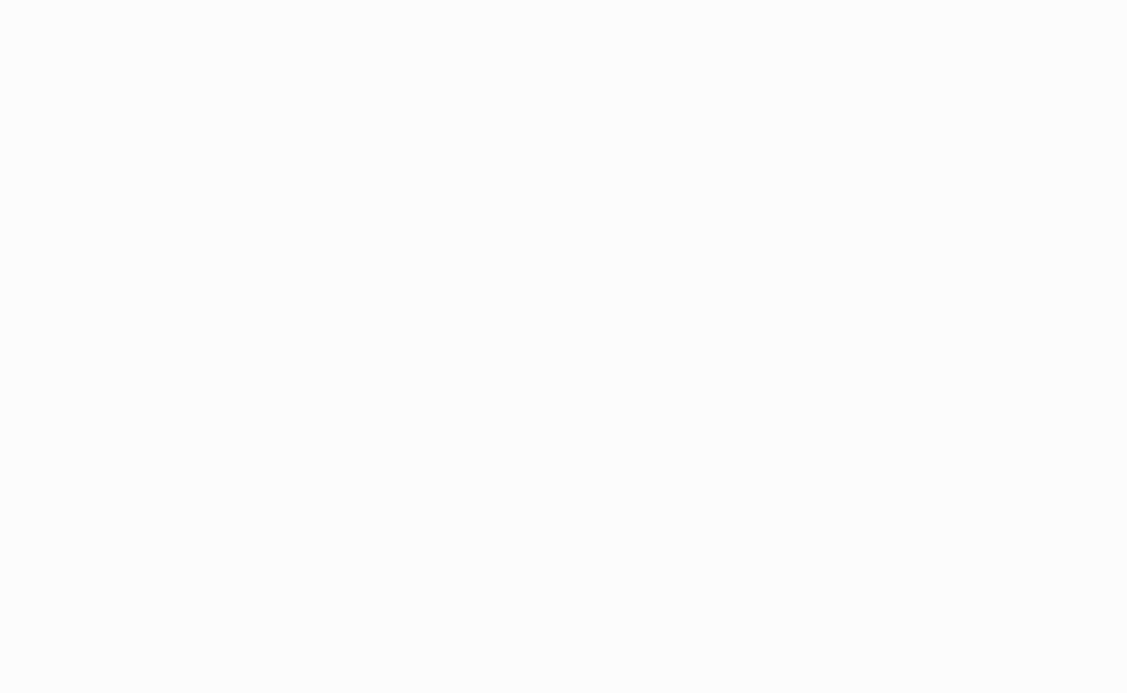 scroll, scrollTop: 0, scrollLeft: 0, axis: both 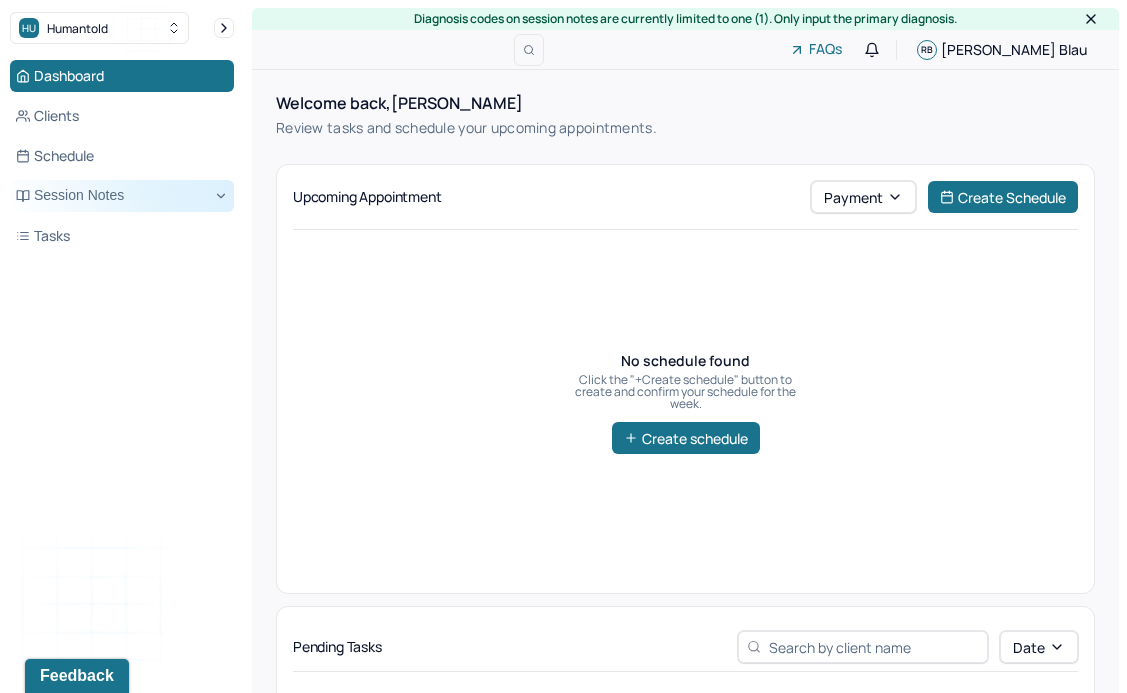click on "Session Notes" at bounding box center (122, 196) 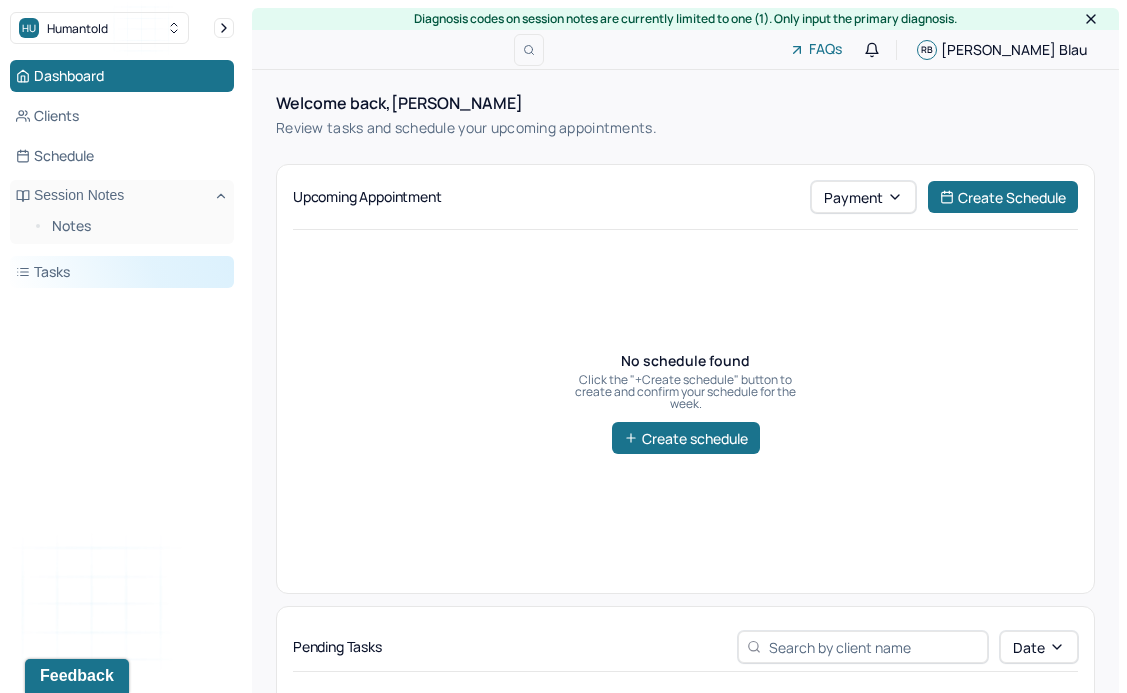 click on "Tasks" at bounding box center (122, 272) 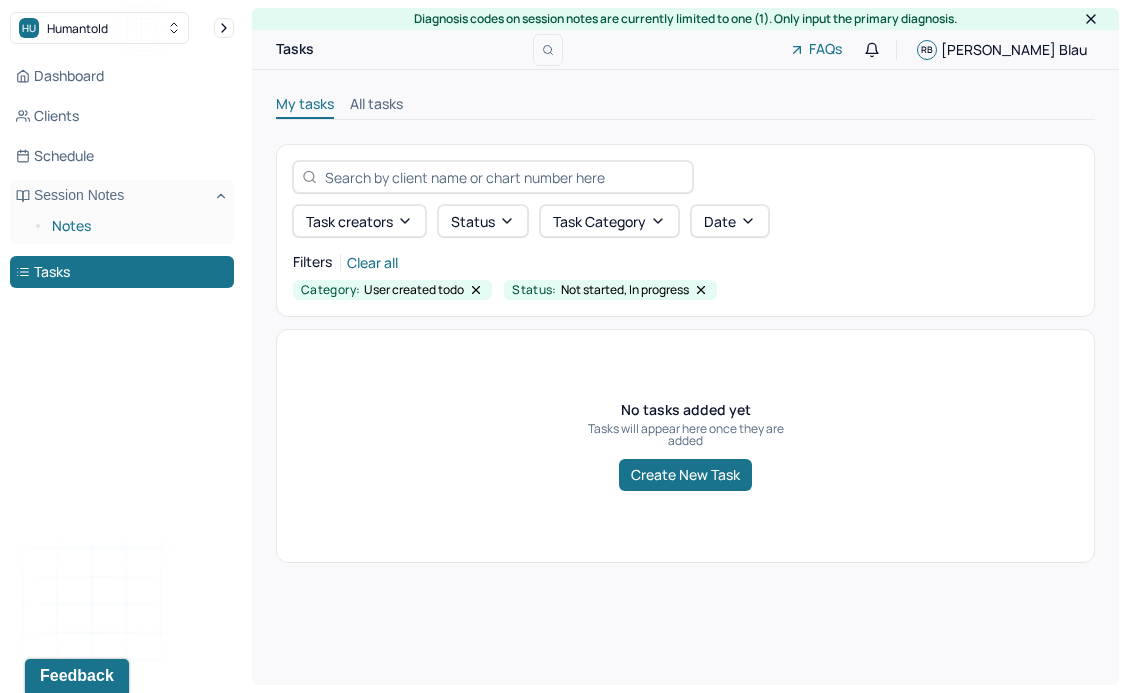 click on "Notes" at bounding box center (135, 226) 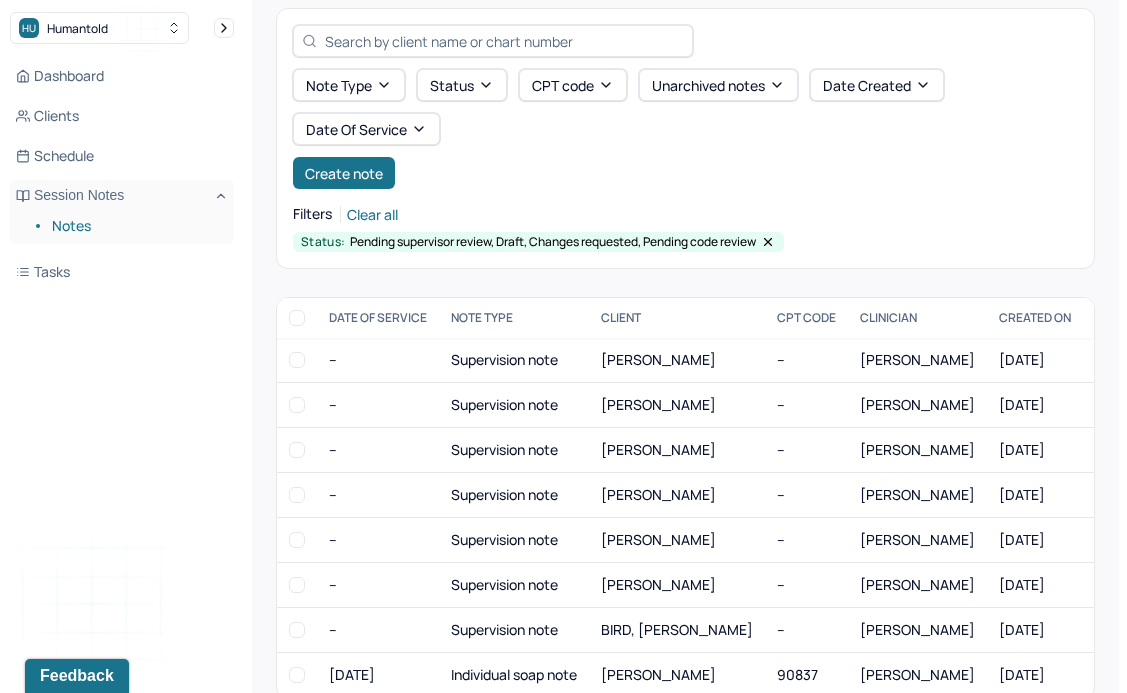 scroll, scrollTop: 122, scrollLeft: 0, axis: vertical 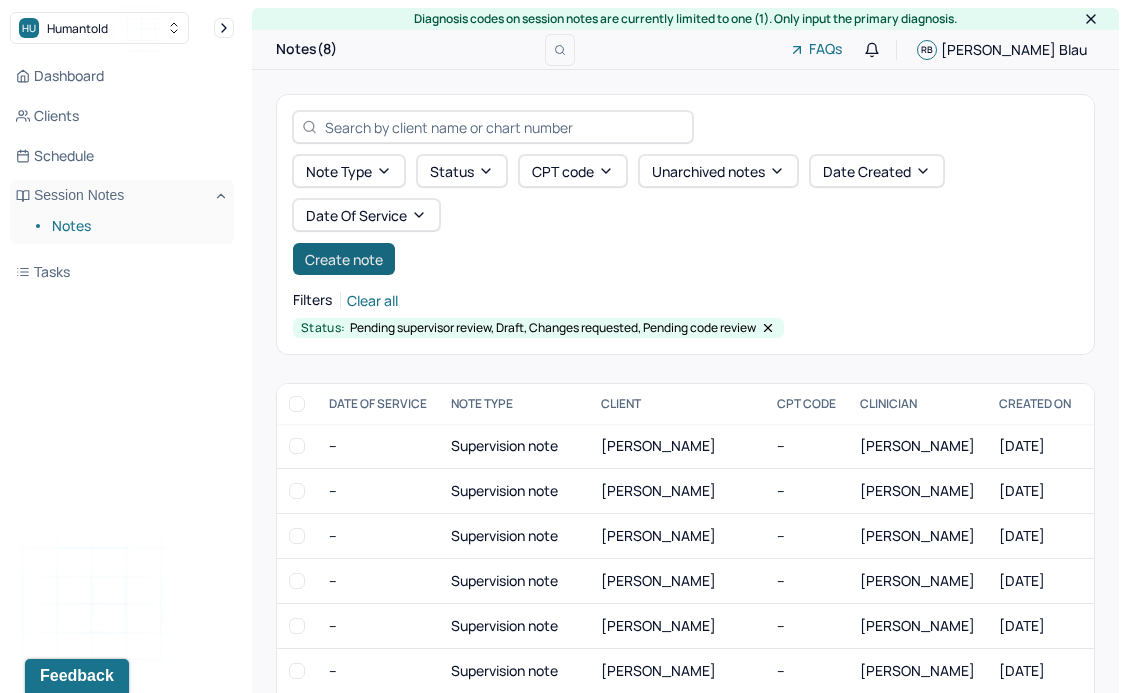 click on "Create note" at bounding box center [344, 259] 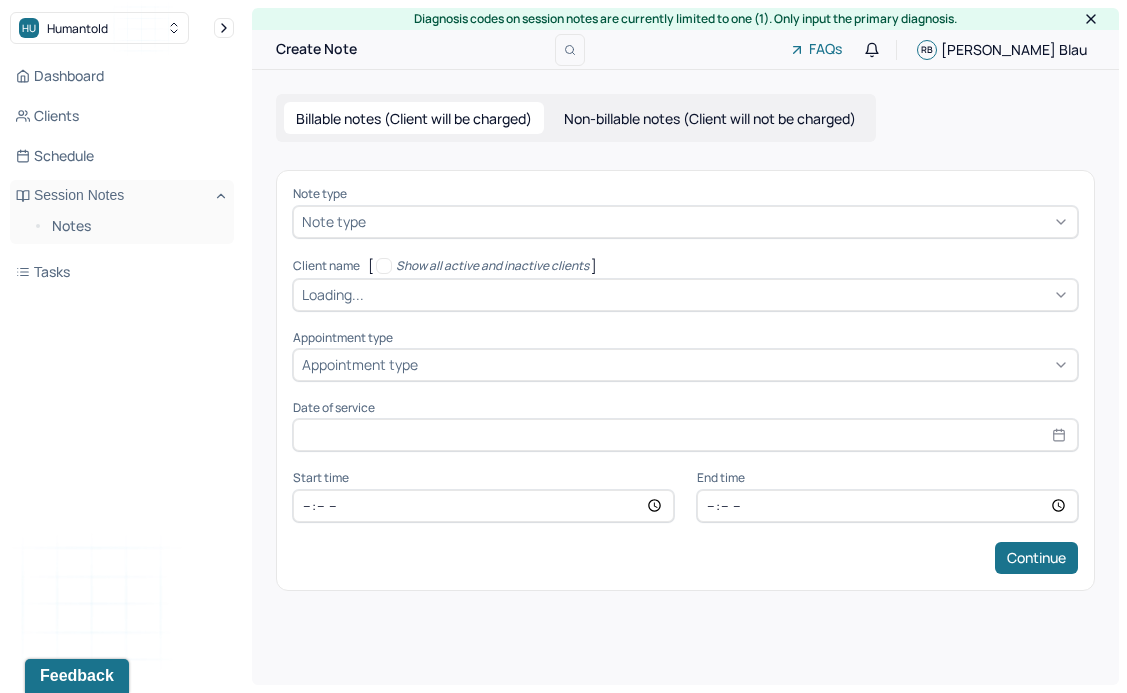 click on "Non-billable notes (Client will not be charged)" at bounding box center (710, 118) 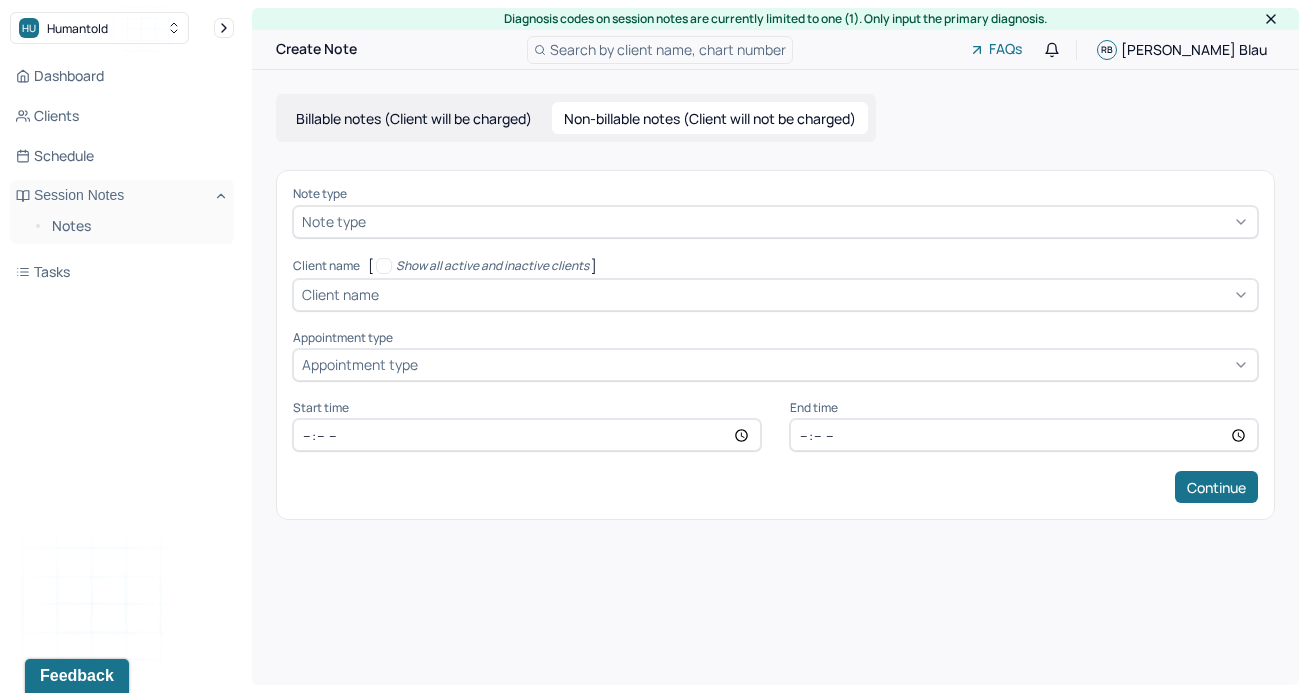 click on "Note type" at bounding box center [334, 221] 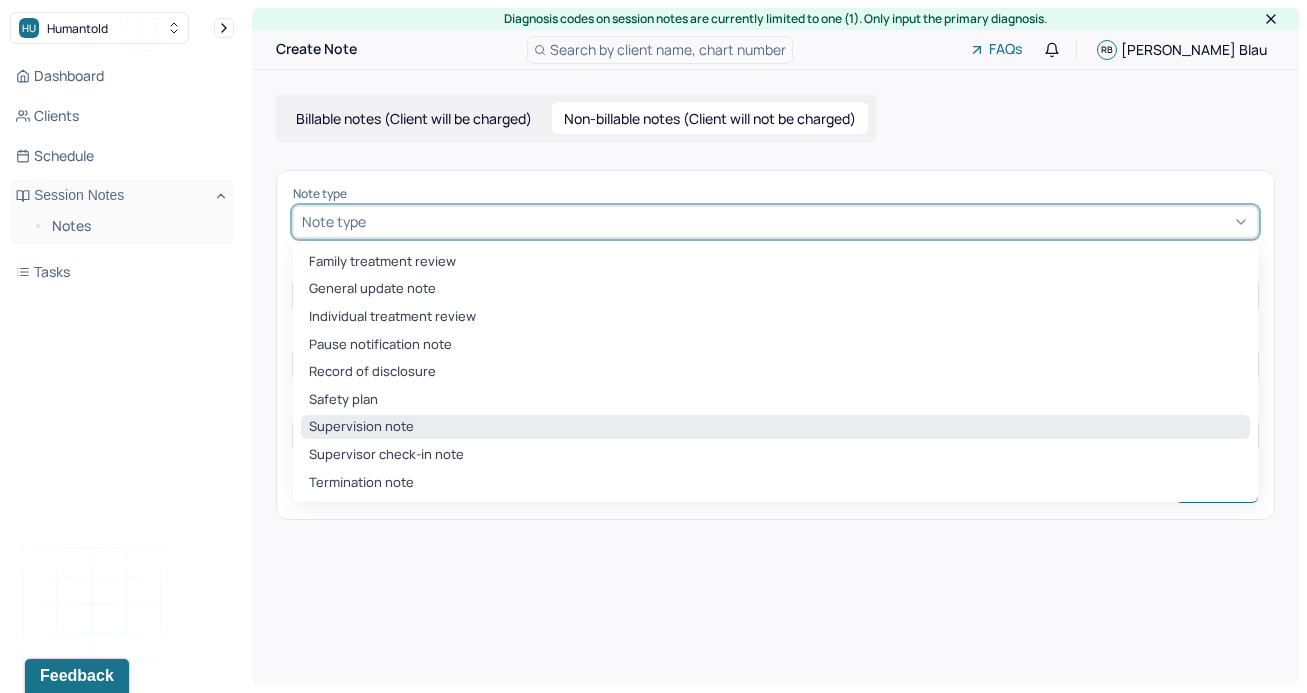 click on "Supervision note" at bounding box center (775, 427) 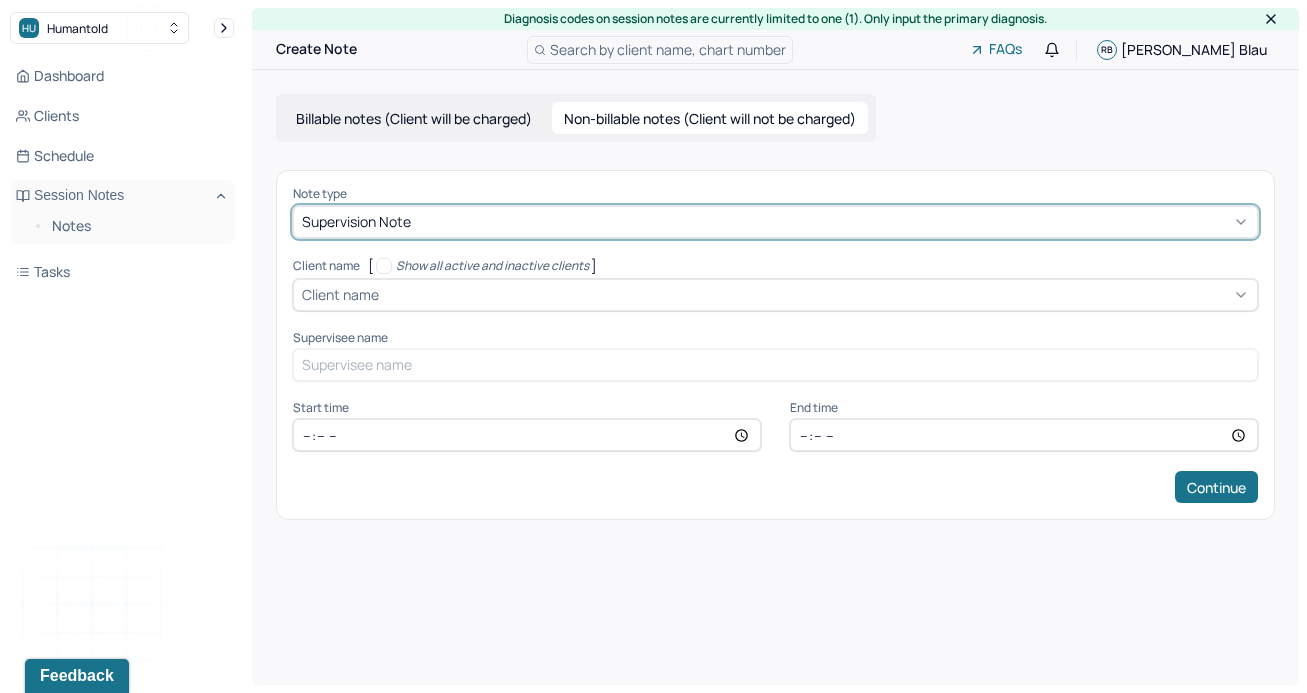 click on "Client name" at bounding box center [340, 294] 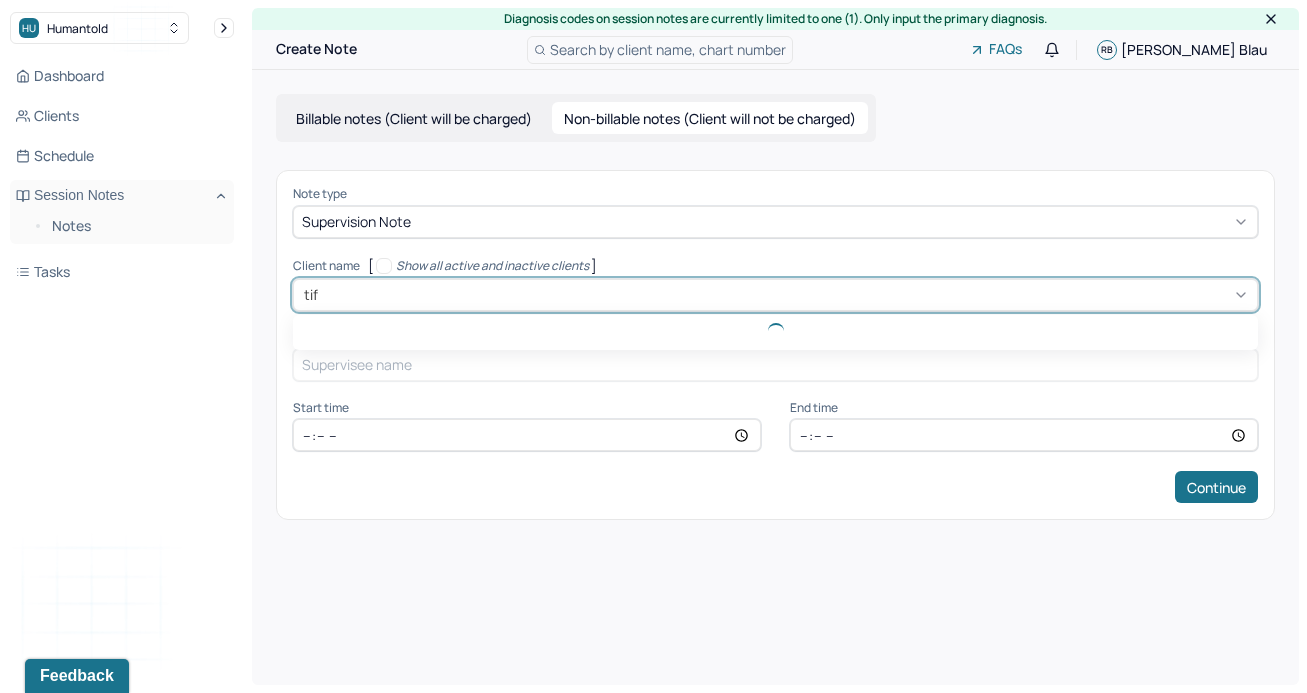 type on "tiff" 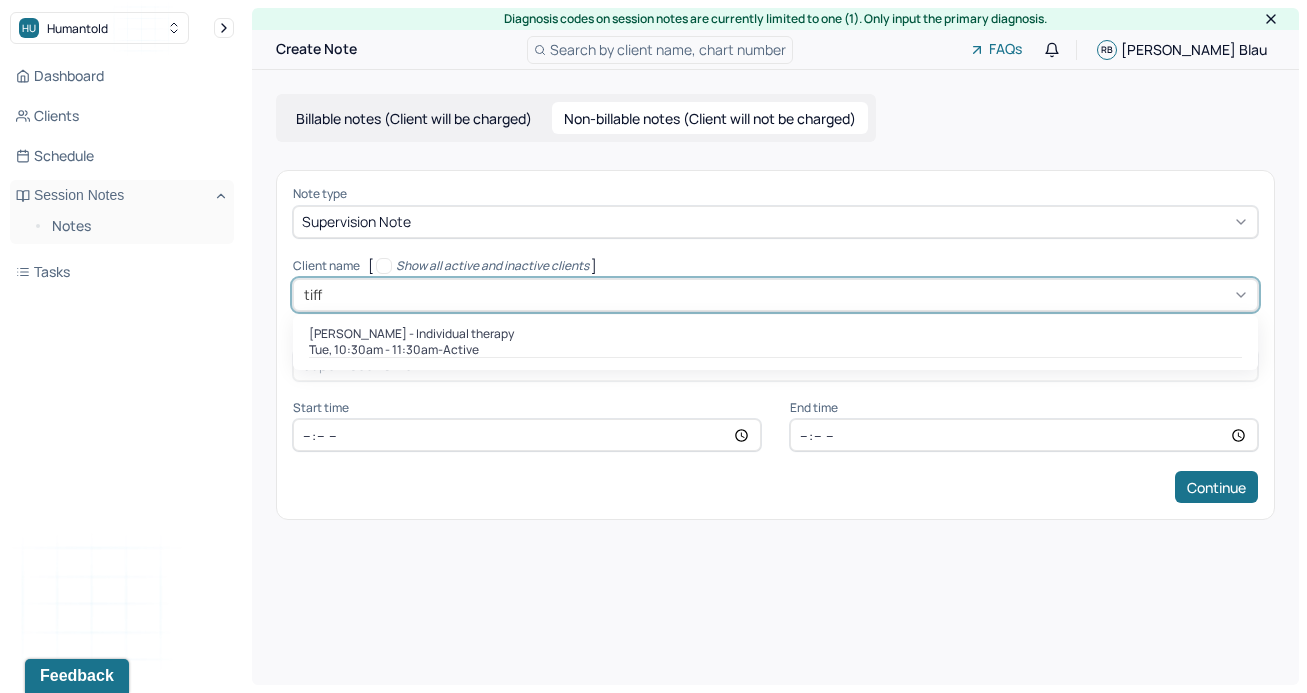 click on "[PERSON_NAME] - Individual therapy Tue, 10:30am - 11:30am  -  active" at bounding box center (775, 343) 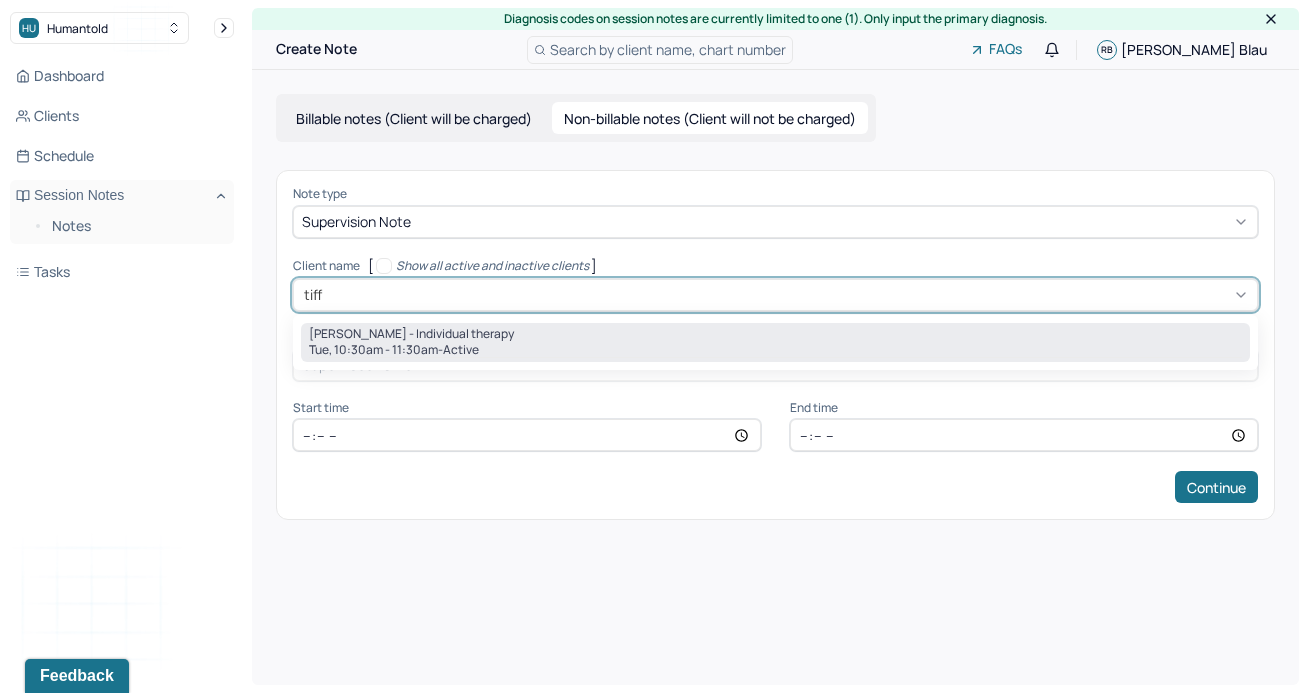 click on "[PERSON_NAME] - Individual therapy" at bounding box center [411, 334] 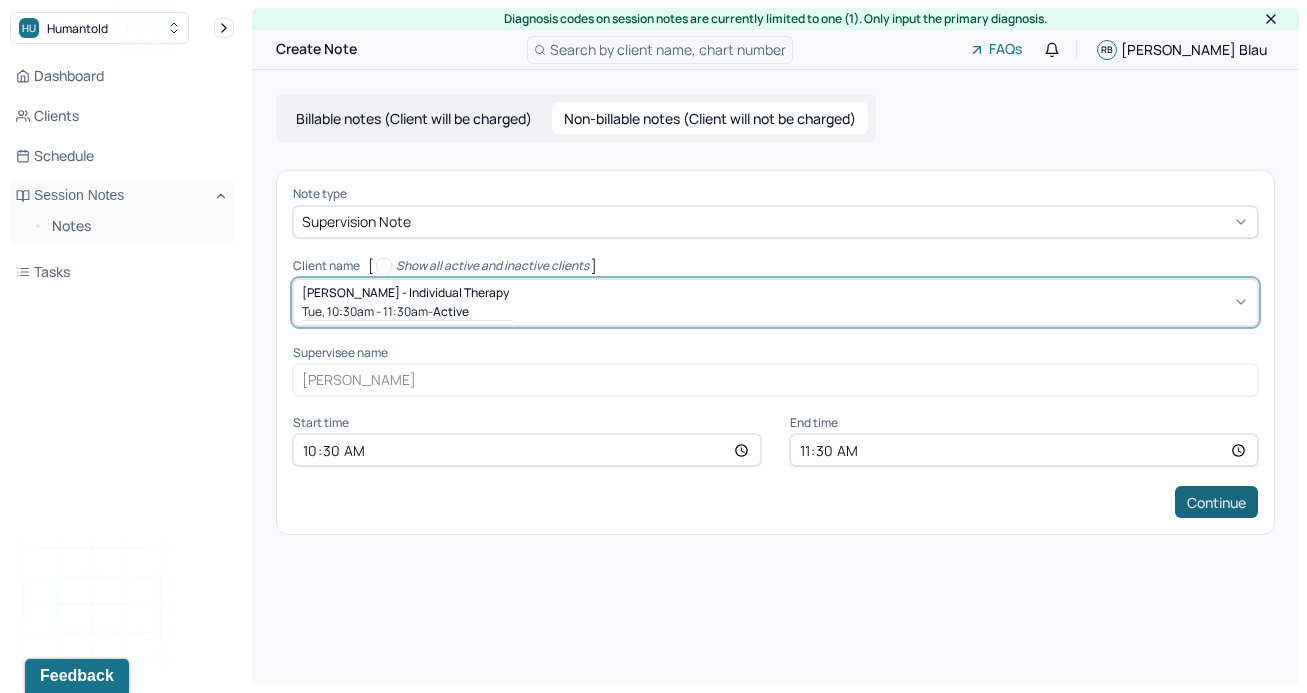 click on "Continue" at bounding box center [1216, 502] 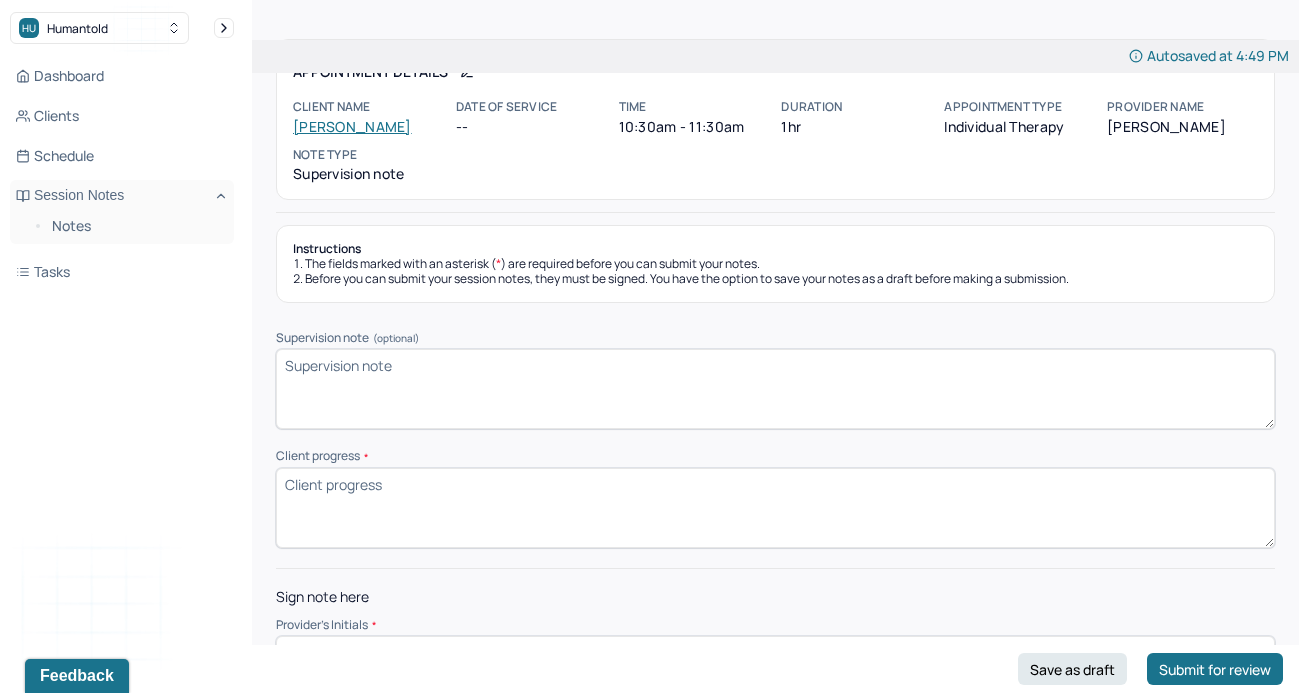 scroll, scrollTop: 120, scrollLeft: 0, axis: vertical 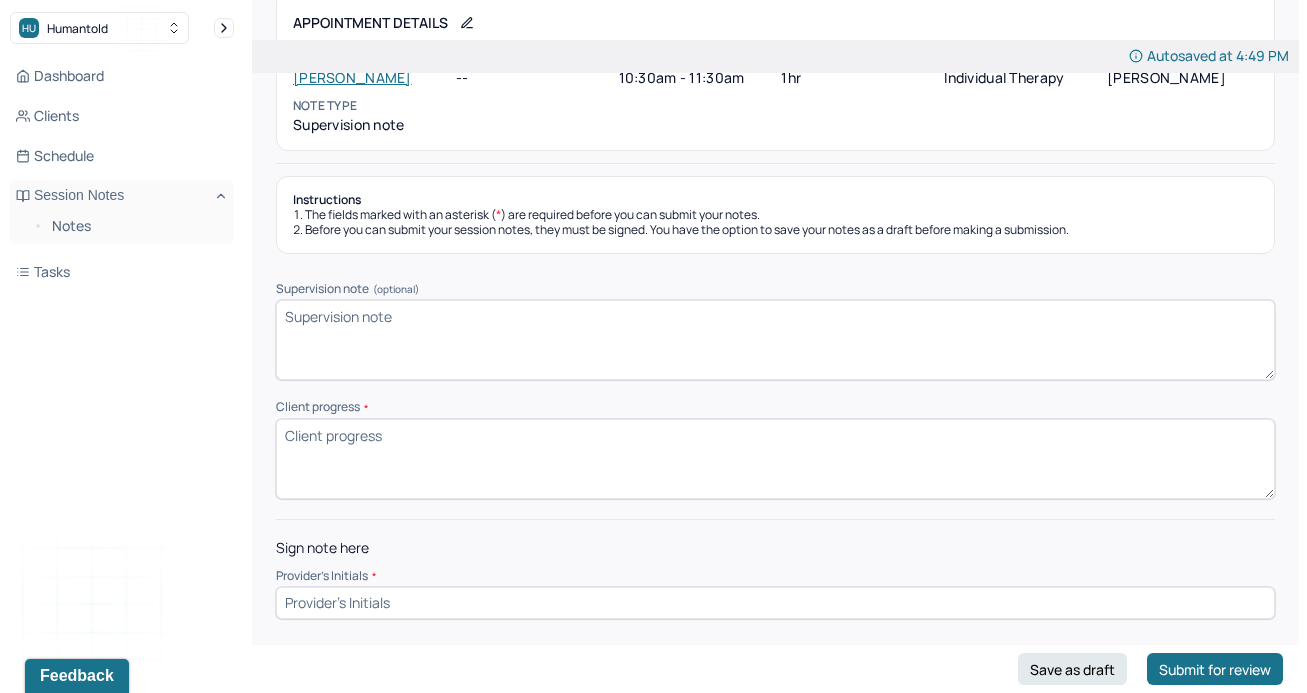 click on "Client progress *" at bounding box center (775, 459) 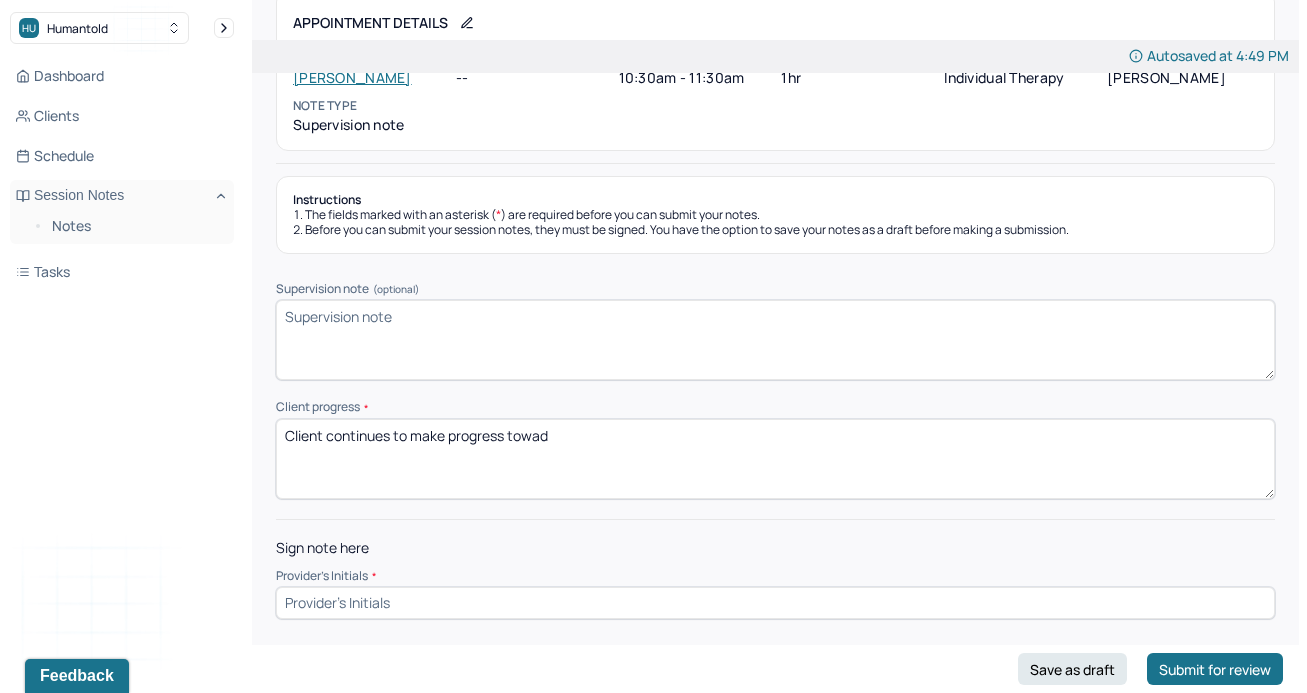 click on "Client continues to make progress" at bounding box center [775, 459] 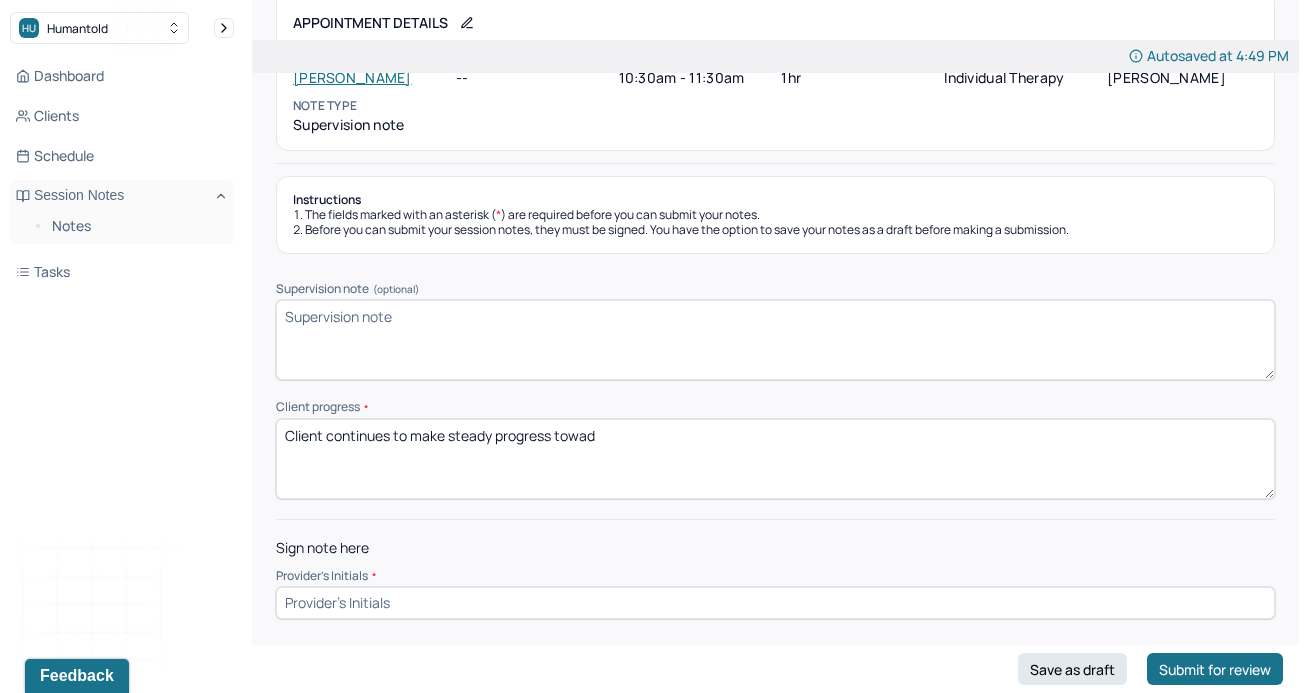 click on "Client continues to make progress" at bounding box center [775, 459] 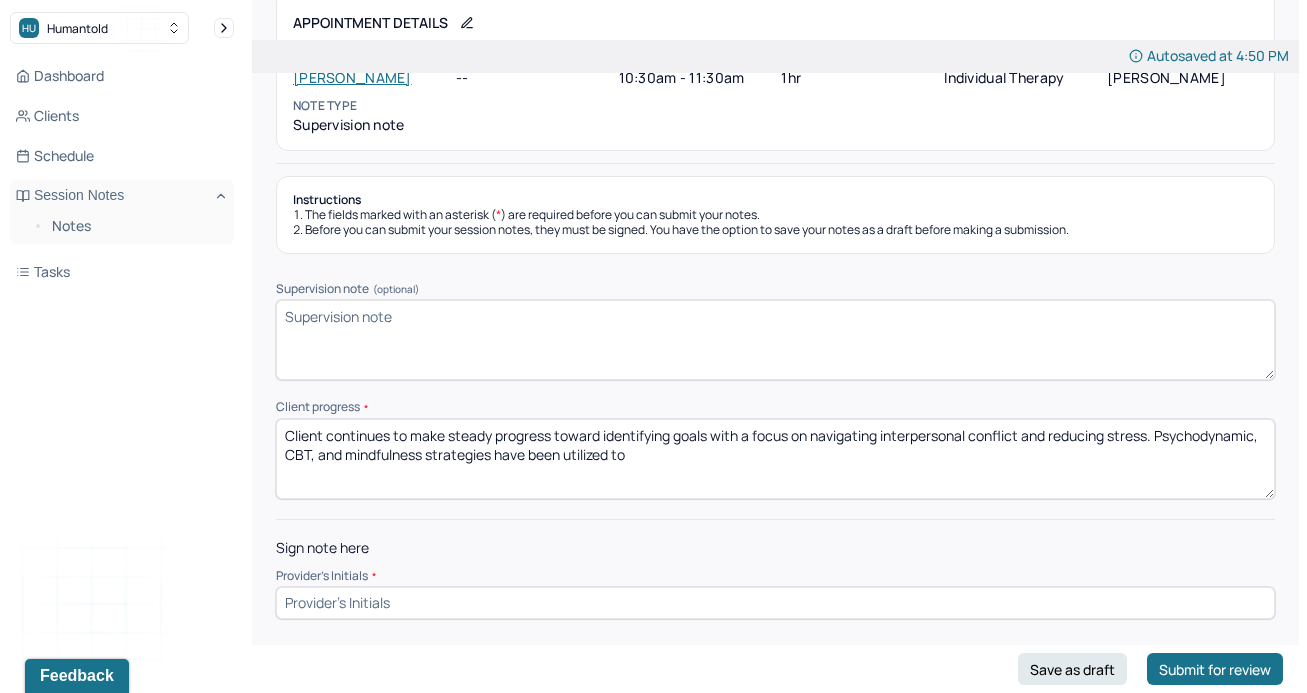 drag, startPoint x: 1163, startPoint y: 432, endPoint x: 1212, endPoint y: 469, distance: 61.400326 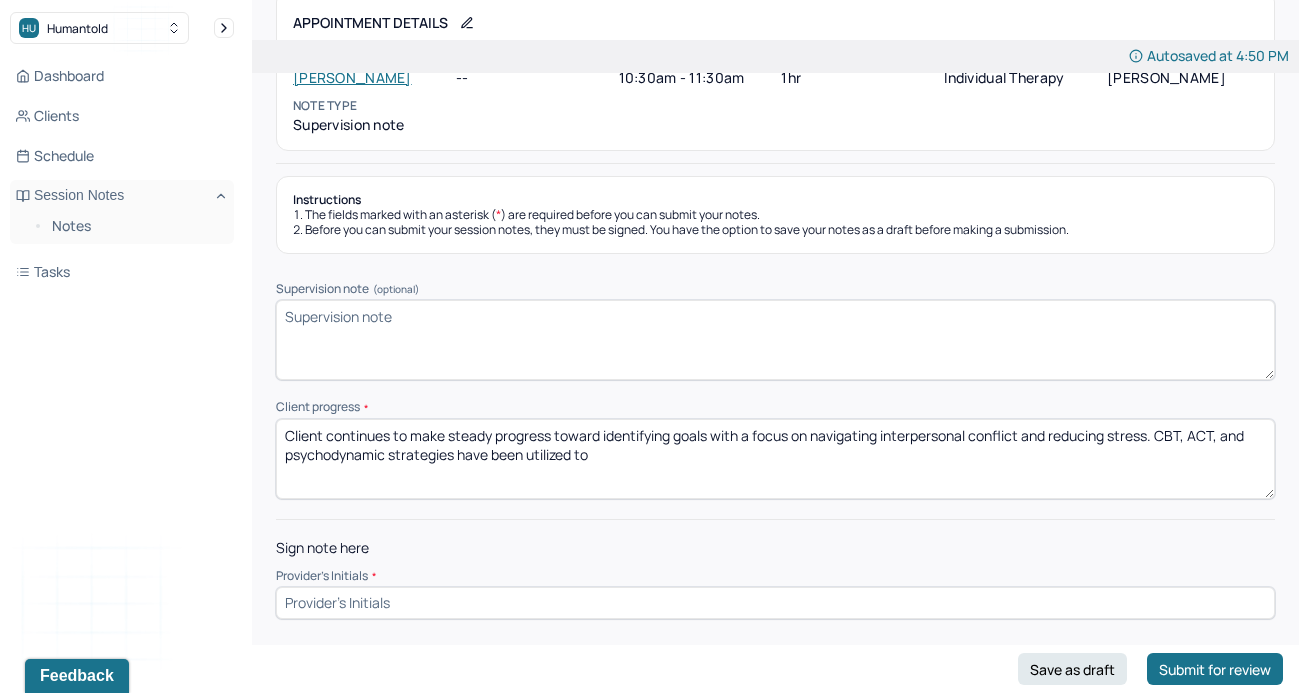 drag, startPoint x: 1150, startPoint y: 434, endPoint x: 1053, endPoint y: 431, distance: 97.04638 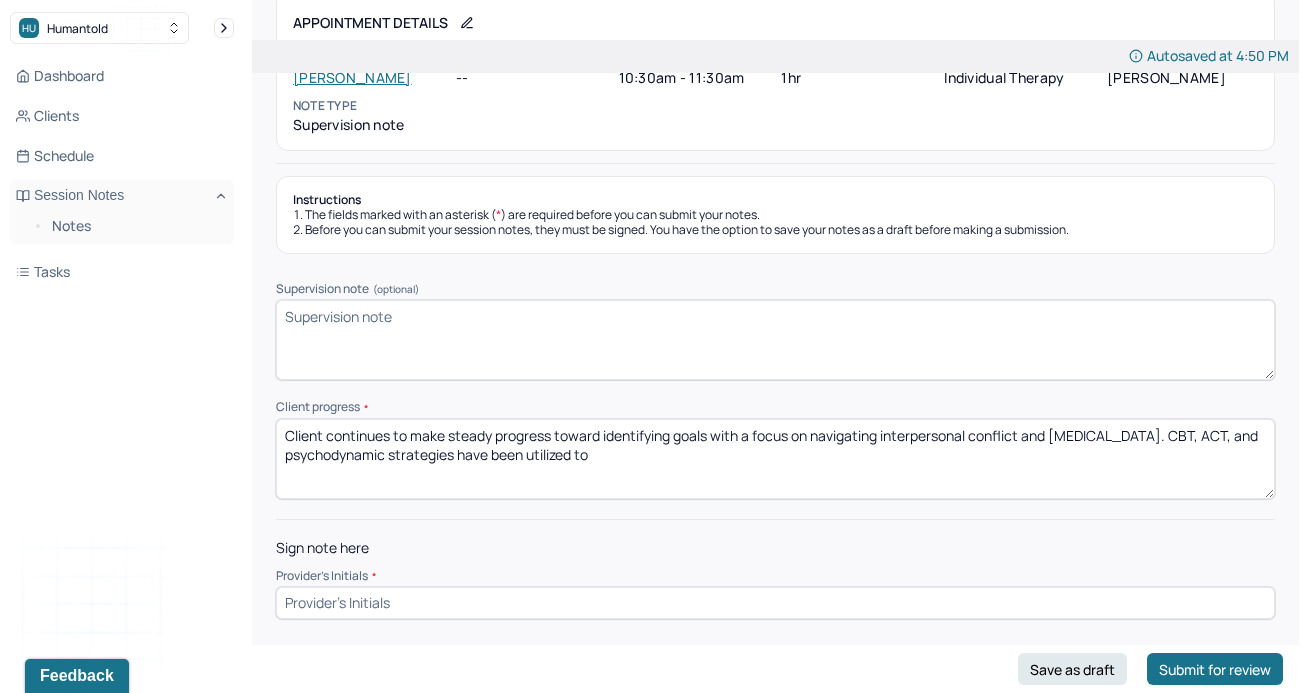 click on "Client continues to make steady progress toward identifying goals with a focus on navigating interpersonal conflict and reducing stress. CBT, ACT, and psychodynamic strategies have been utilized to" at bounding box center [775, 459] 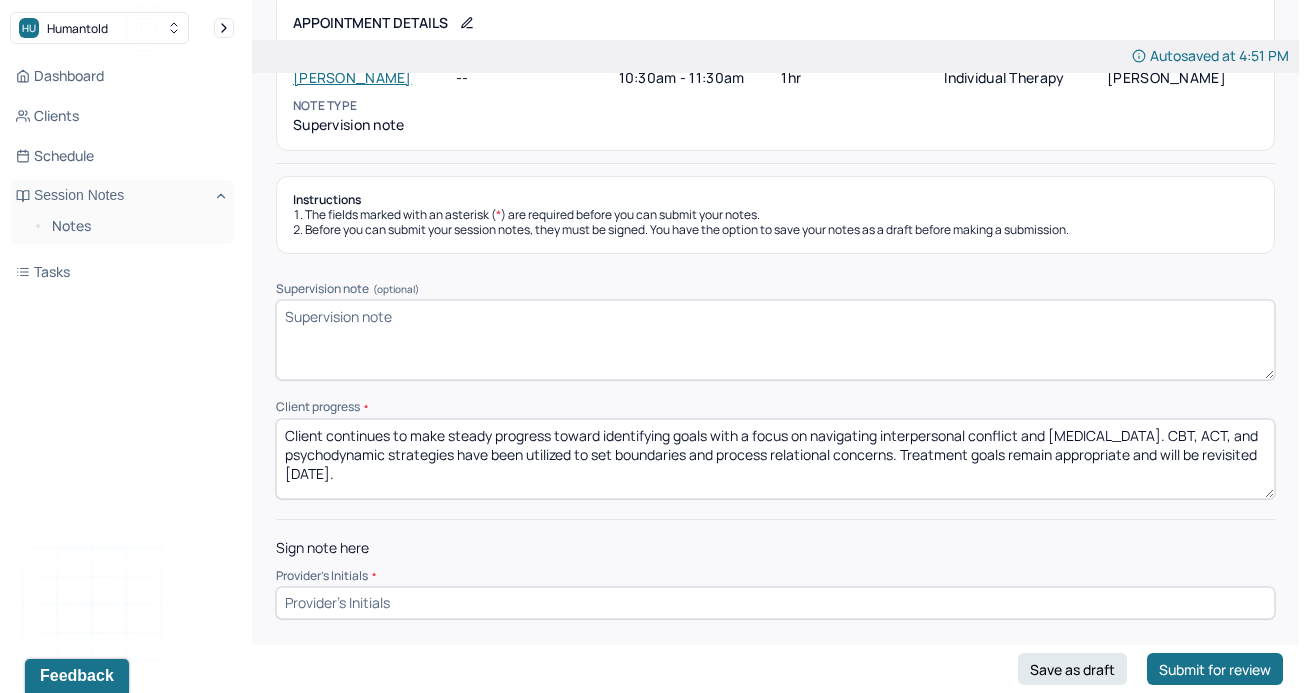 type on "Client continues to make steady progress toward identifying goals with a focus on navigating interpersonal conflict and [MEDICAL_DATA]. CBT, ACT, and psychodynamic strategies have been utilized to set boundaries and process relational concerns. Treatment goals remain appropriate and will be revisited [DATE]." 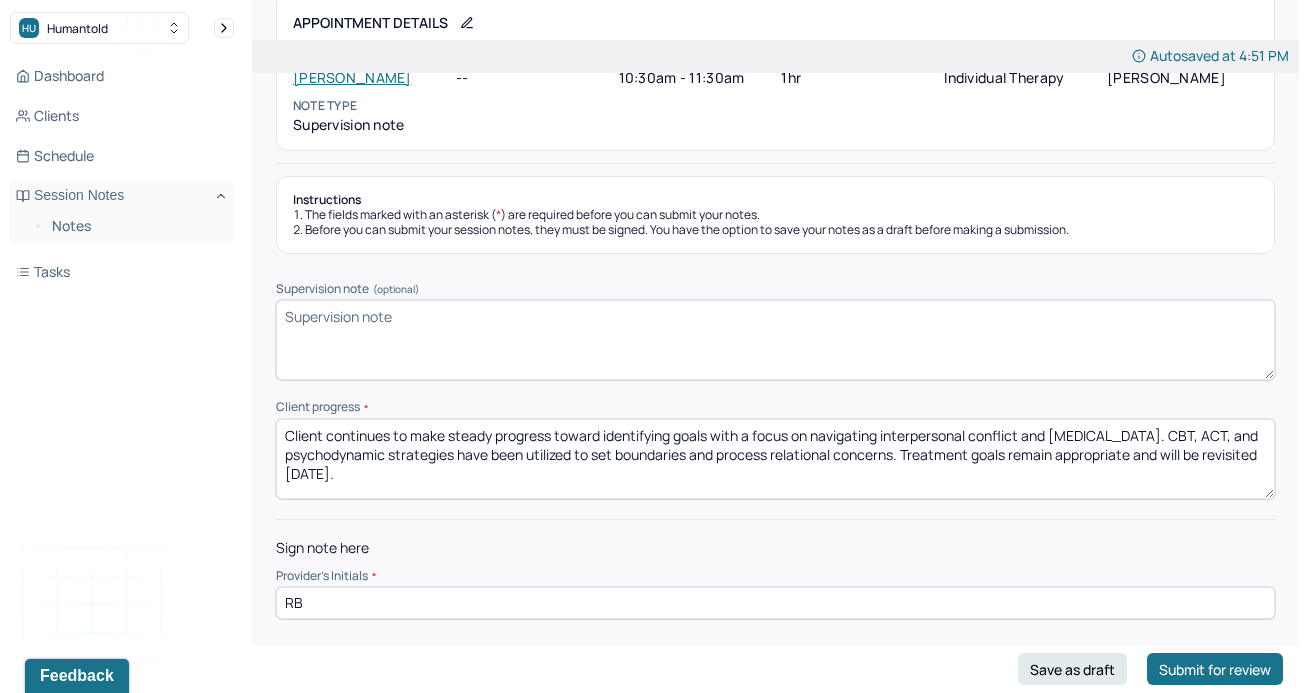 type on "RB" 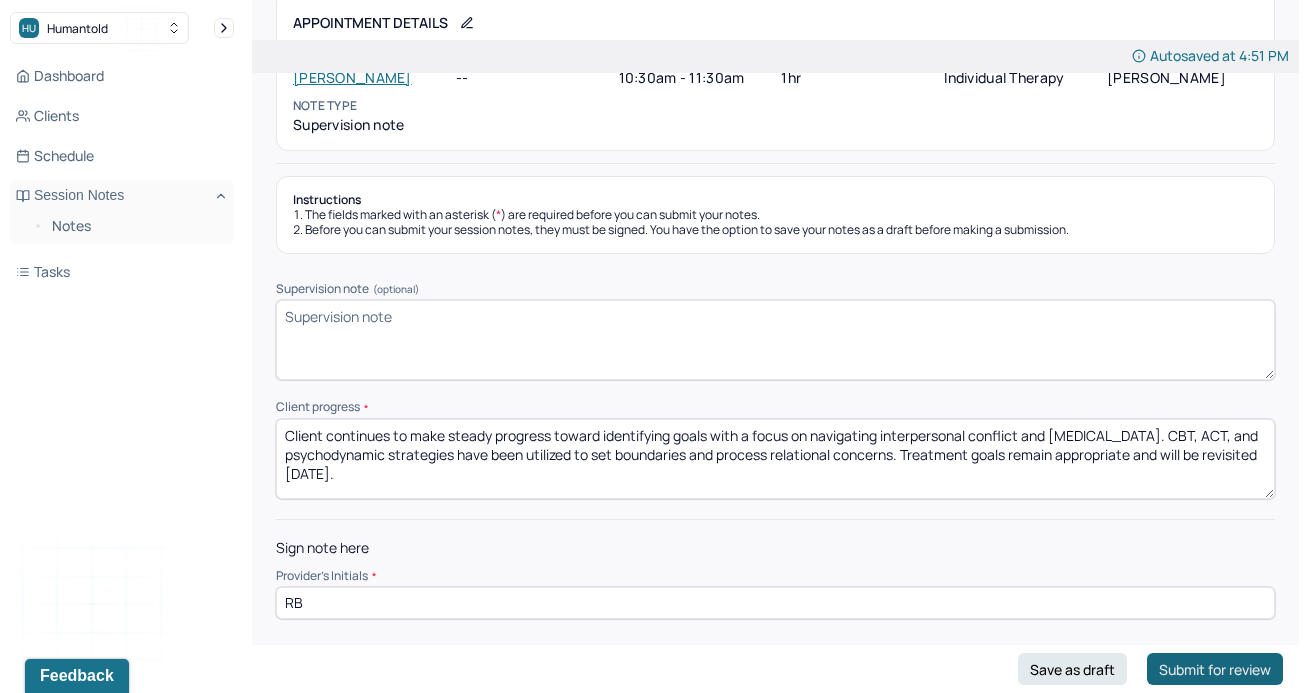 click on "Submit for review" at bounding box center (1215, 669) 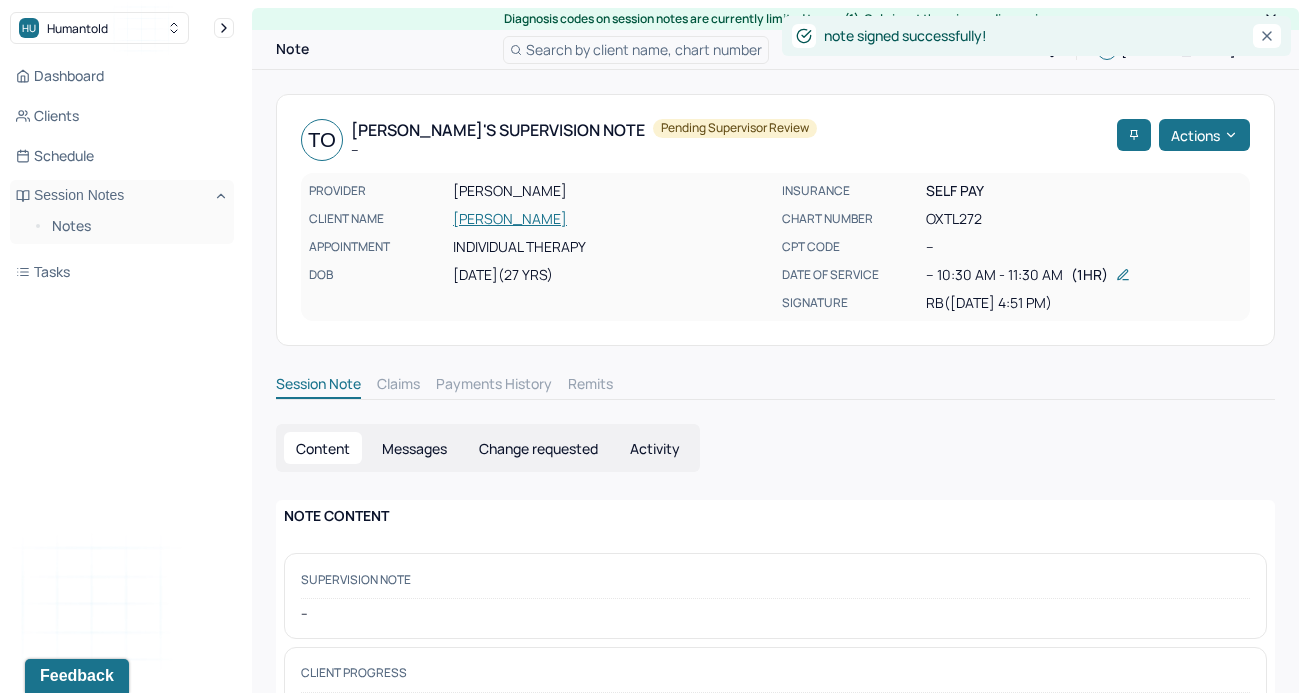 scroll, scrollTop: 90, scrollLeft: 0, axis: vertical 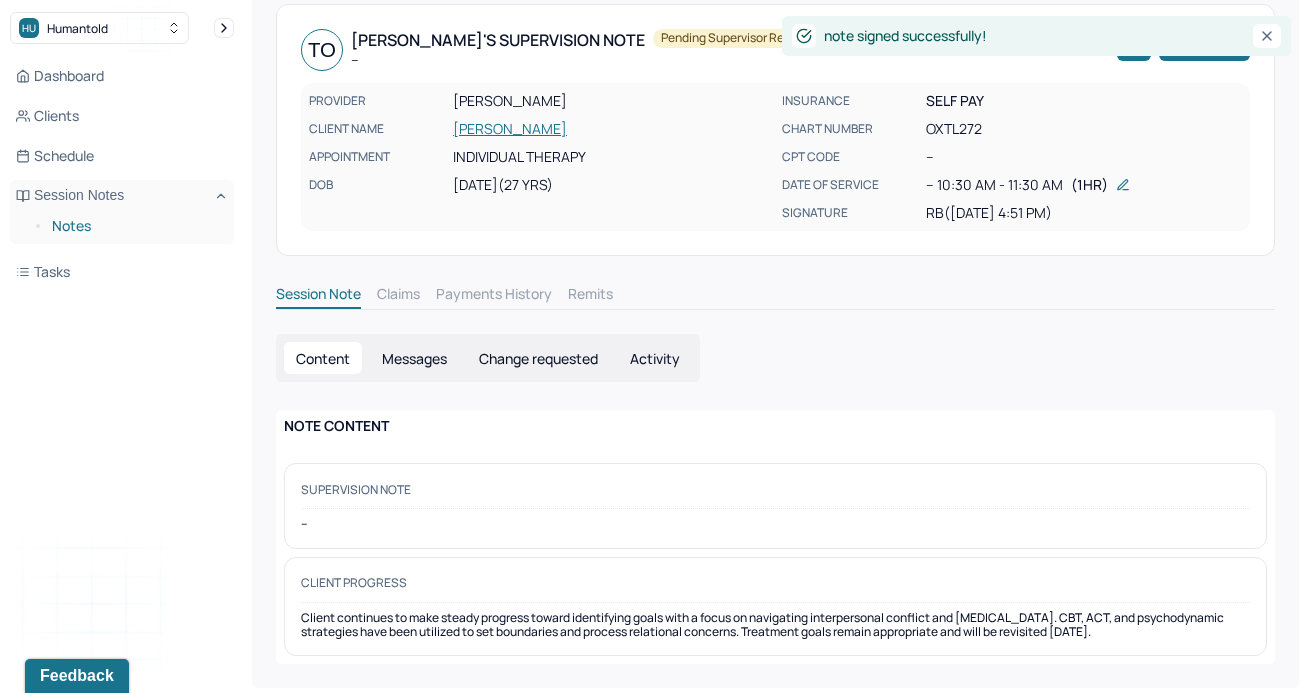 click on "Notes" at bounding box center (135, 226) 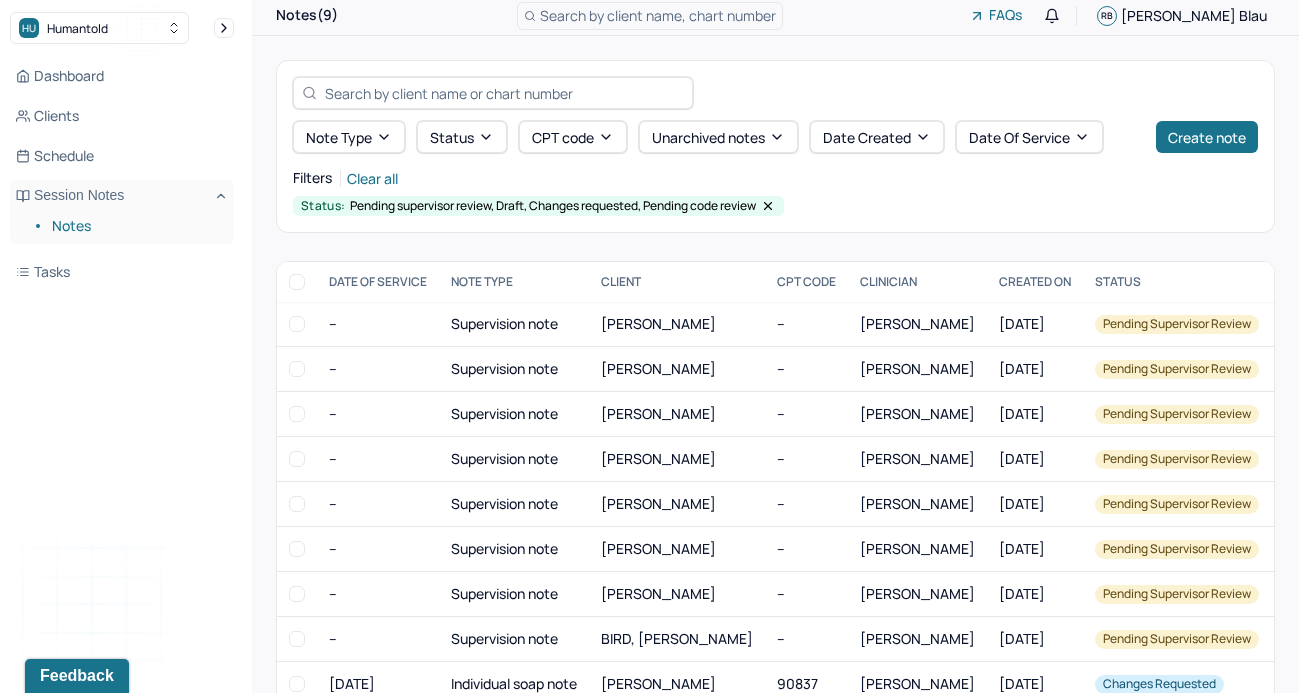 scroll, scrollTop: 79, scrollLeft: 0, axis: vertical 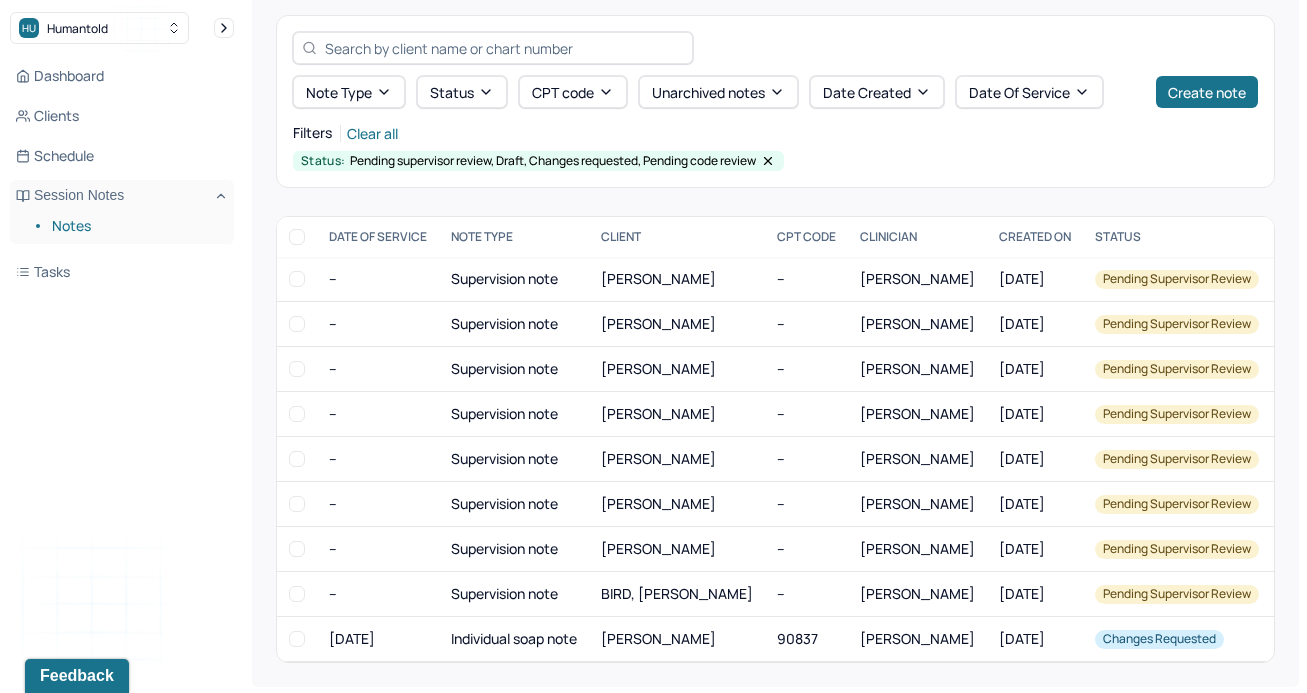 click on "Note type Status CPT code Unarchived notes Date Created Date Of Service Create note Filters Clear all Status: Pending supervisor review, Draft, Changes requested, Pending code review" at bounding box center (775, 101) 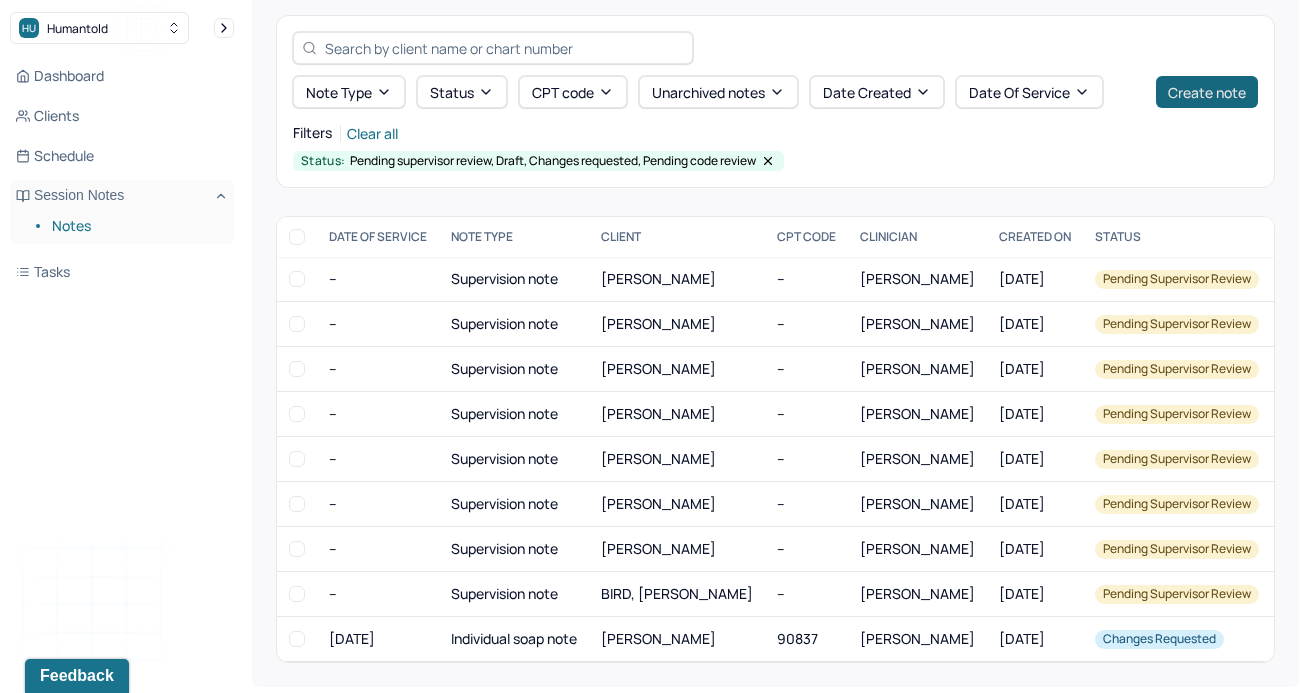 click on "Create note" at bounding box center (1207, 92) 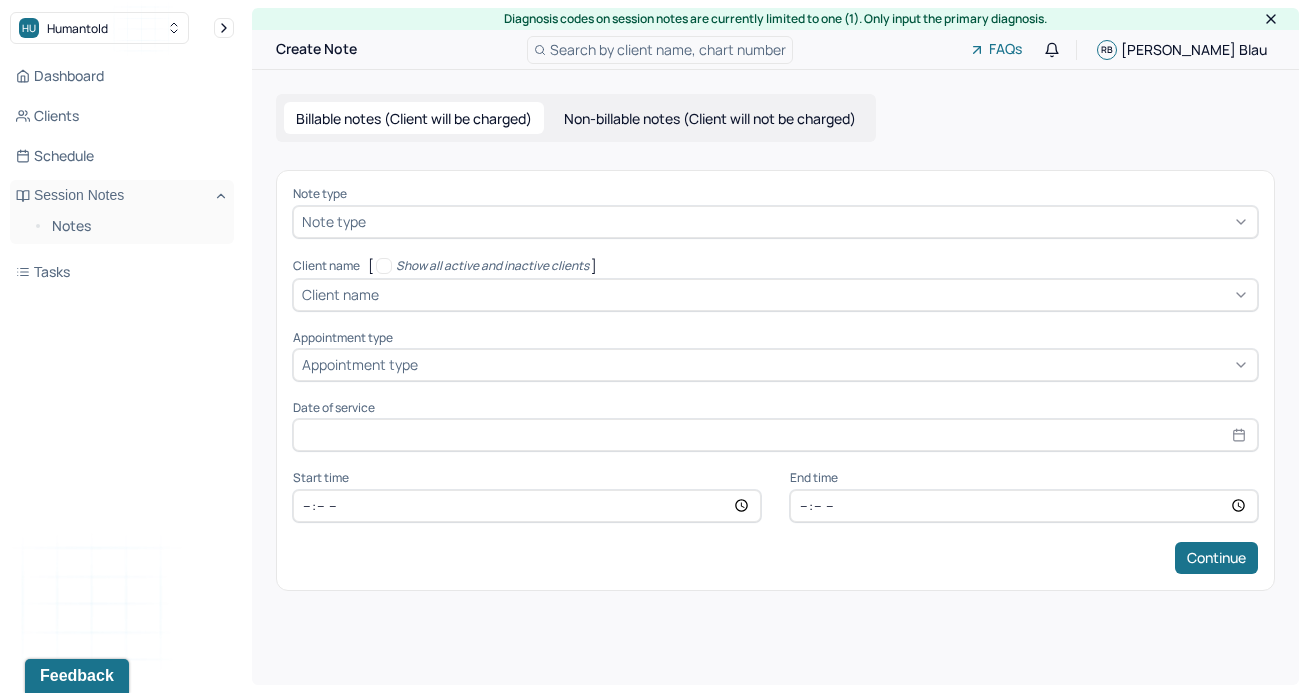 scroll, scrollTop: 0, scrollLeft: 0, axis: both 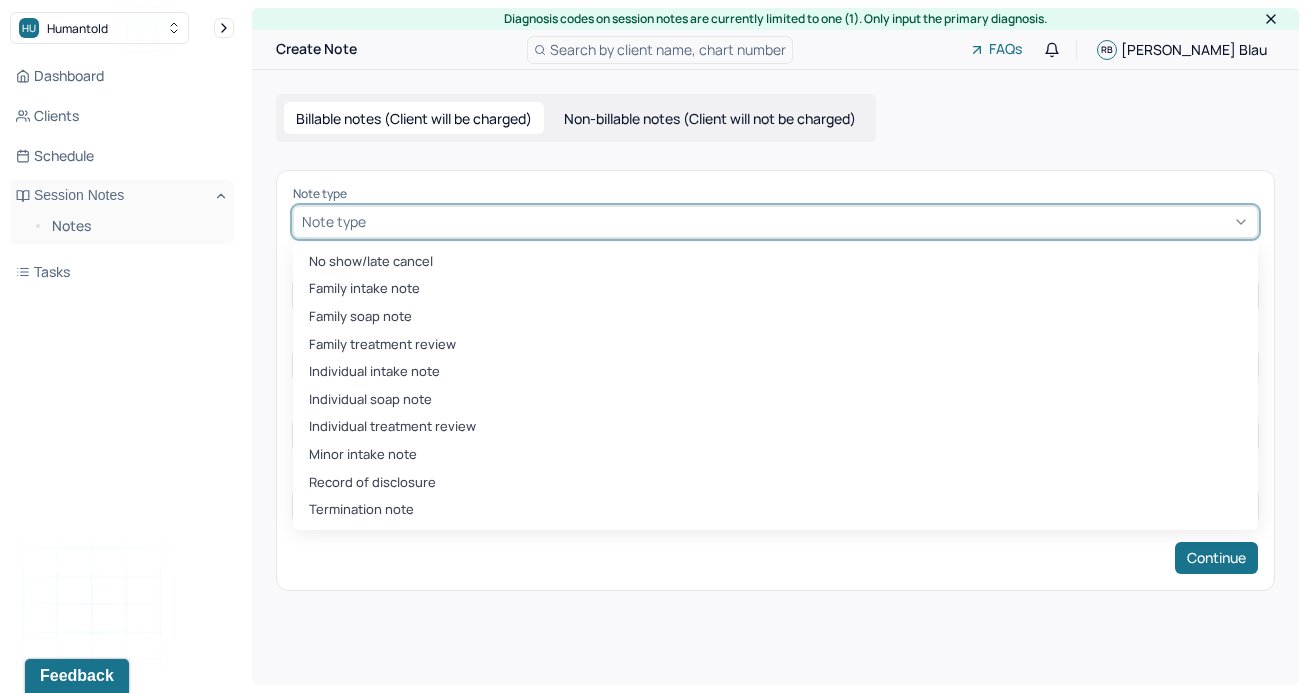 click on "Note type" at bounding box center [334, 221] 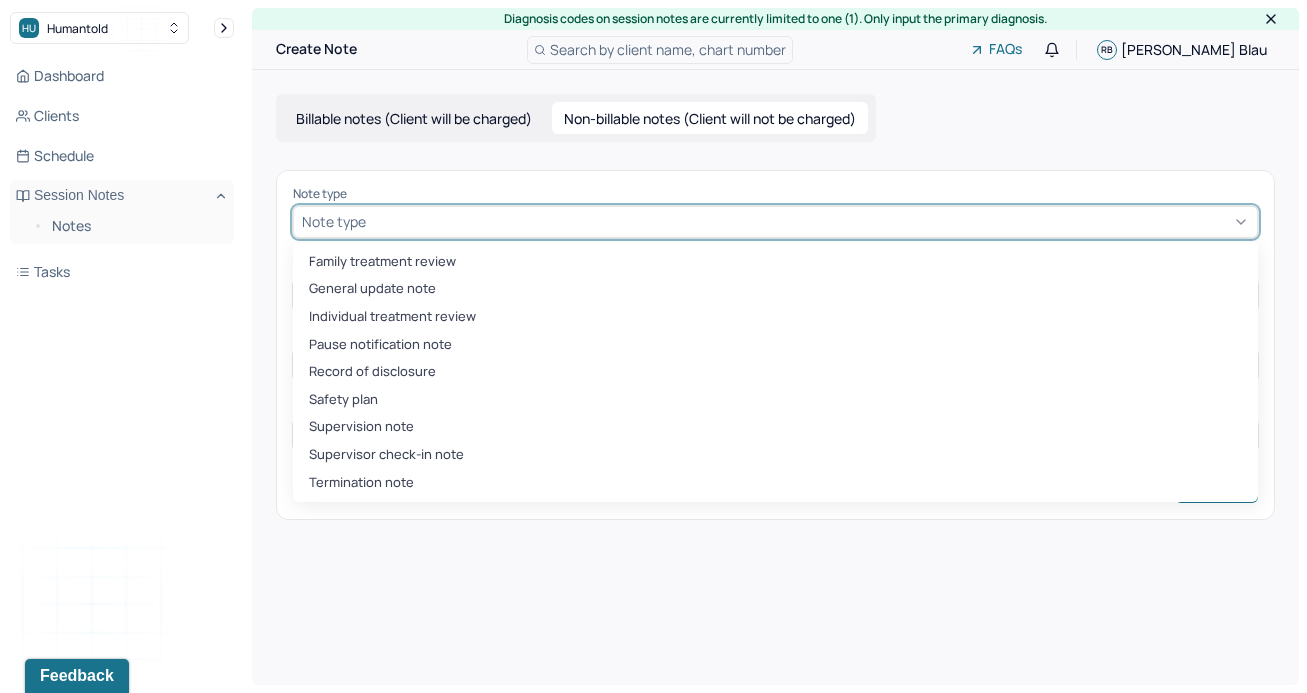 click at bounding box center [809, 221] 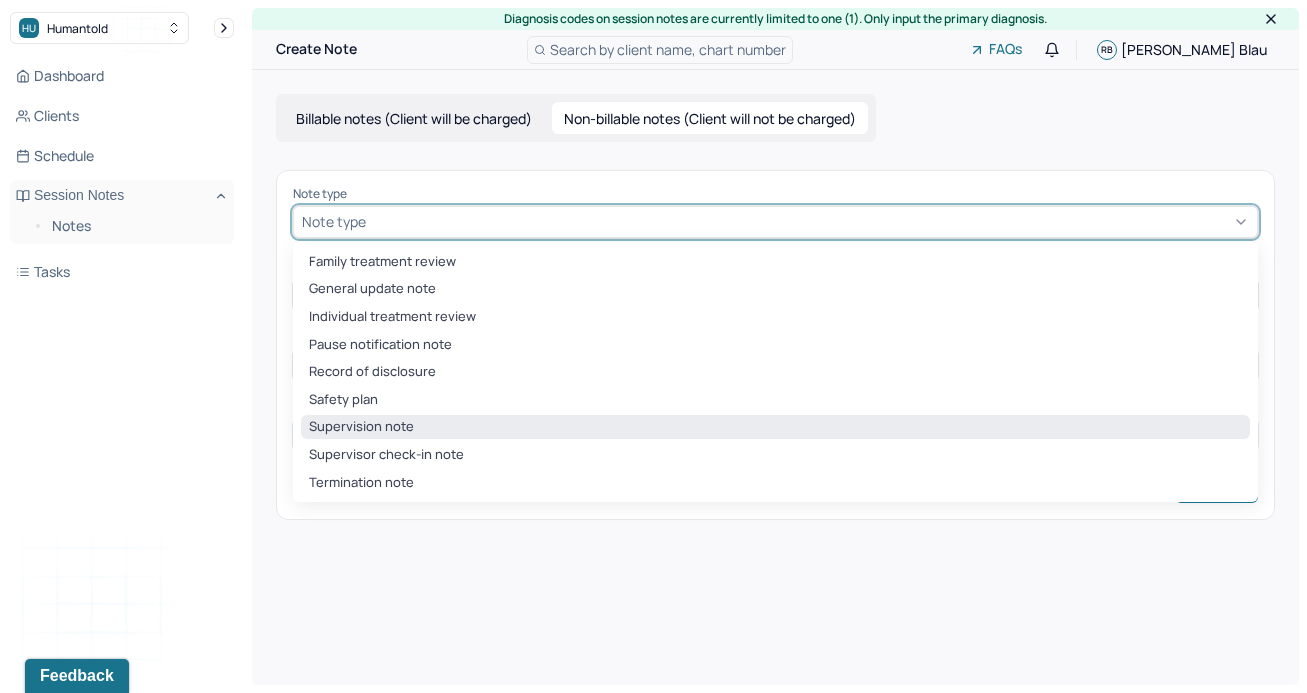 click on "Supervision note" at bounding box center [775, 427] 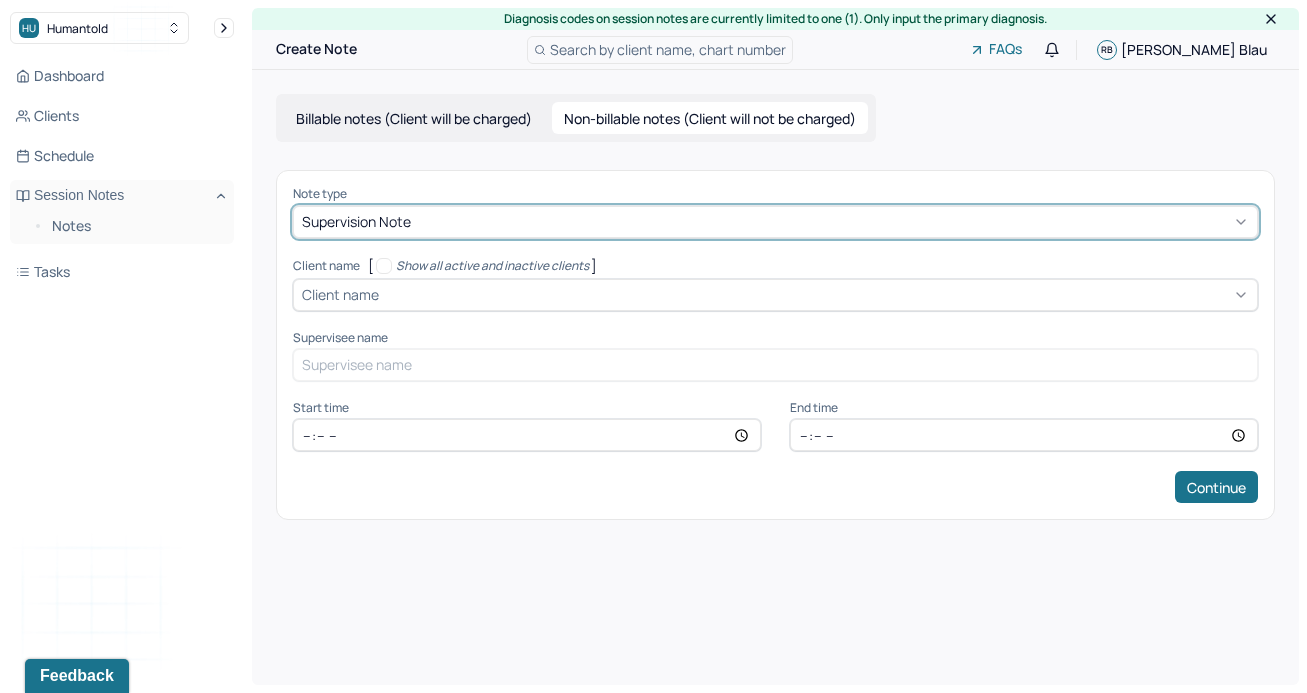 click on "Client name" at bounding box center (340, 294) 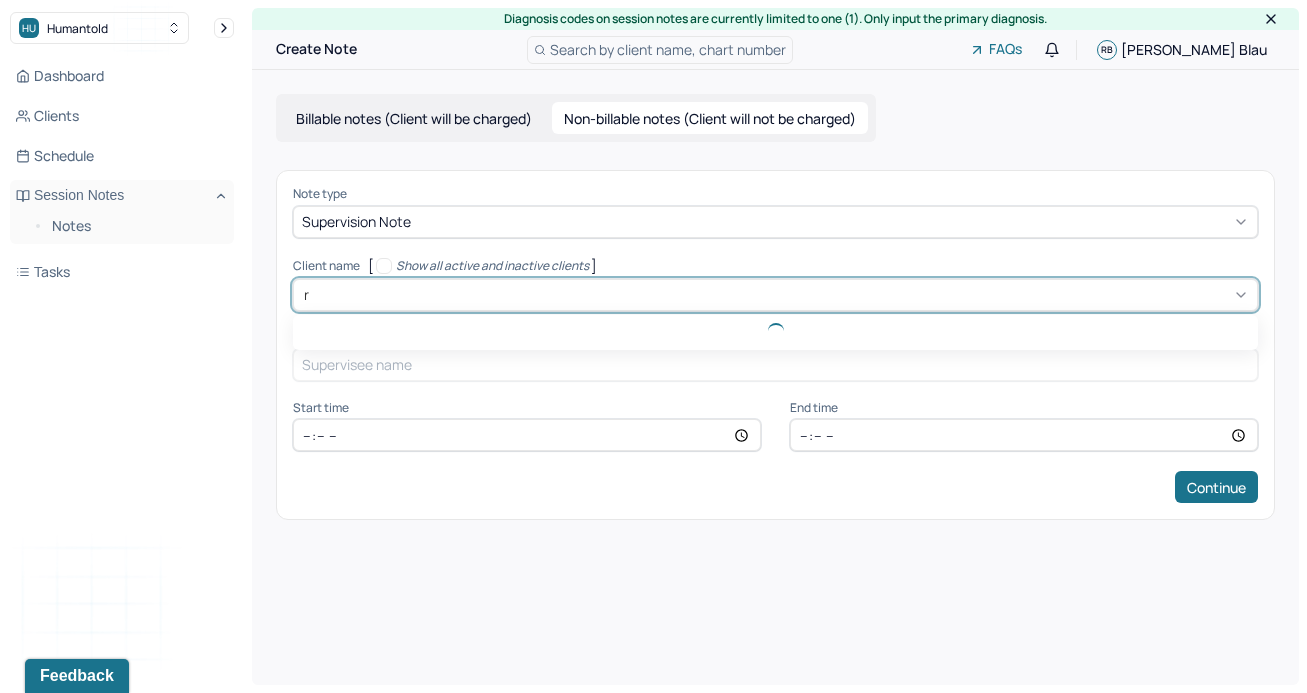 type on "ro" 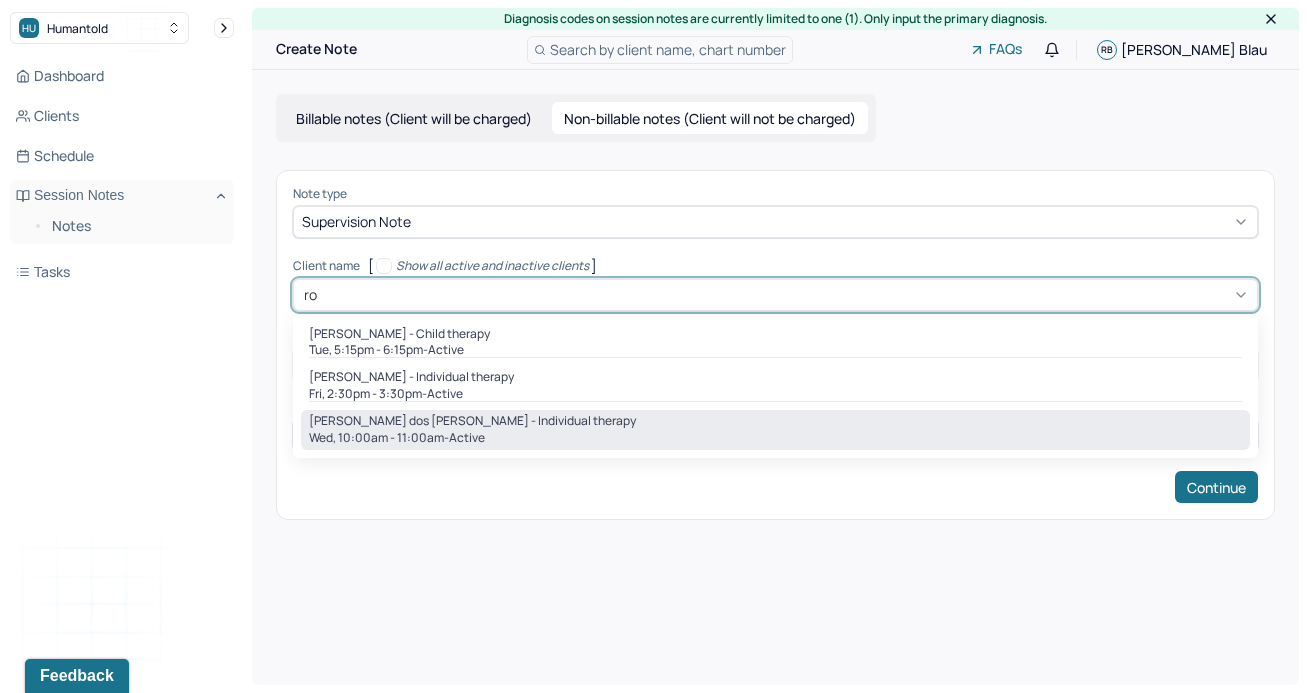 click on "Wed, 10:00am - 11:00am  -  active" at bounding box center [775, 438] 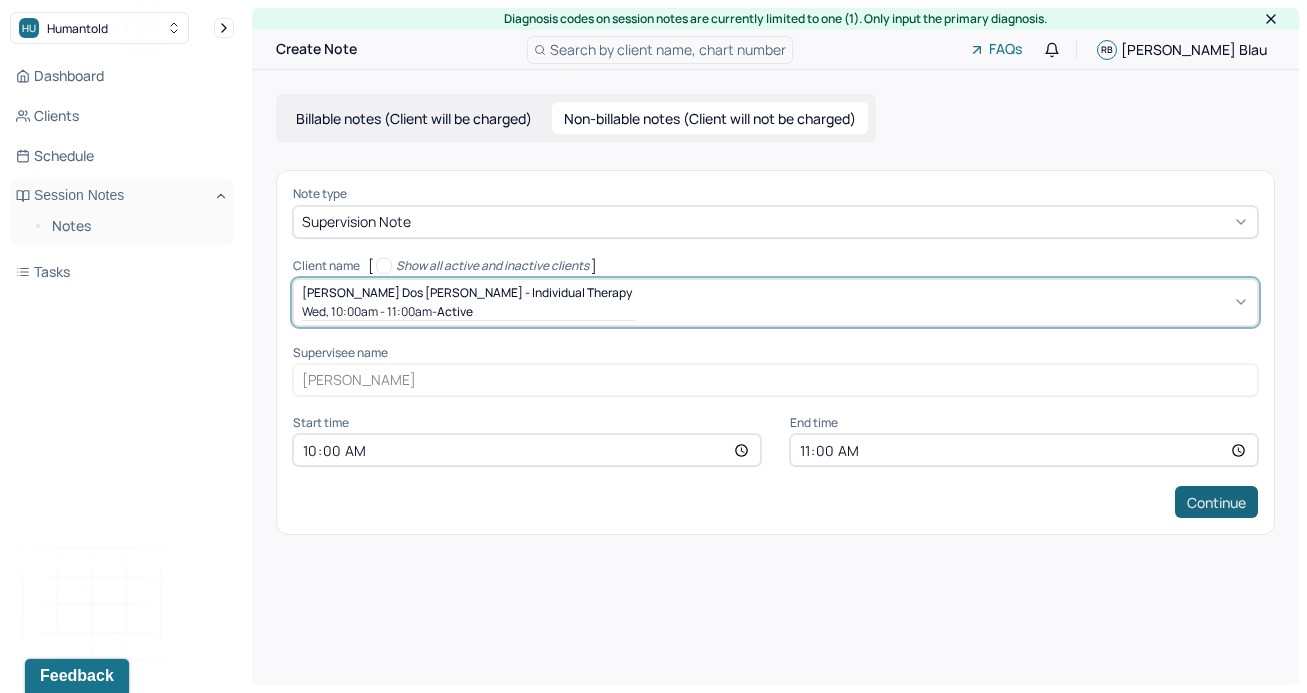 click on "Continue" at bounding box center (1216, 502) 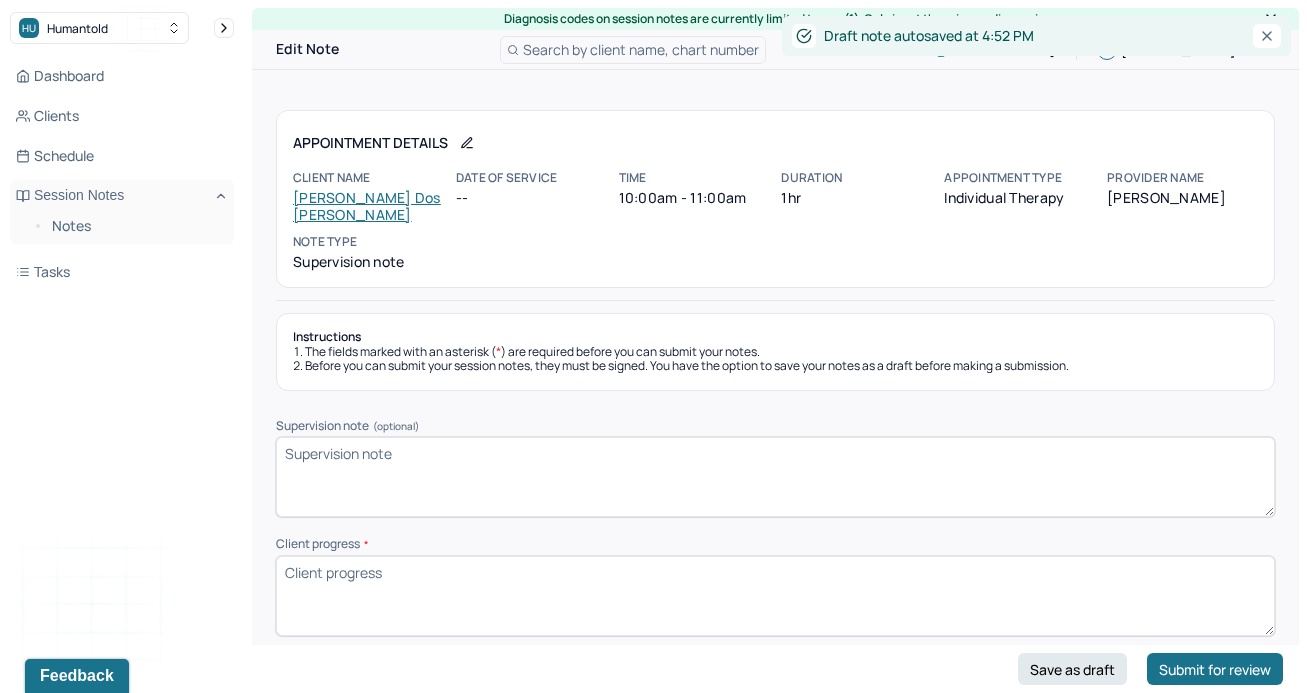 click on "Instructions The fields marked with an asterisk ( * ) are required before you can submit your notes. Before you can submit your session notes, they must be signed. You have the option to save your notes as a draft before making a submission. Supervision note (optional) Client progress * Sign note here Provider's Initials * Save as draft Submit for review" at bounding box center (775, 534) 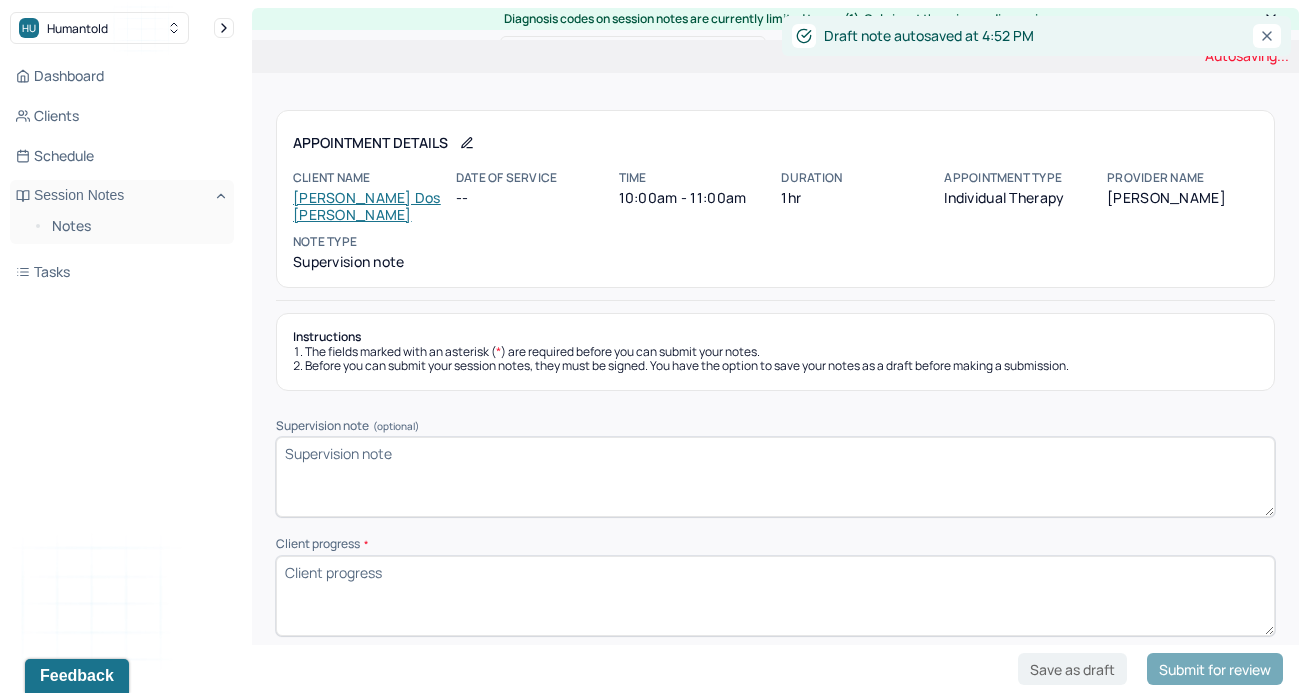 click on "Client progress *" at bounding box center [775, 596] 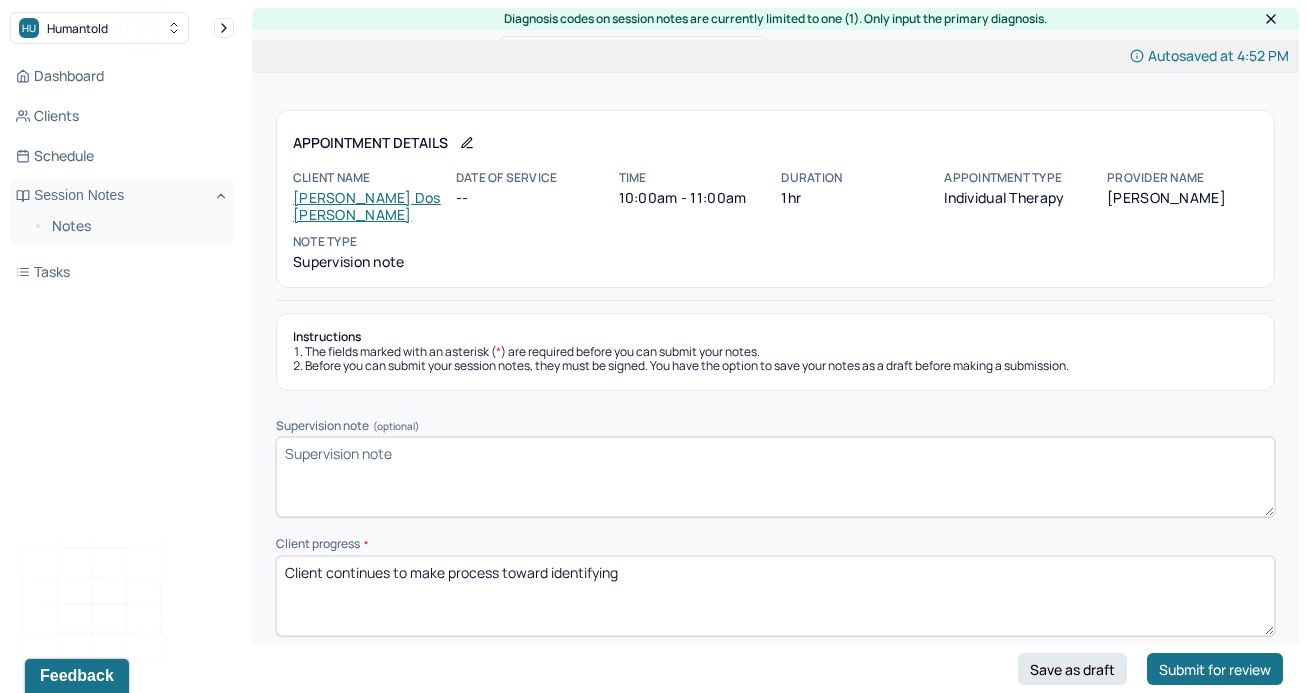 click on "Client continues to make process toward identifying" at bounding box center [775, 596] 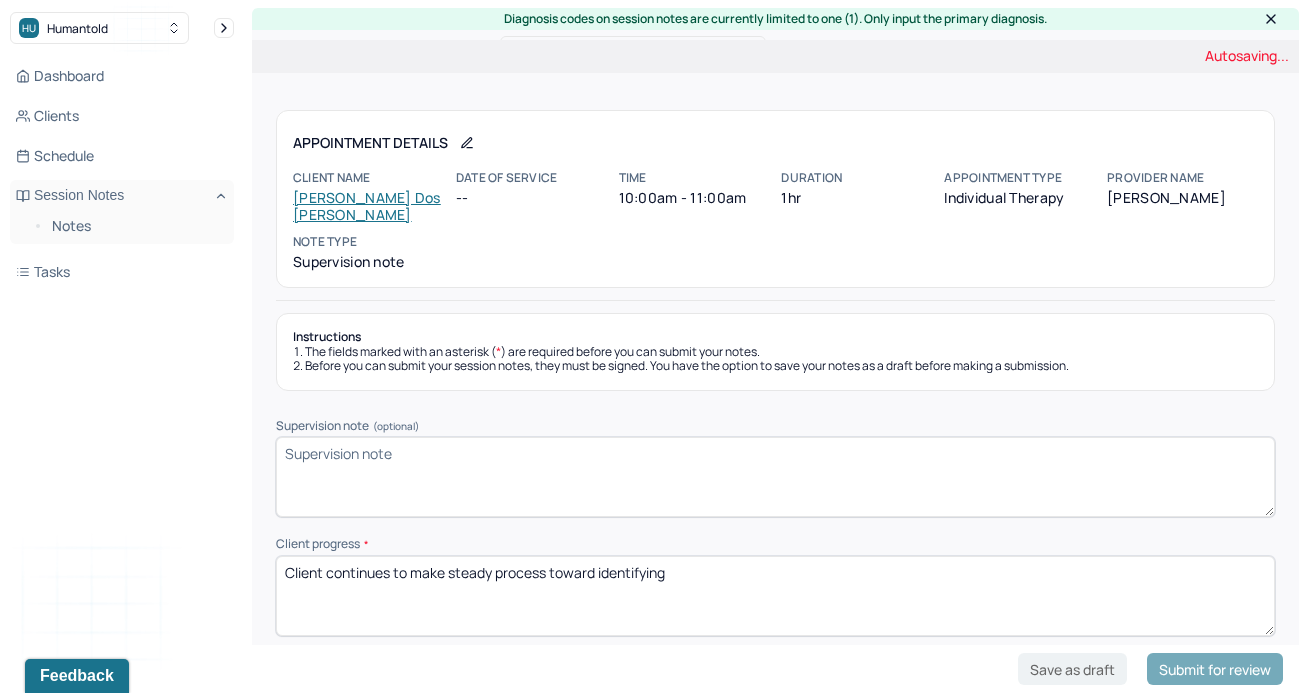 click on "Client continues to make stready process toward identifying" at bounding box center (775, 596) 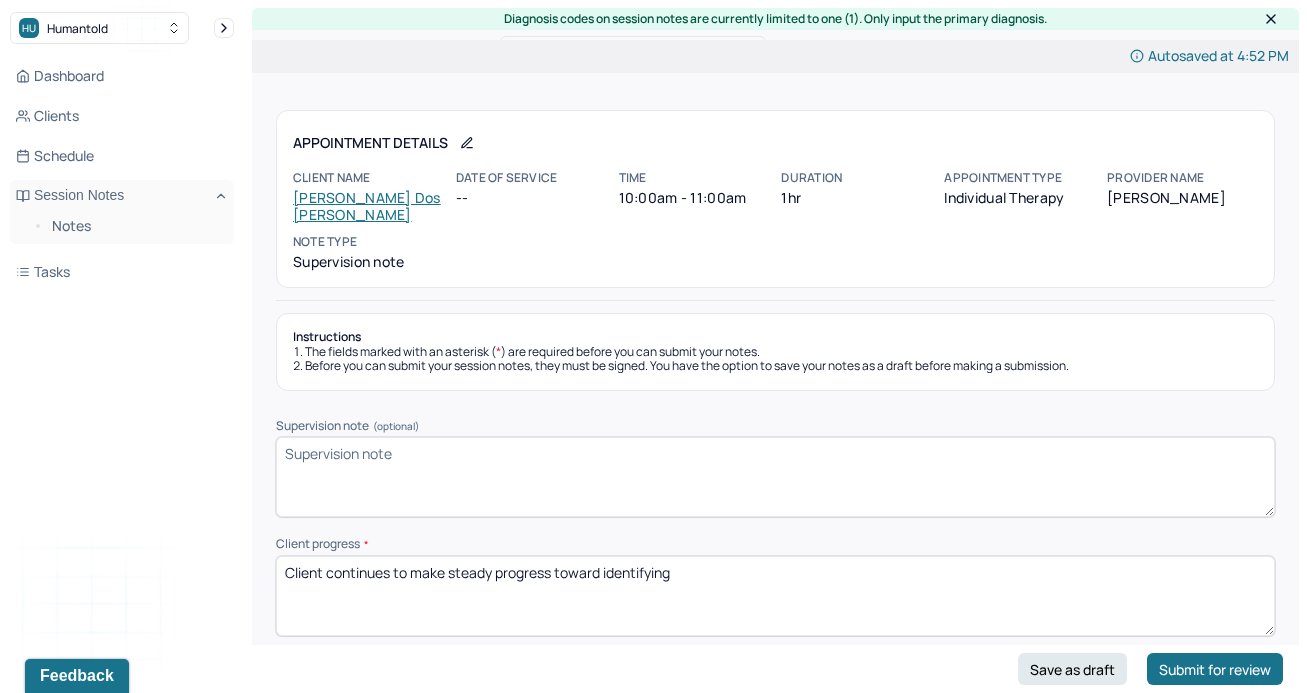 click on "Client continues to make steady process toward identifying" at bounding box center [775, 596] 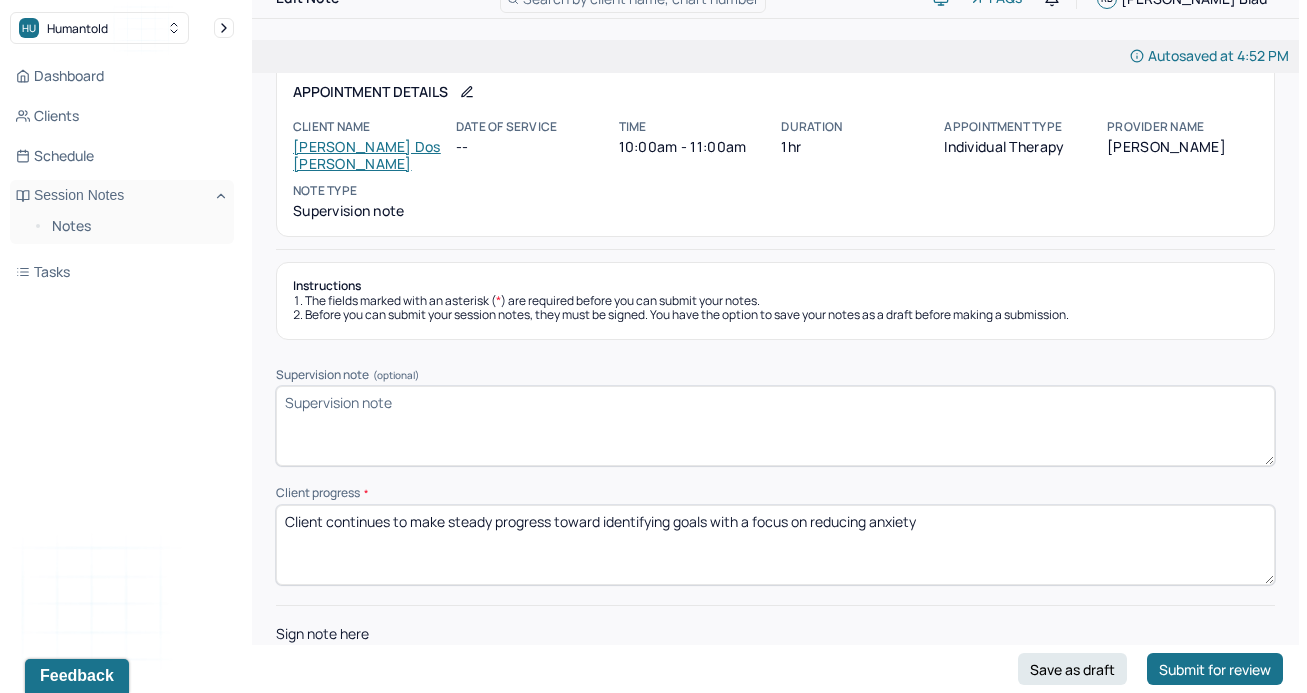 scroll, scrollTop: 55, scrollLeft: 0, axis: vertical 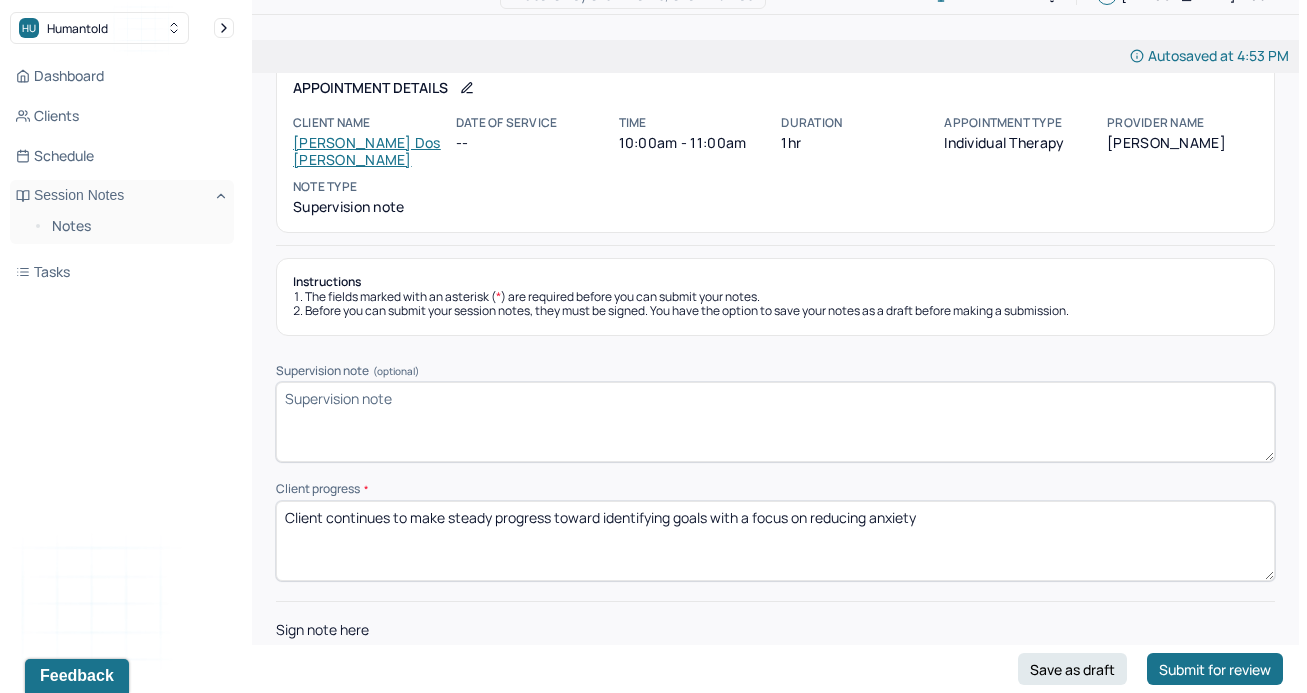 click on "Client continues to make steady progress toward identifying goals with a focus on reducing anxiety" at bounding box center [775, 541] 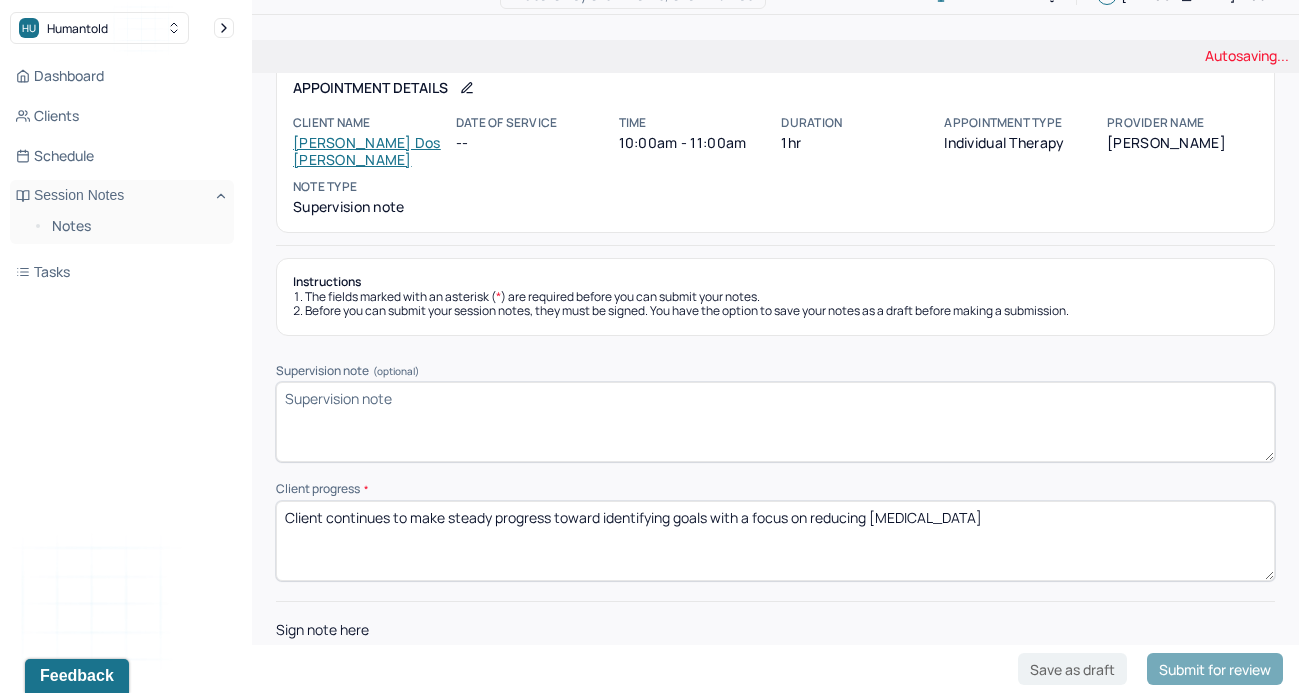 click on "Client continues to make steady progress toward identifying goals with a focus on reducing anxiety" at bounding box center [775, 541] 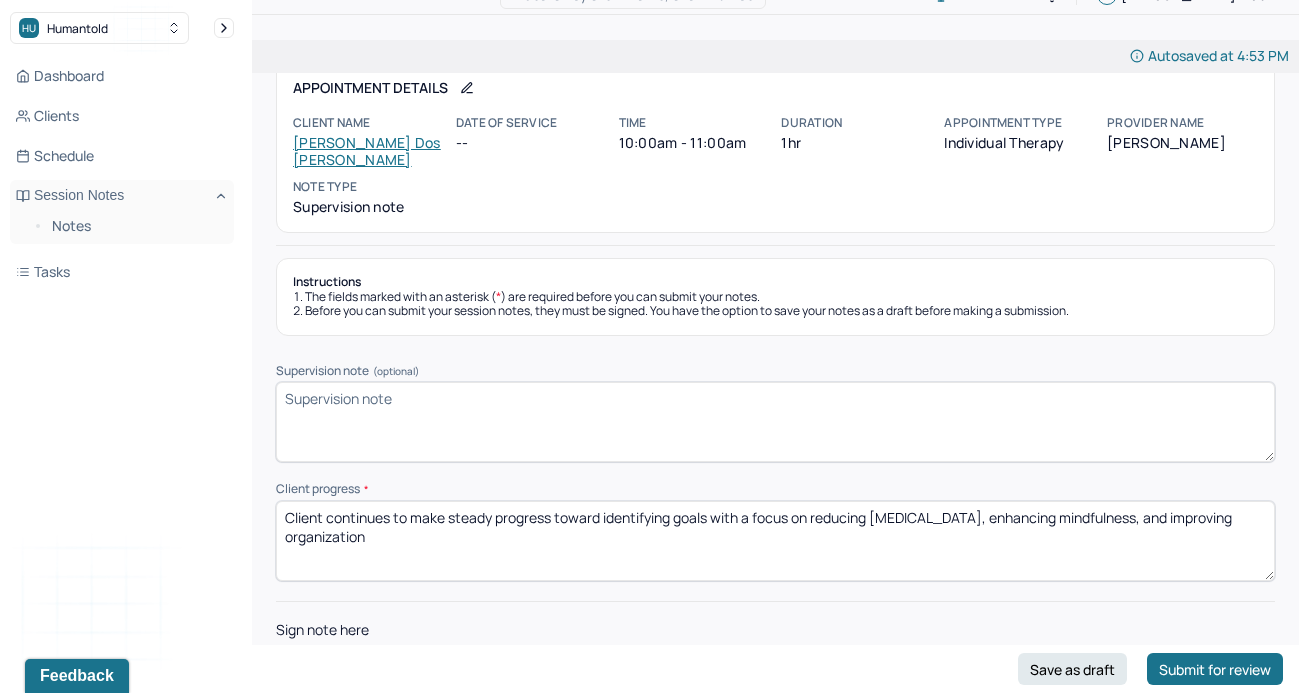 drag, startPoint x: 719, startPoint y: 561, endPoint x: 966, endPoint y: 511, distance: 252.00992 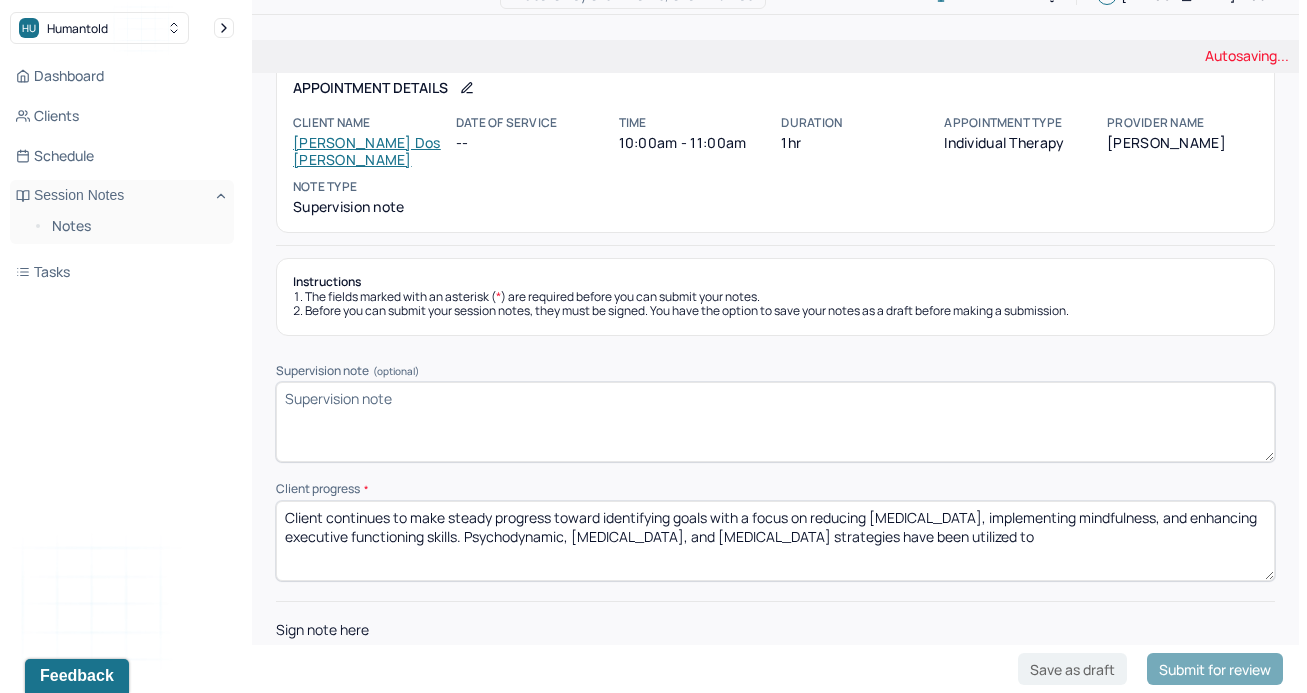 click on "Client continues to make steady progress toward identifying goals with a focus on reducing [MEDICAL_DATA], implementing mindfulness, and enhancing executive functioning skills. Psychodynamic, [MEDICAL_DATA], and [MEDICAL_DATA] strategies have been utilized to" at bounding box center [775, 541] 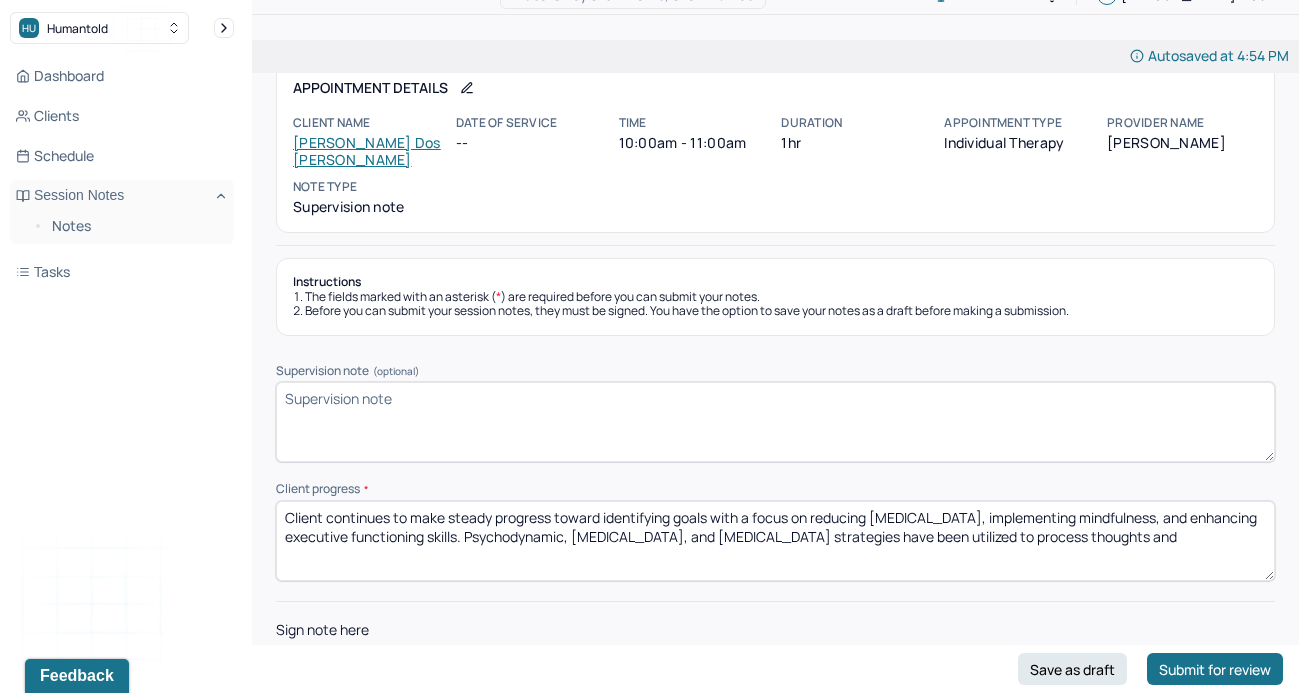 drag, startPoint x: 1037, startPoint y: 537, endPoint x: 1306, endPoint y: 551, distance: 269.36407 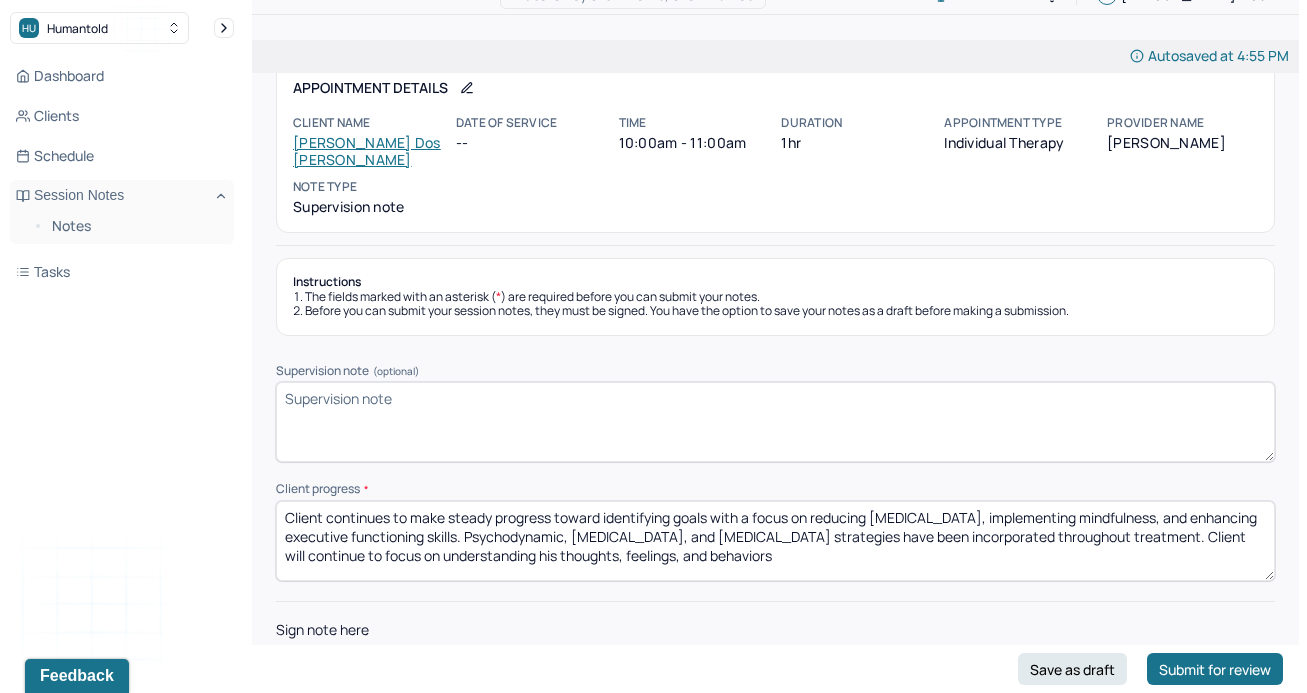 drag, startPoint x: 849, startPoint y: 556, endPoint x: 445, endPoint y: 557, distance: 404.00125 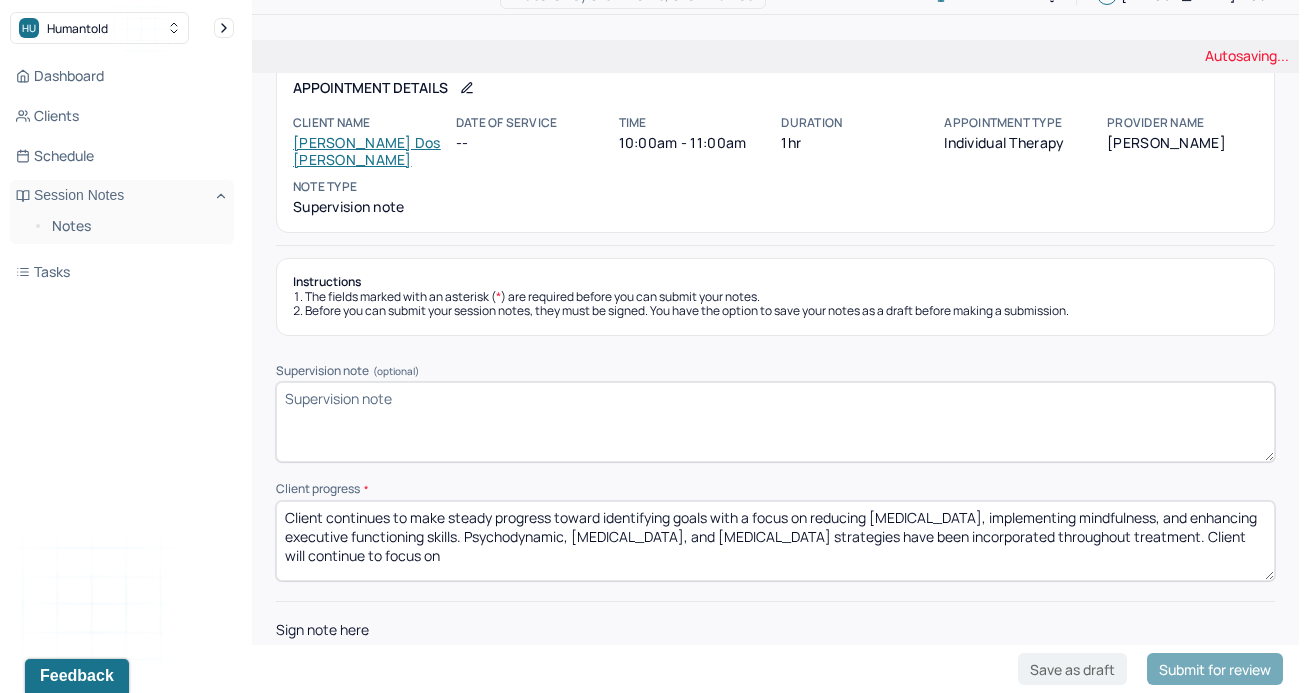 drag, startPoint x: 463, startPoint y: 551, endPoint x: 385, endPoint y: 550, distance: 78.00641 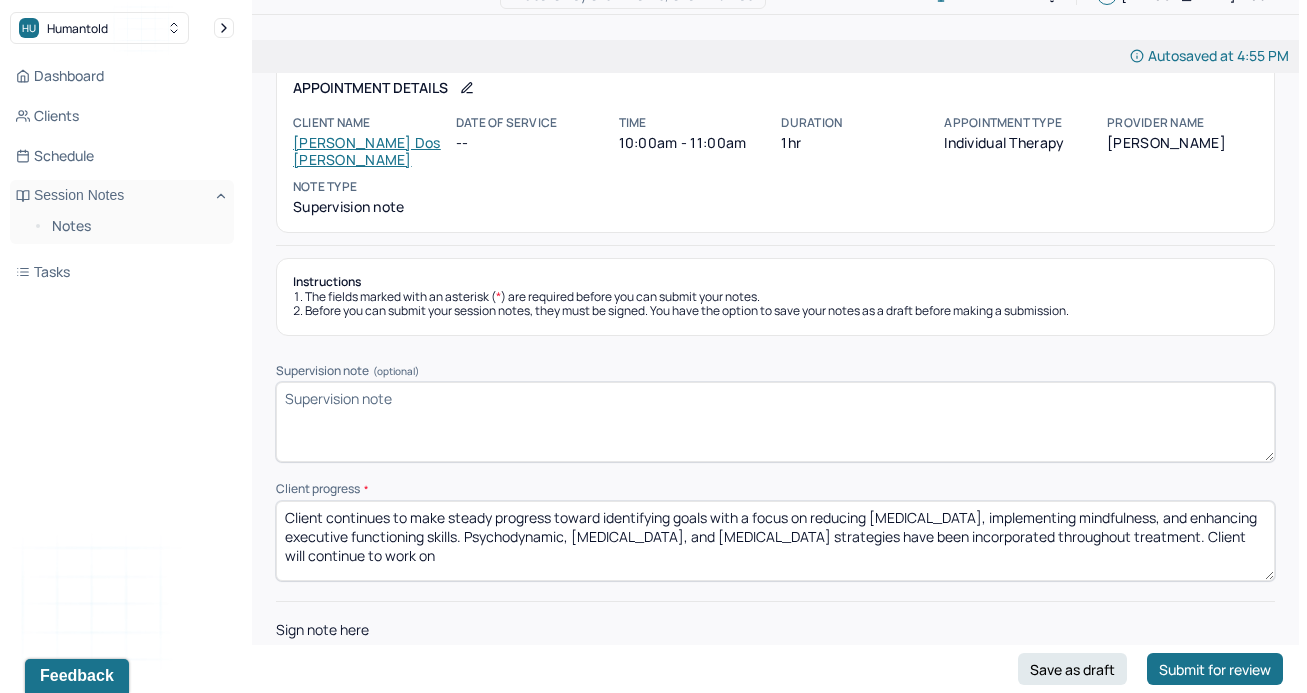drag, startPoint x: 461, startPoint y: 561, endPoint x: 1218, endPoint y: 533, distance: 757.51764 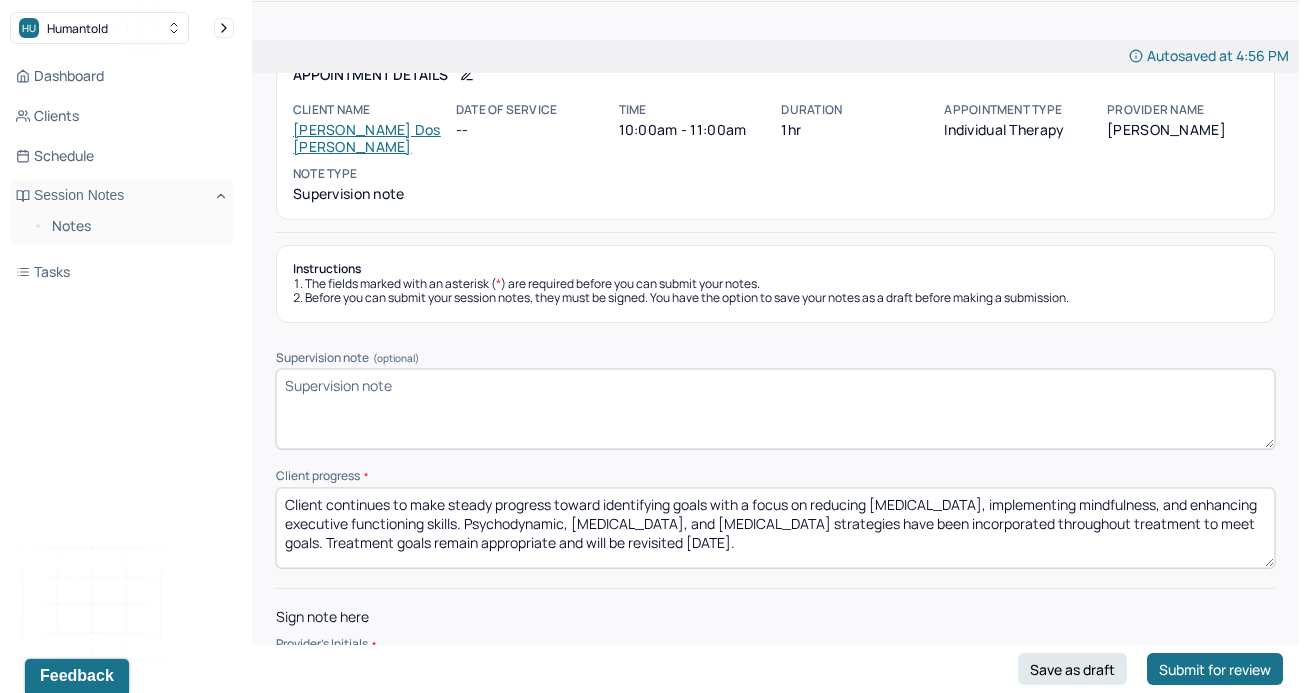 scroll, scrollTop: 137, scrollLeft: 0, axis: vertical 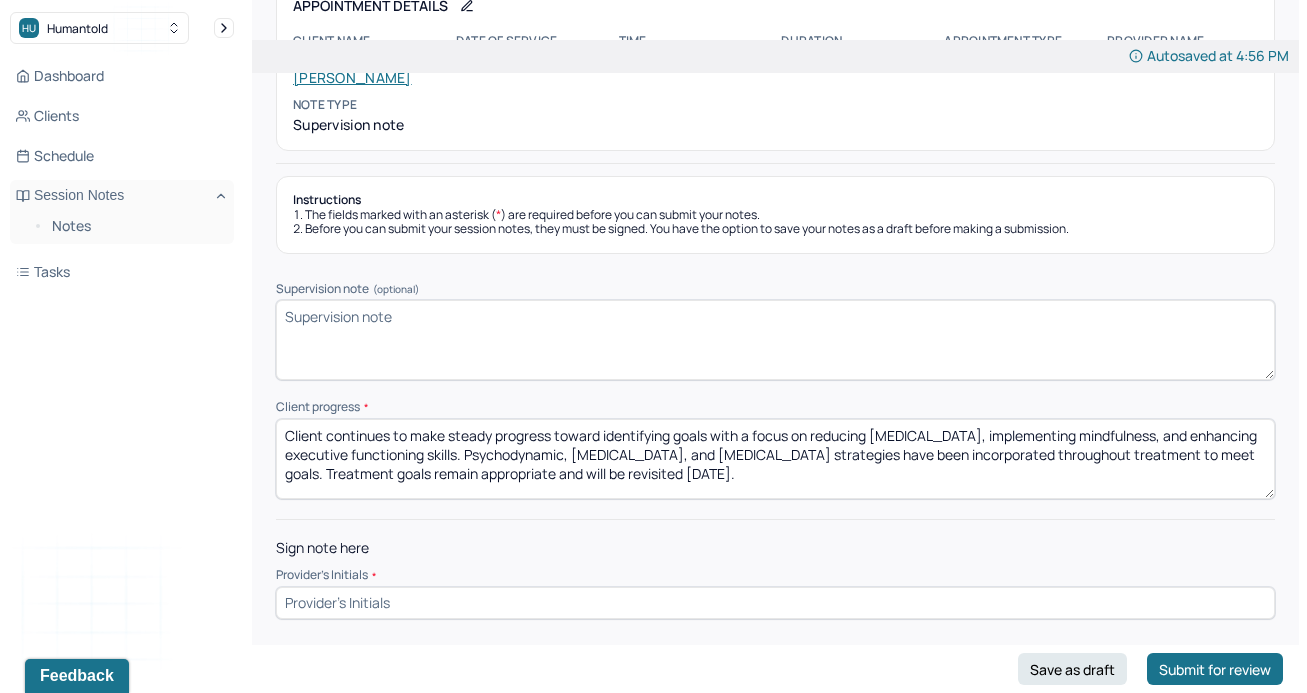 type on "Client continues to make steady progress toward identifying goals with a focus on reducing [MEDICAL_DATA], implementing mindfulness, and enhancing executive functioning skills. Psychodynamic, [MEDICAL_DATA], and [MEDICAL_DATA] strategies have been incorporated throughout treatment to meet goals. Treatment goals remain appropriate and will be revisited [DATE]." 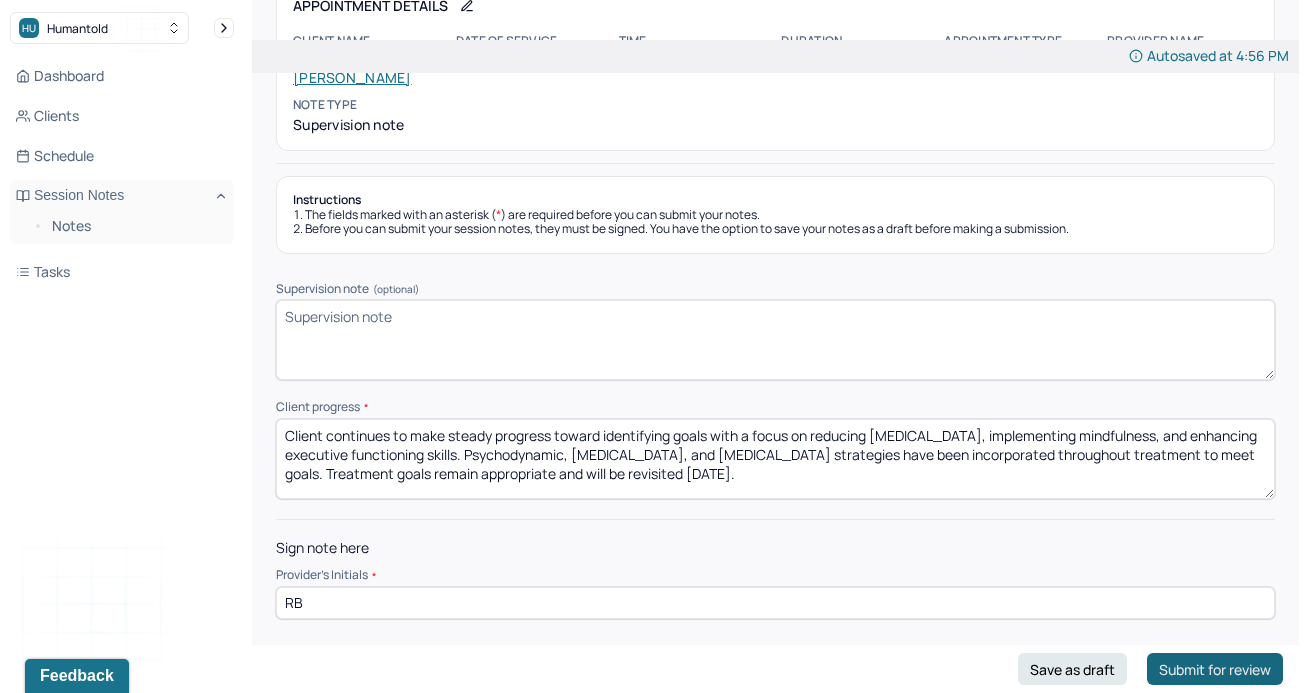 type on "RB" 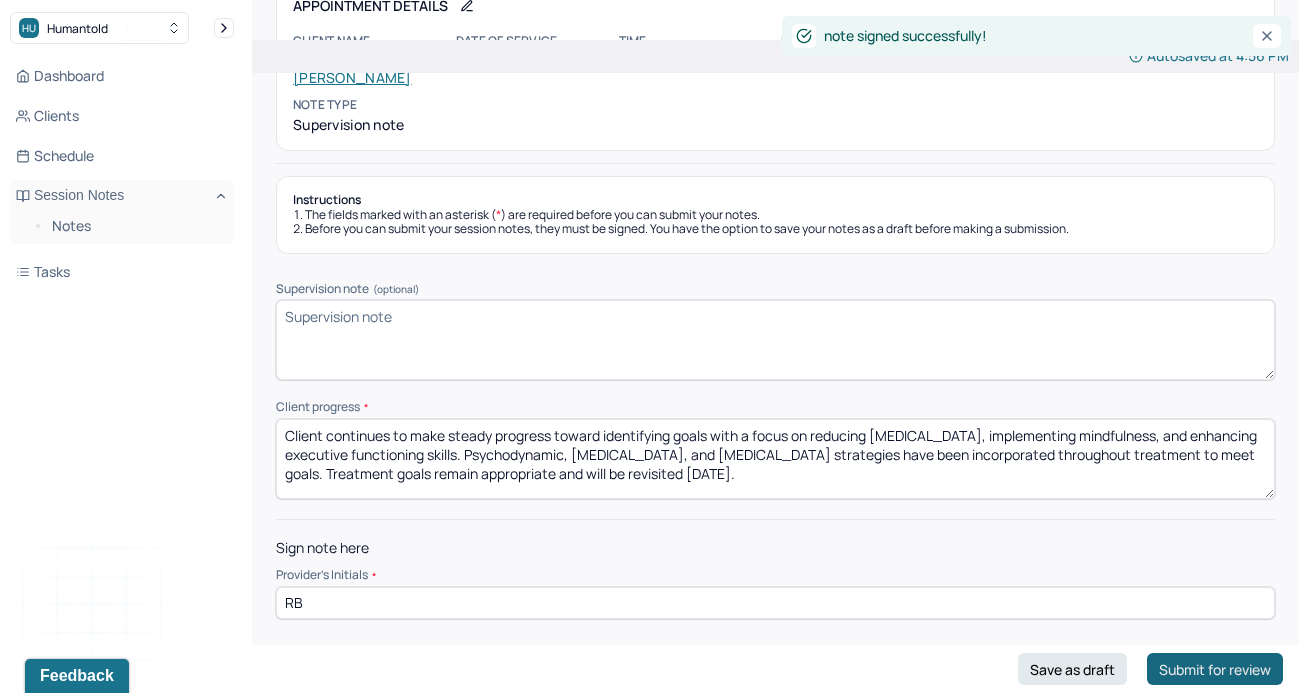 scroll, scrollTop: 105, scrollLeft: 0, axis: vertical 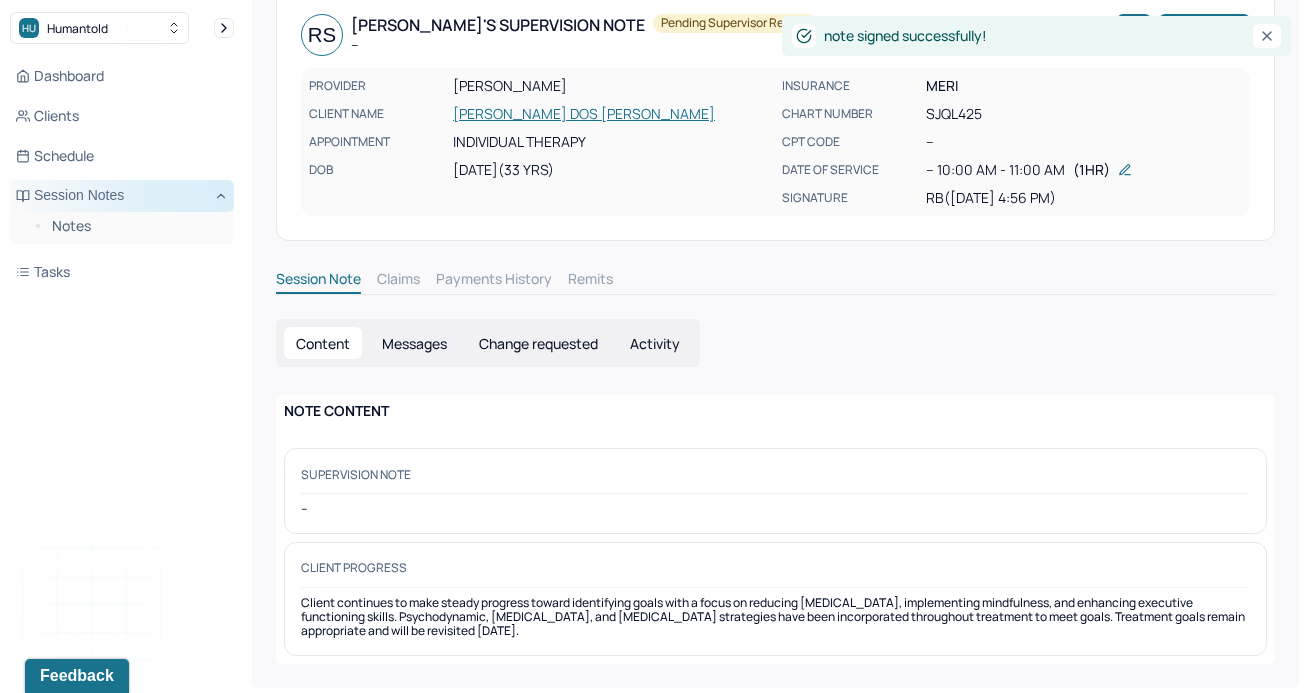 click on "Session Notes" at bounding box center (122, 196) 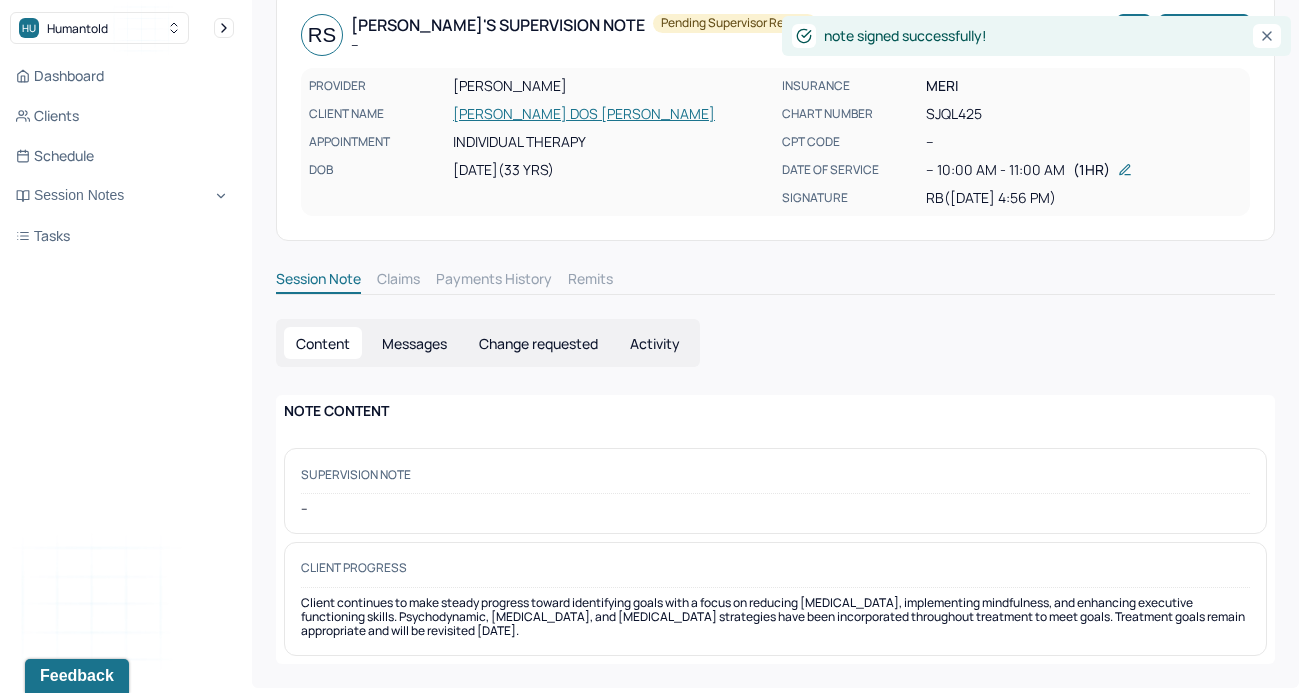 click on "Dashboard Clients Schedule Session Notes Tasks" at bounding box center (122, 156) 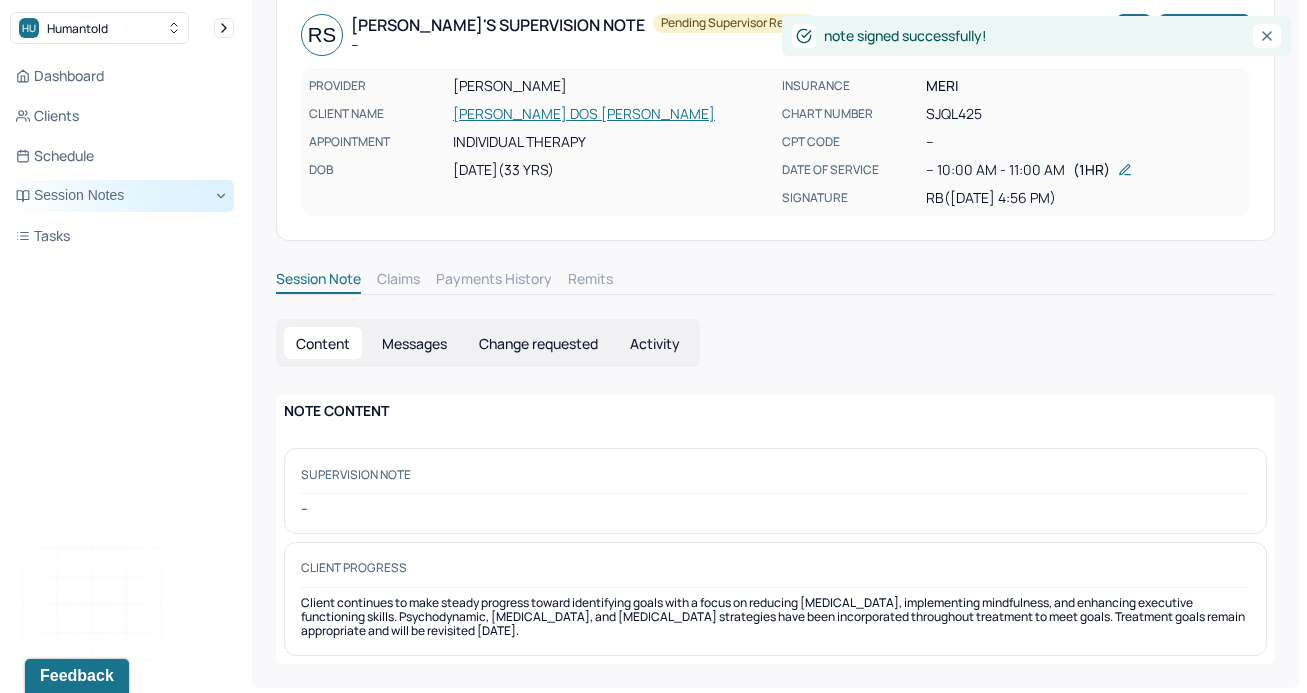 click on "Session Notes" at bounding box center [122, 196] 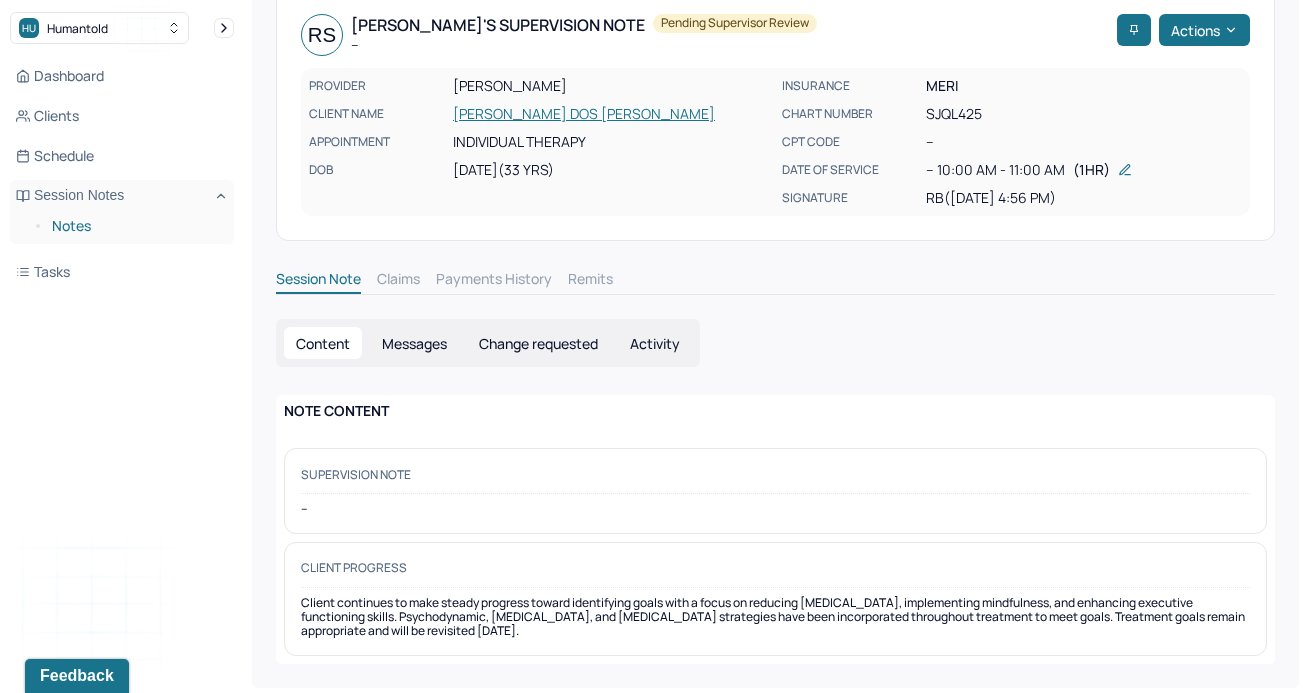 click on "Notes" at bounding box center (135, 226) 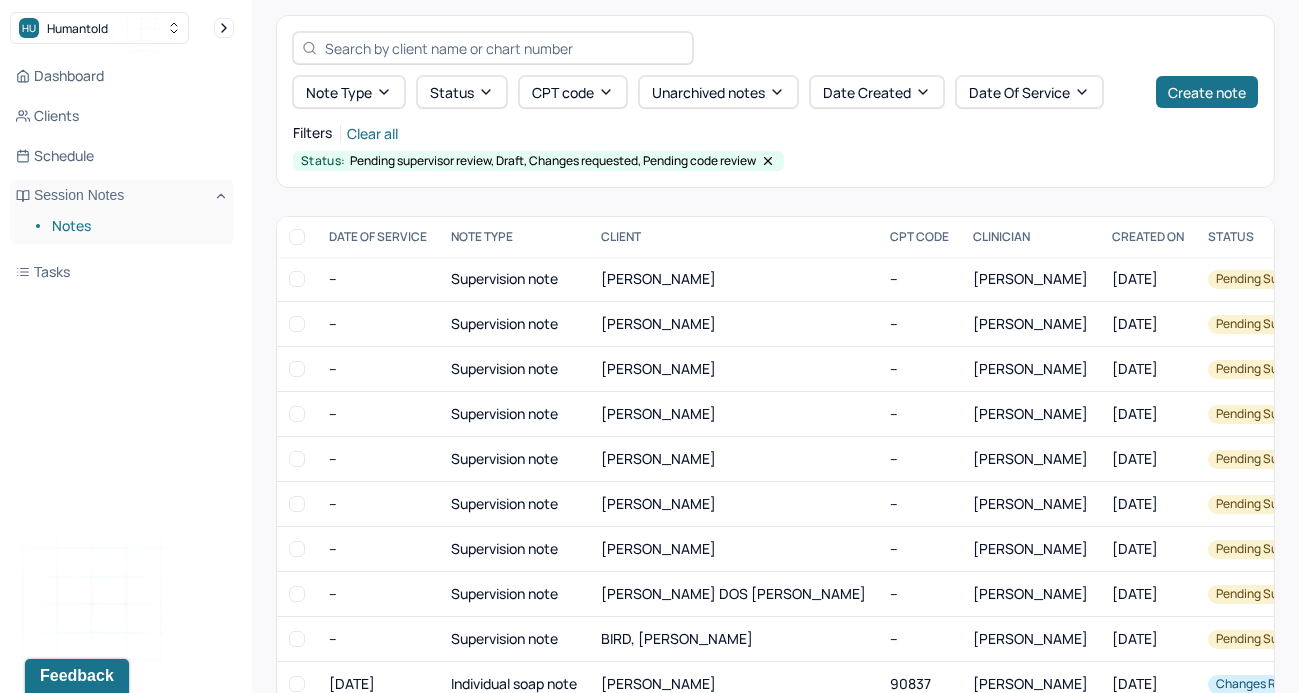scroll, scrollTop: 105, scrollLeft: 0, axis: vertical 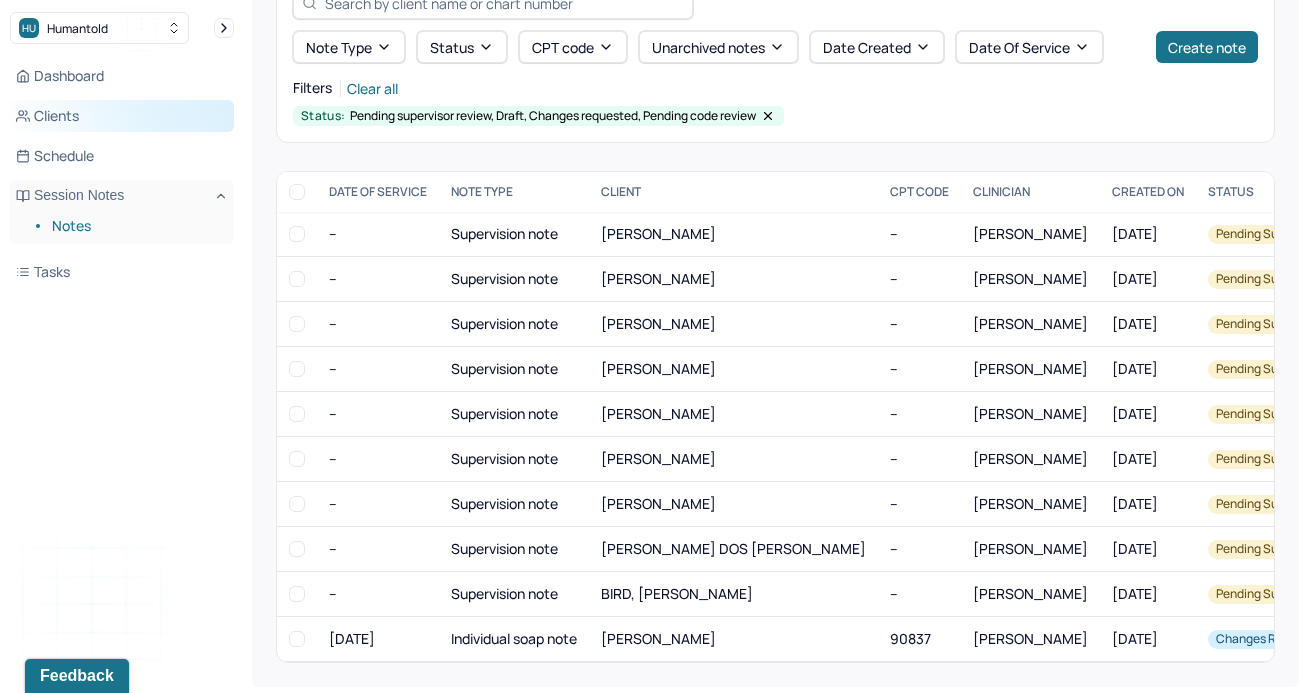 click on "Clients" at bounding box center [122, 116] 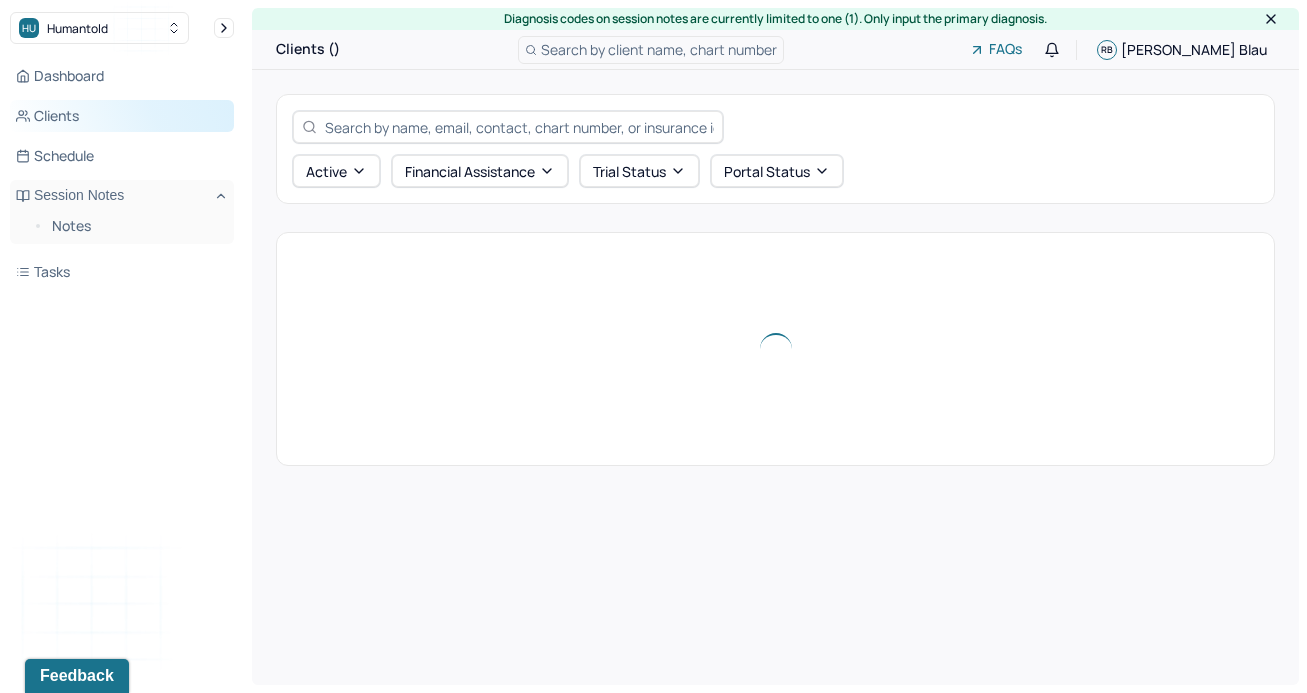 scroll, scrollTop: 0, scrollLeft: 0, axis: both 